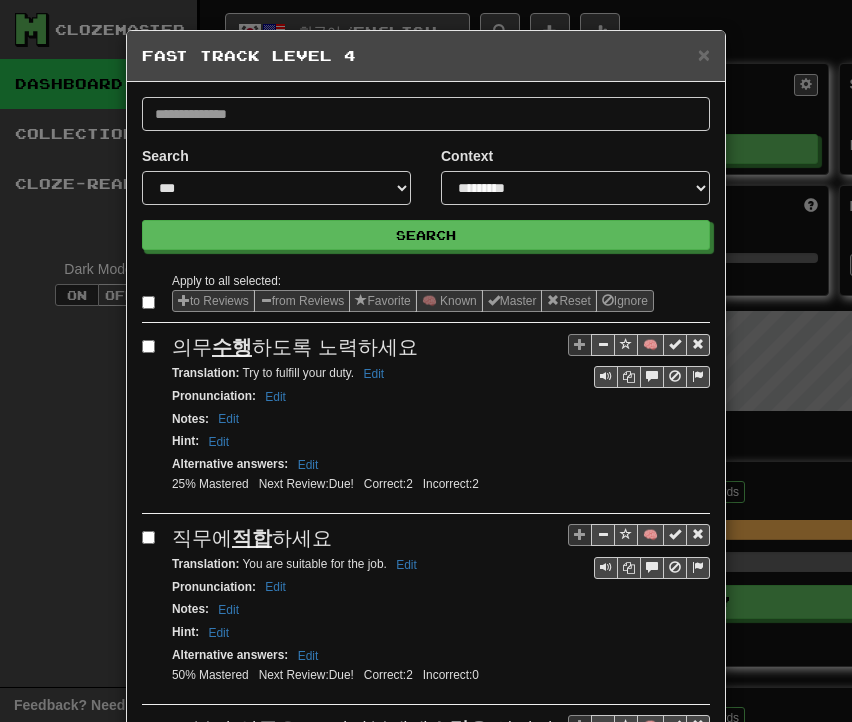 select on "**" 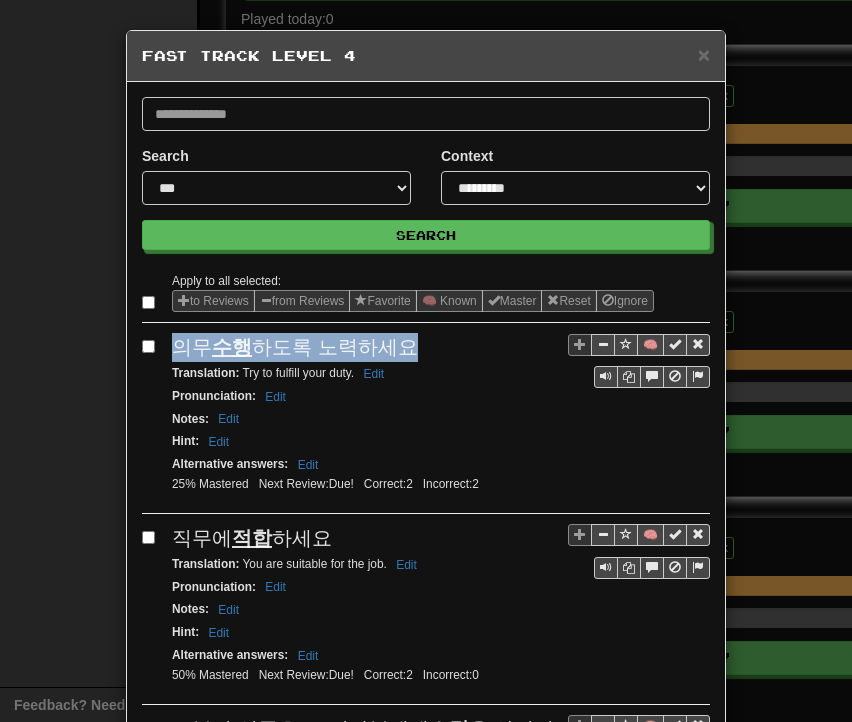 drag, startPoint x: 167, startPoint y: 346, endPoint x: 383, endPoint y: 337, distance: 216.18742 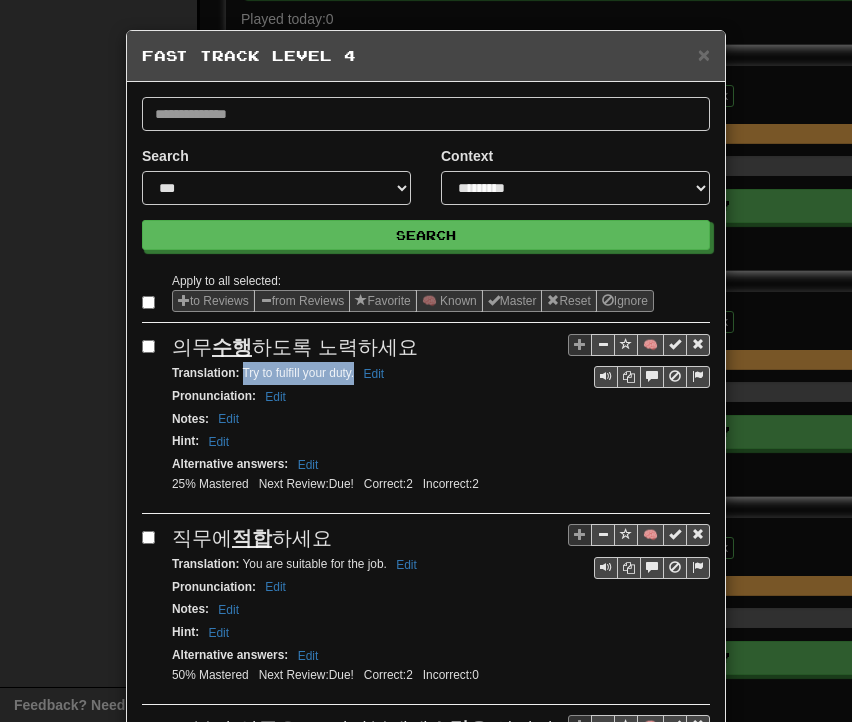 drag, startPoint x: 235, startPoint y: 374, endPoint x: 345, endPoint y: 381, distance: 110.2225 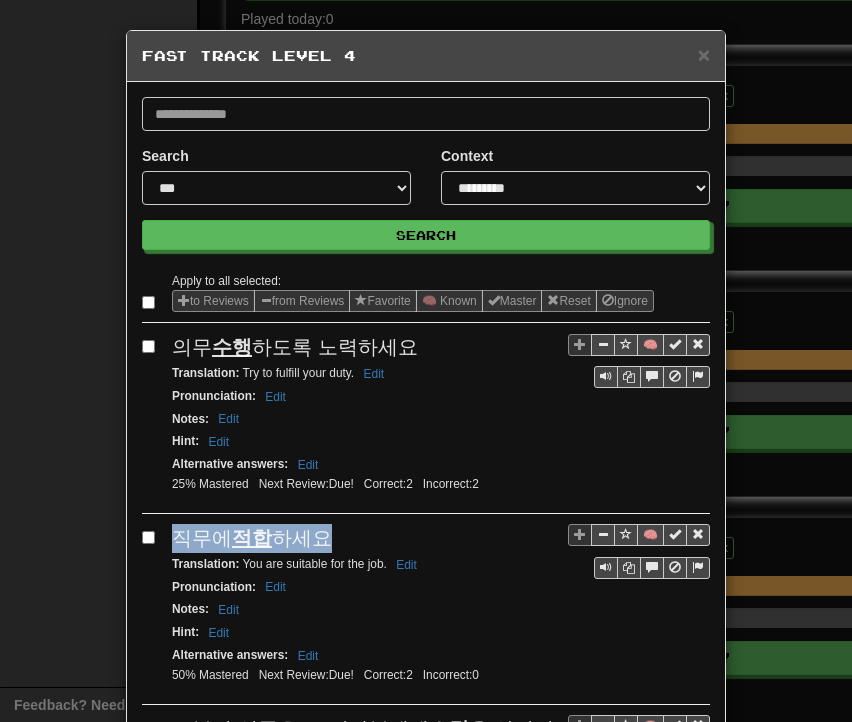drag, startPoint x: 168, startPoint y: 526, endPoint x: 330, endPoint y: 529, distance: 162.02777 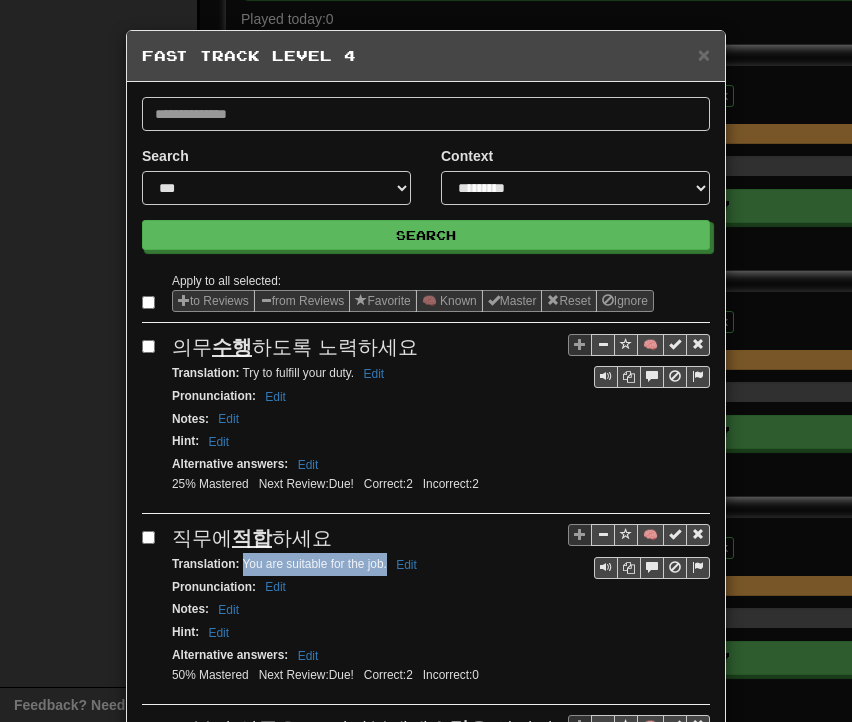 drag, startPoint x: 234, startPoint y: 553, endPoint x: 377, endPoint y: 561, distance: 143.2236 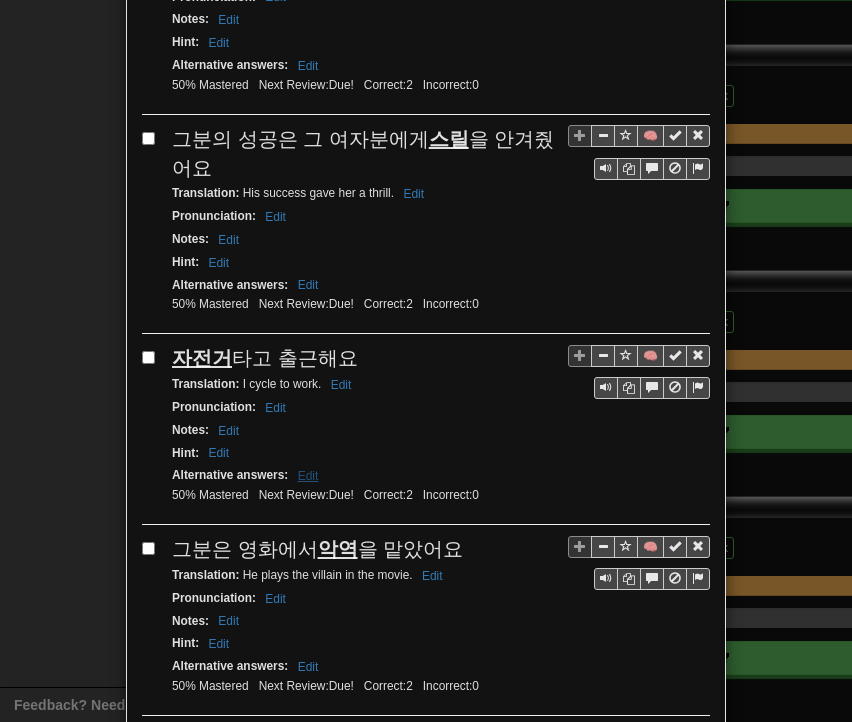 scroll, scrollTop: 600, scrollLeft: 0, axis: vertical 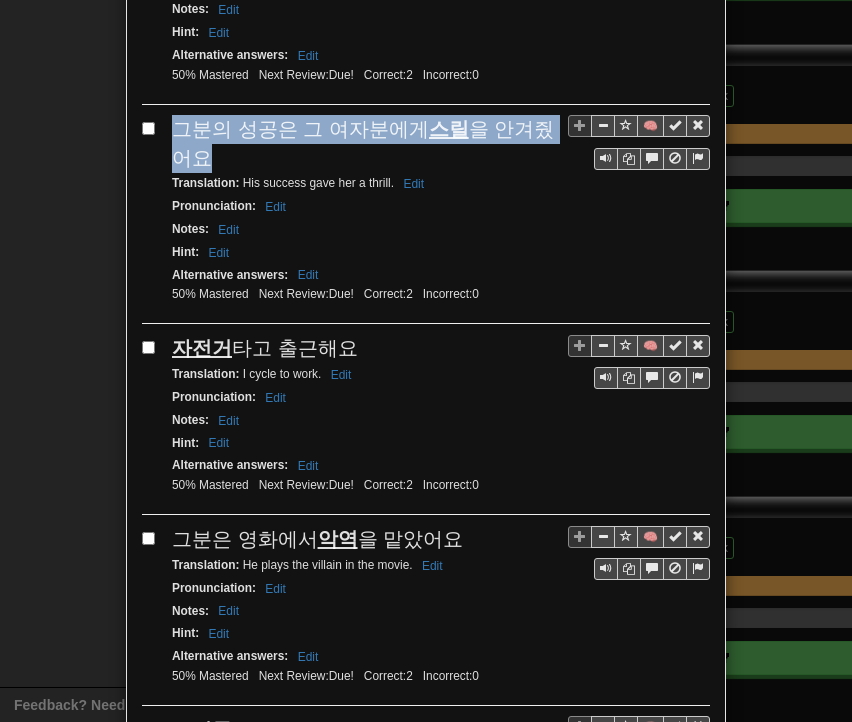 drag, startPoint x: 168, startPoint y: 126, endPoint x: 189, endPoint y: 147, distance: 29.698484 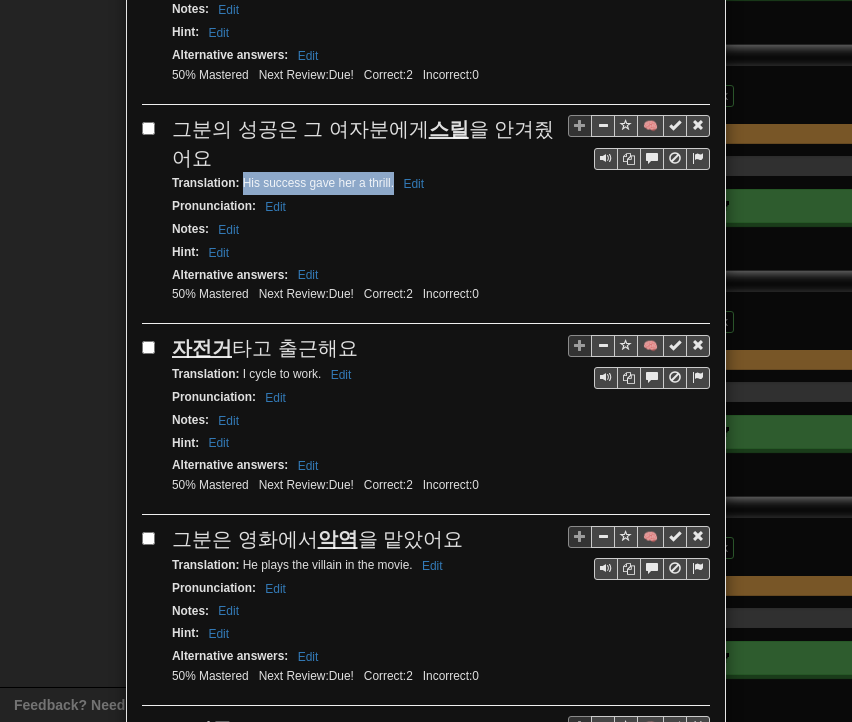 drag, startPoint x: 235, startPoint y: 174, endPoint x: 387, endPoint y: 174, distance: 152 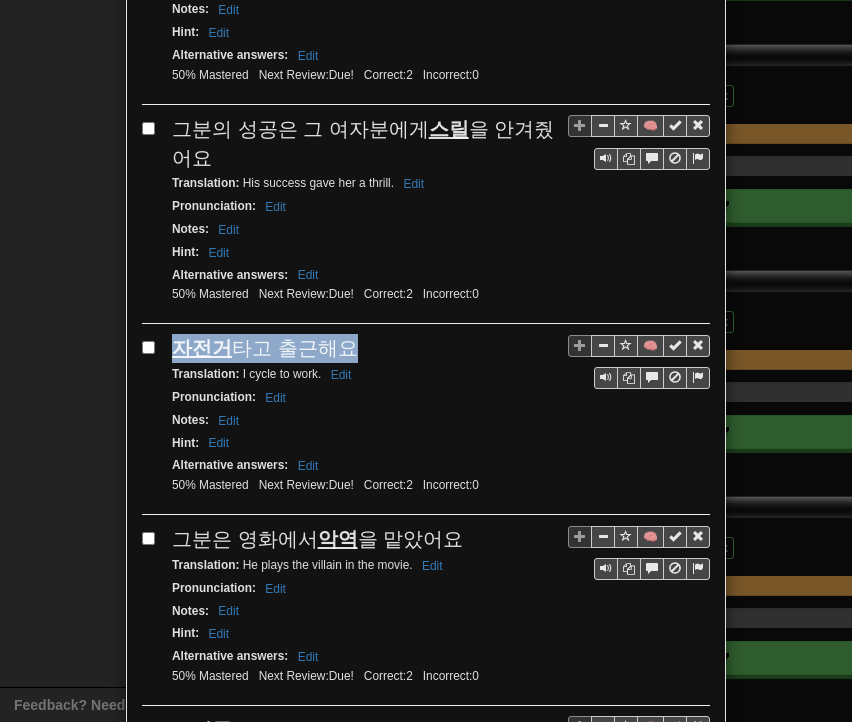 drag, startPoint x: 168, startPoint y: 344, endPoint x: 356, endPoint y: 333, distance: 188.32153 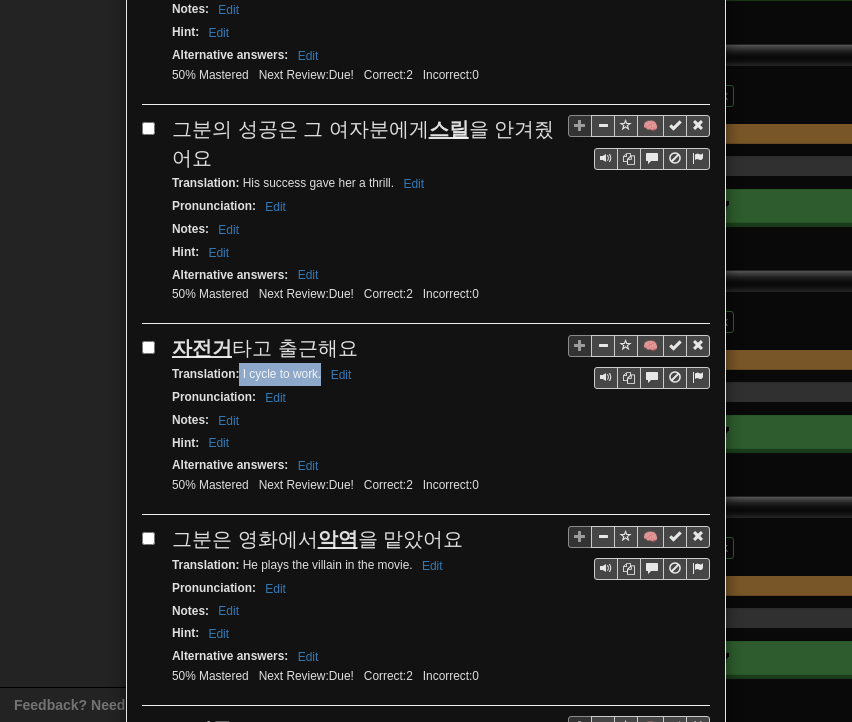 drag, startPoint x: 233, startPoint y: 359, endPoint x: 313, endPoint y: 362, distance: 80.05623 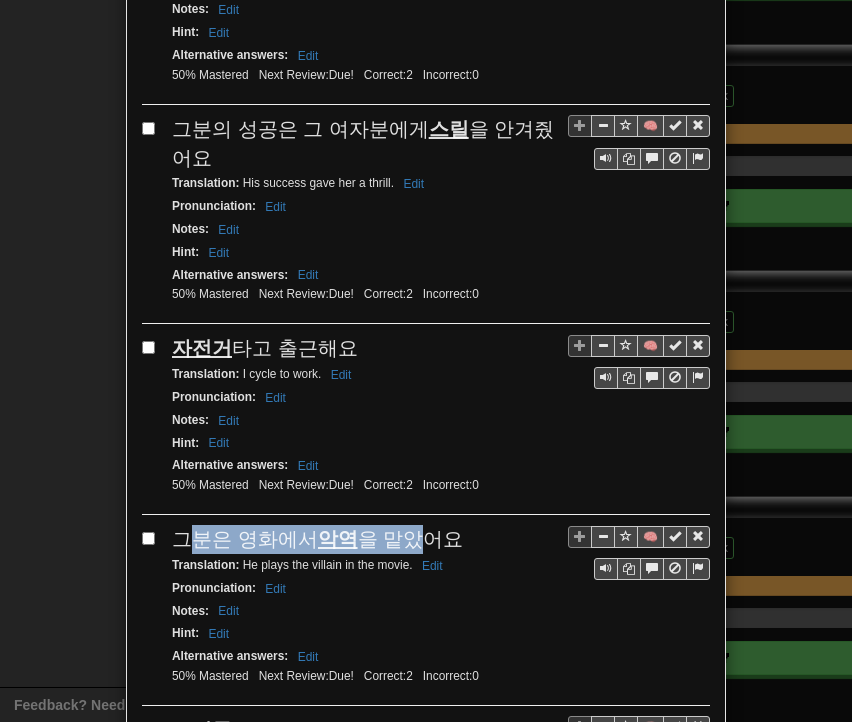 drag, startPoint x: 176, startPoint y: 525, endPoint x: 409, endPoint y: 499, distance: 234.44615 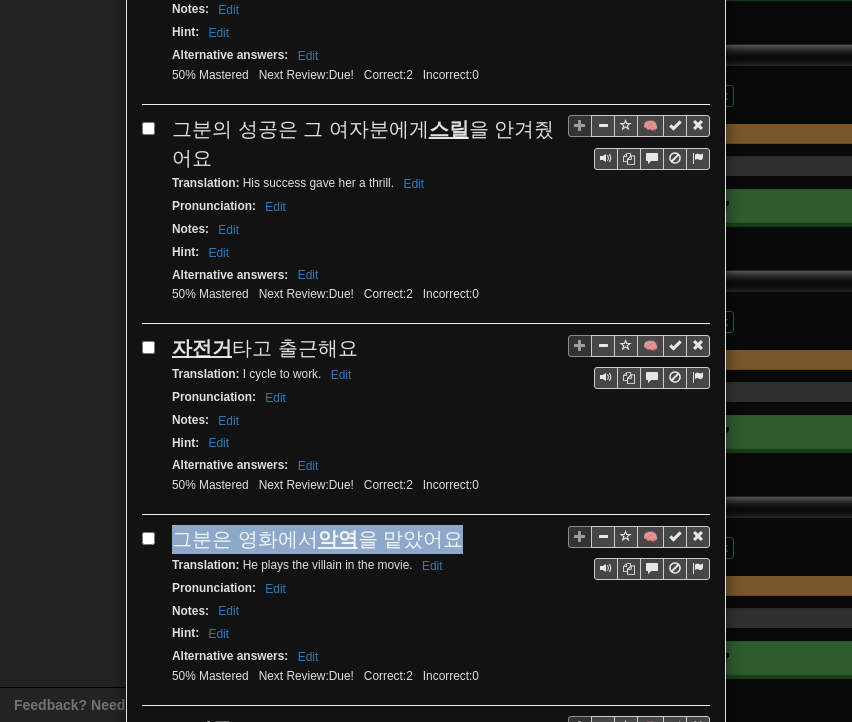 drag, startPoint x: 167, startPoint y: 524, endPoint x: 415, endPoint y: 517, distance: 248.09877 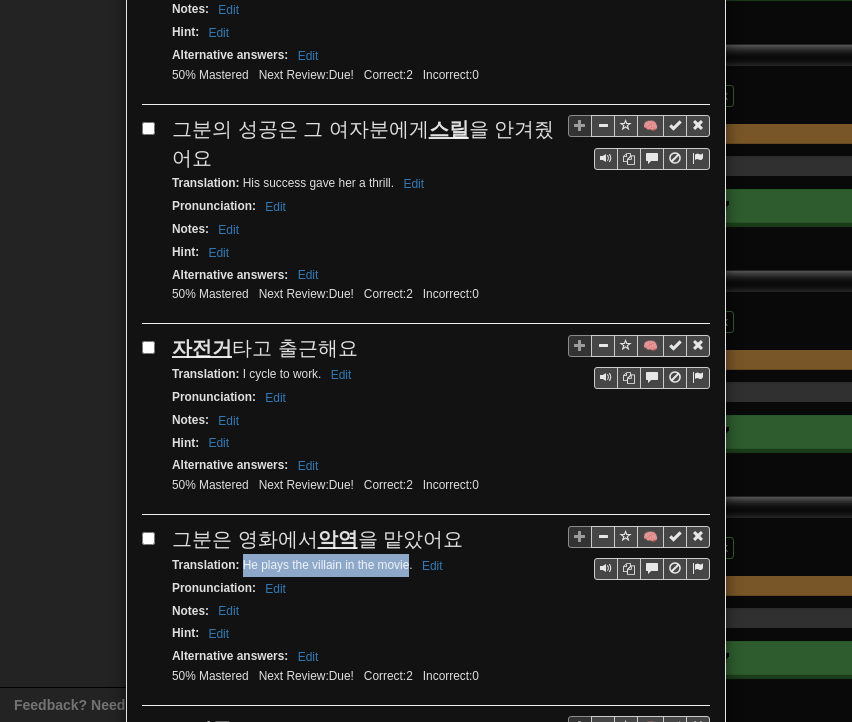 drag, startPoint x: 236, startPoint y: 549, endPoint x: 403, endPoint y: 553, distance: 167.0479 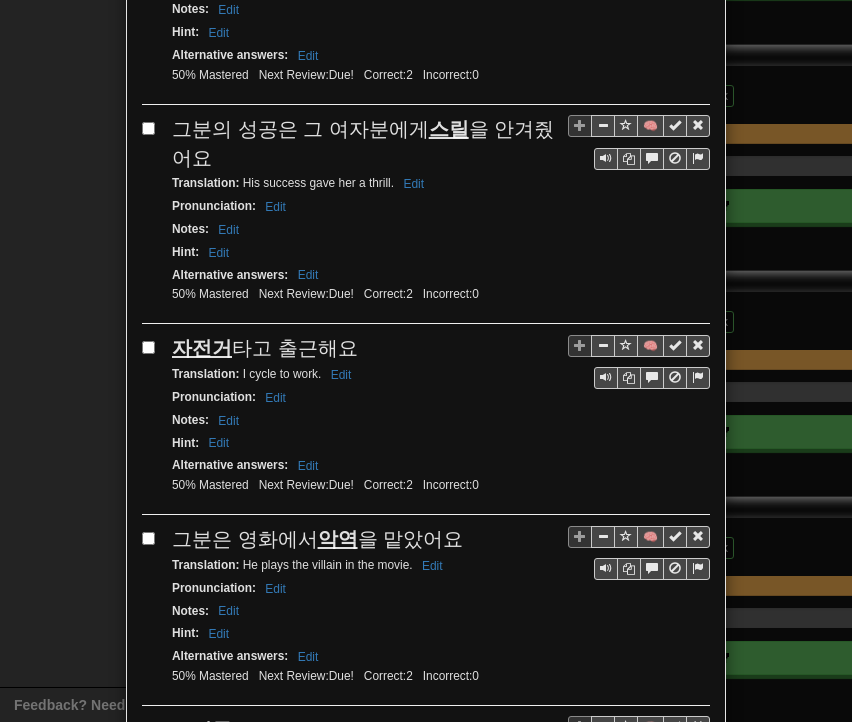 click on "Pronunciation :     Edit" at bounding box center [441, 588] 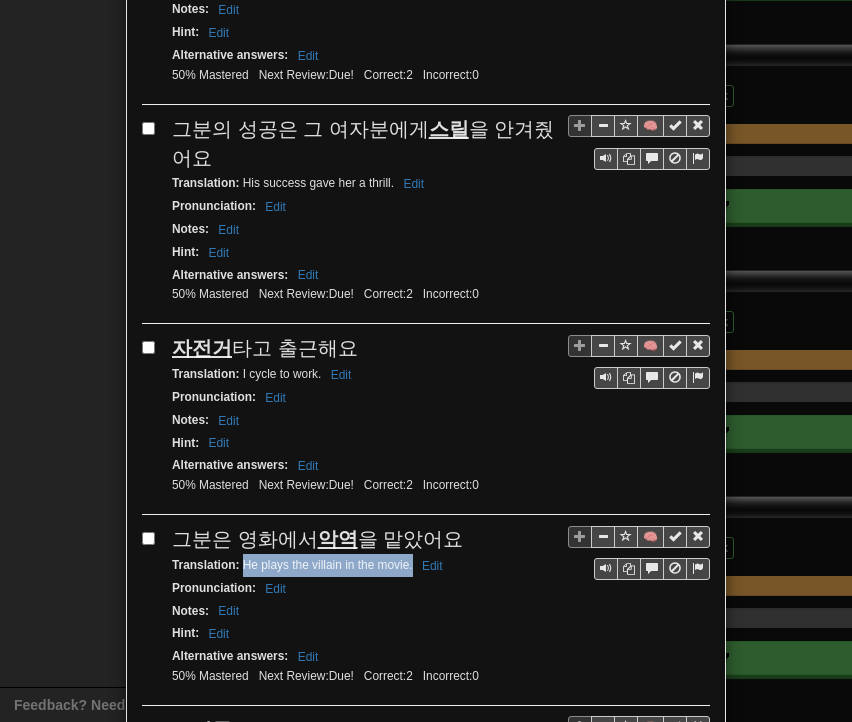 drag, startPoint x: 236, startPoint y: 548, endPoint x: 404, endPoint y: 542, distance: 168.1071 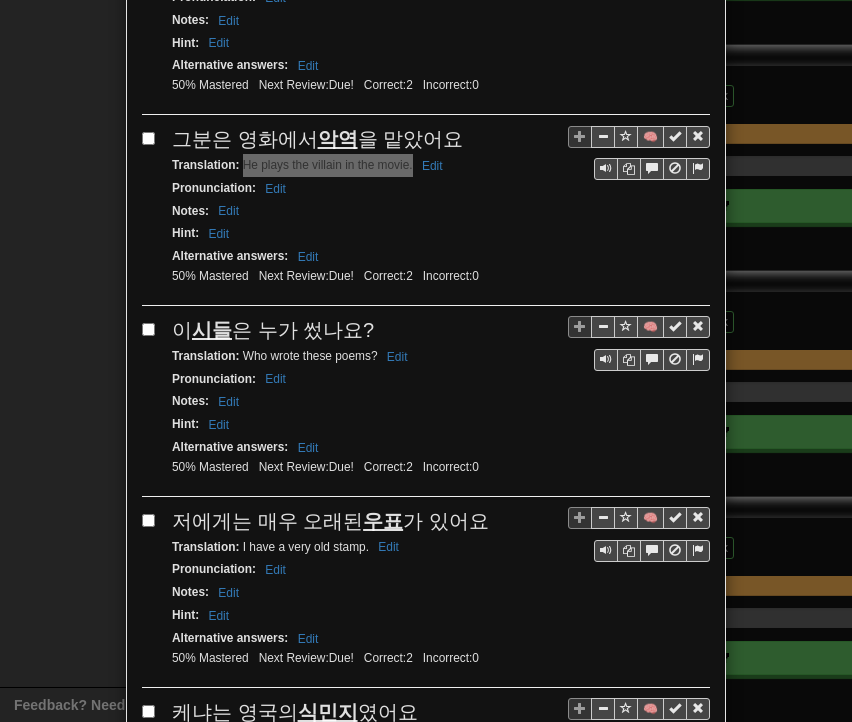 scroll, scrollTop: 1100, scrollLeft: 0, axis: vertical 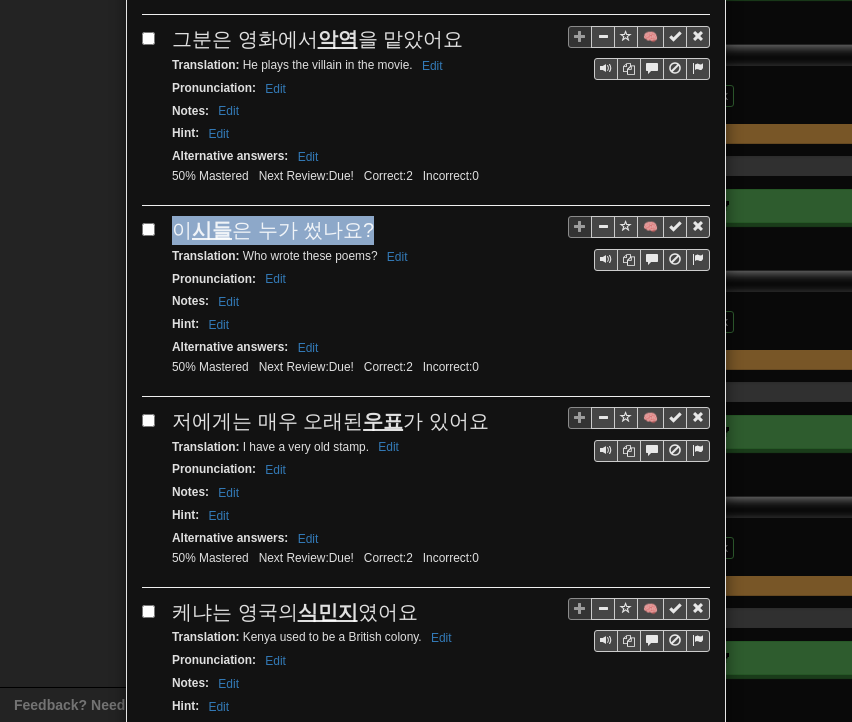 drag, startPoint x: 176, startPoint y: 206, endPoint x: 359, endPoint y: 211, distance: 183.0683 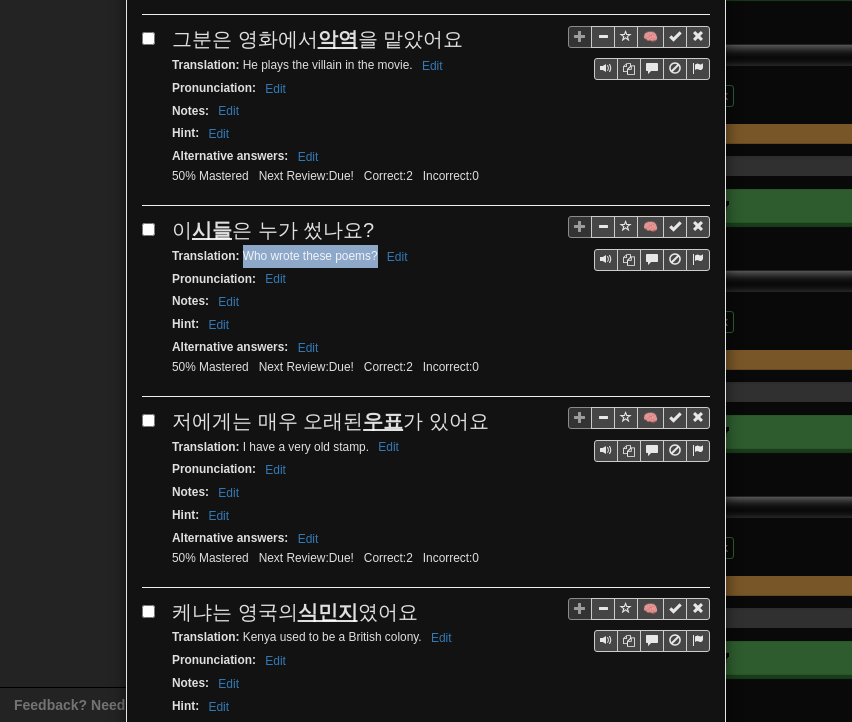 drag, startPoint x: 236, startPoint y: 236, endPoint x: 368, endPoint y: 237, distance: 132.00378 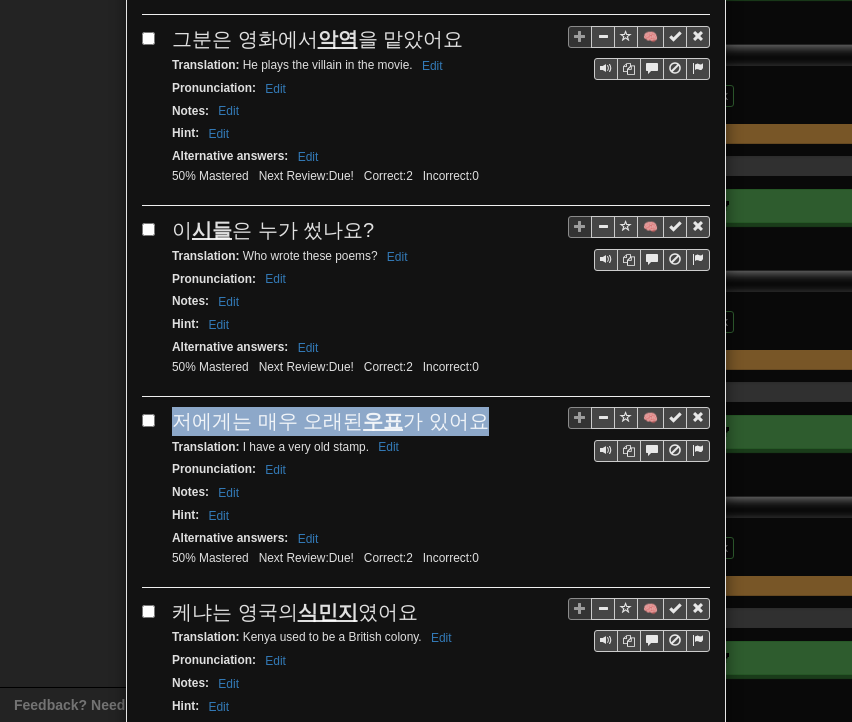 drag, startPoint x: 169, startPoint y: 398, endPoint x: 473, endPoint y: 389, distance: 304.1332 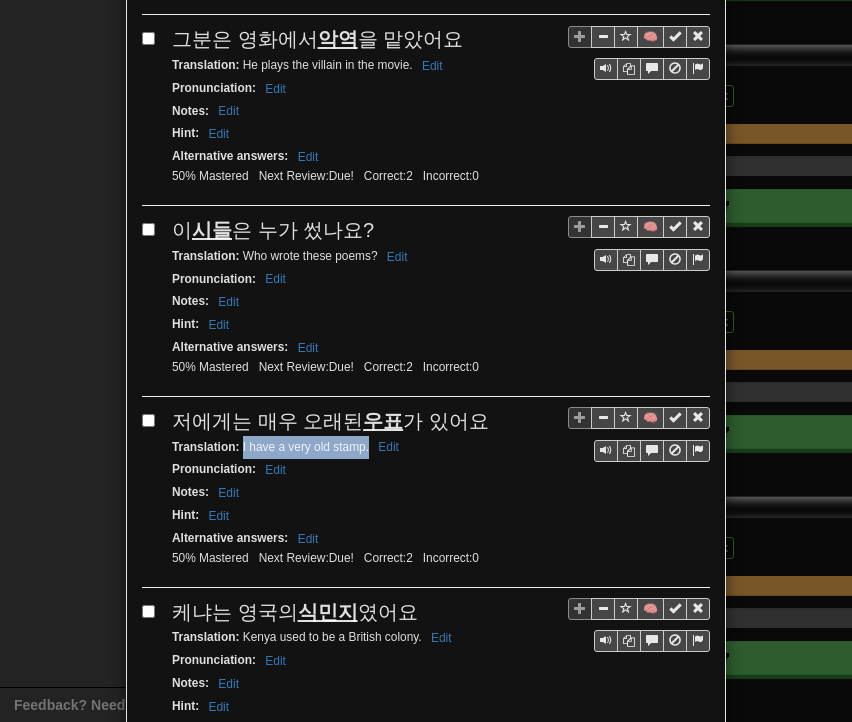 drag, startPoint x: 234, startPoint y: 420, endPoint x: 360, endPoint y: 418, distance: 126.01587 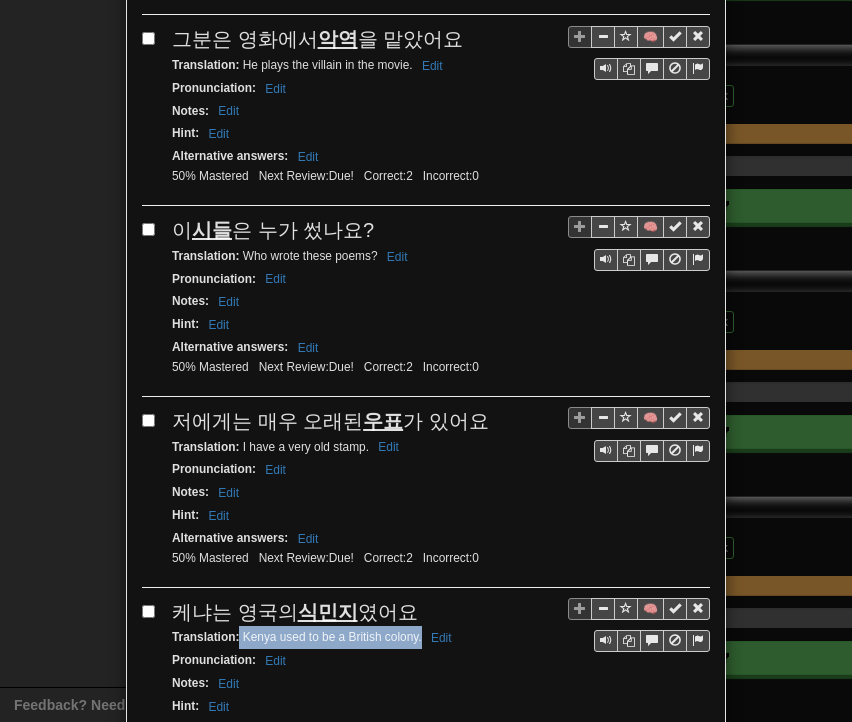 drag, startPoint x: 232, startPoint y: 611, endPoint x: 412, endPoint y: 616, distance: 180.06943 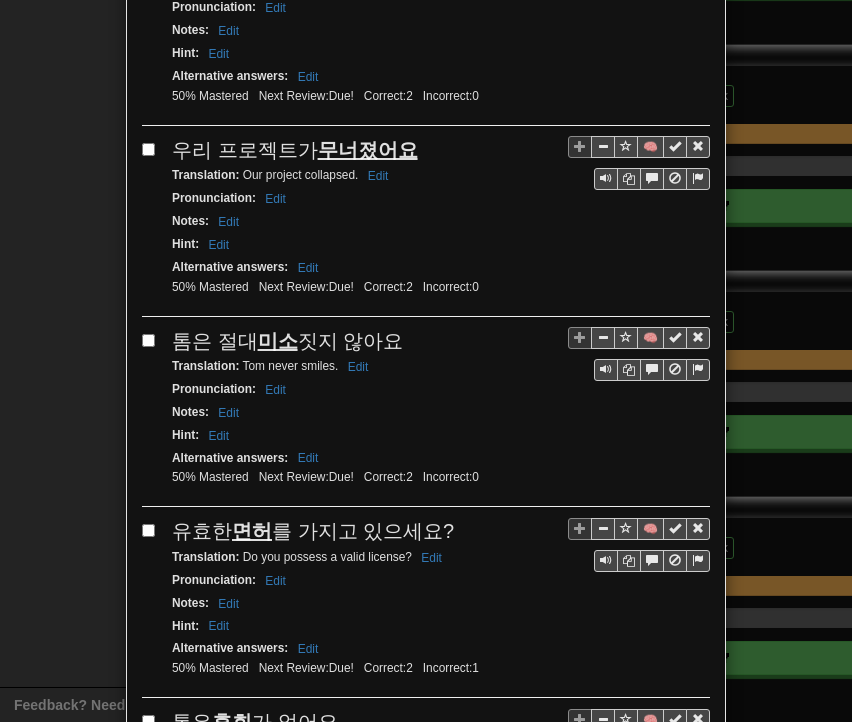 scroll, scrollTop: 1800, scrollLeft: 0, axis: vertical 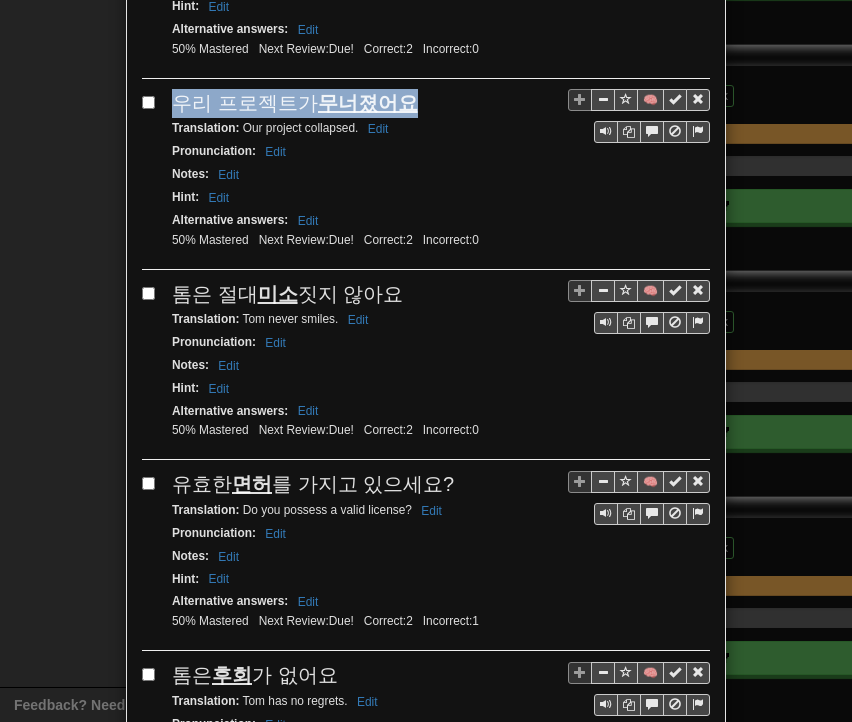 drag, startPoint x: 166, startPoint y: 65, endPoint x: 413, endPoint y: 74, distance: 247.16391 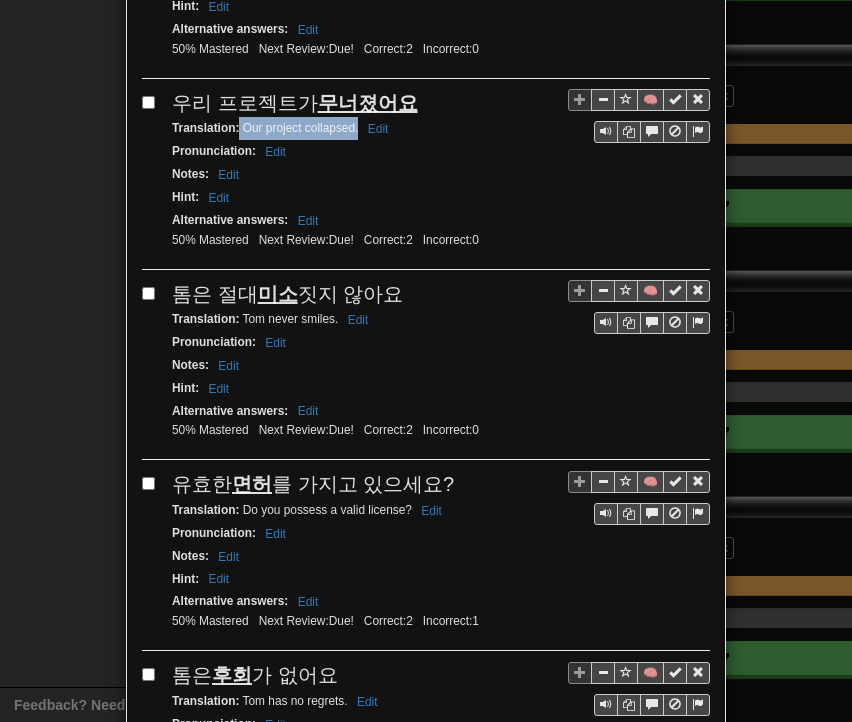 drag, startPoint x: 232, startPoint y: 95, endPoint x: 349, endPoint y: 97, distance: 117.01709 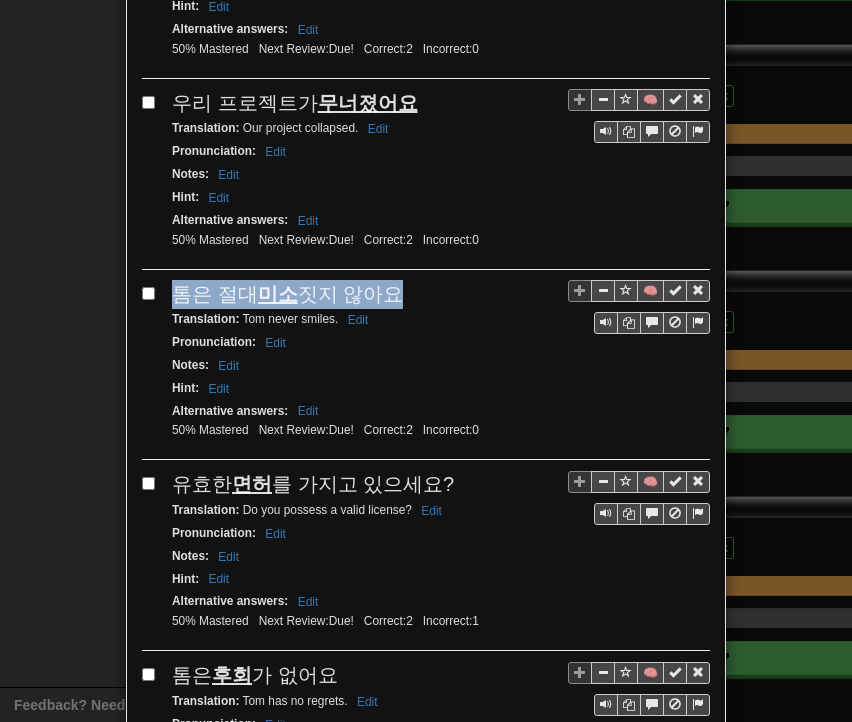 drag, startPoint x: 165, startPoint y: 254, endPoint x: 388, endPoint y: 258, distance: 223.03587 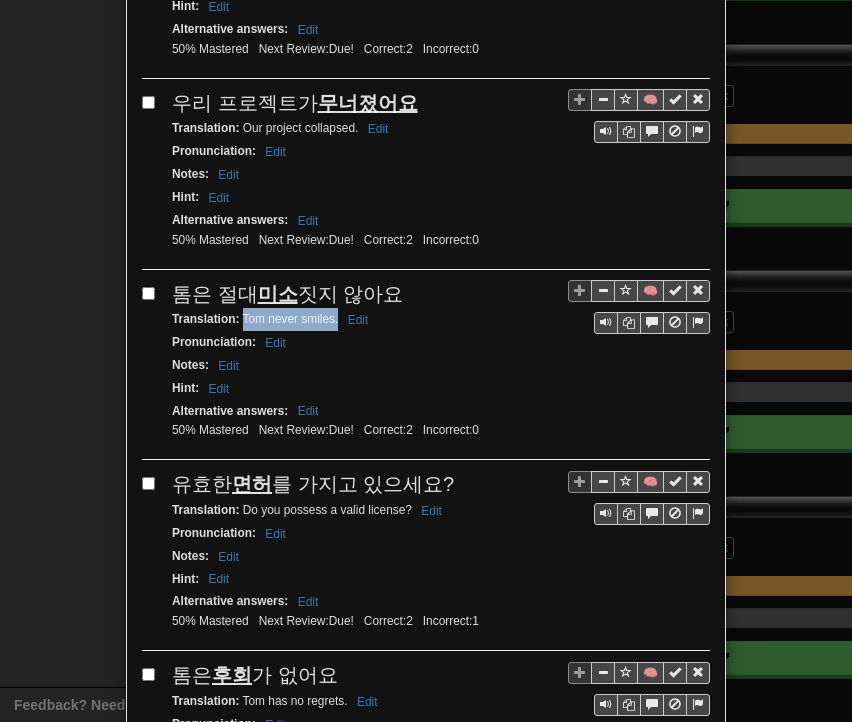 drag, startPoint x: 235, startPoint y: 283, endPoint x: 330, endPoint y: 284, distance: 95.005264 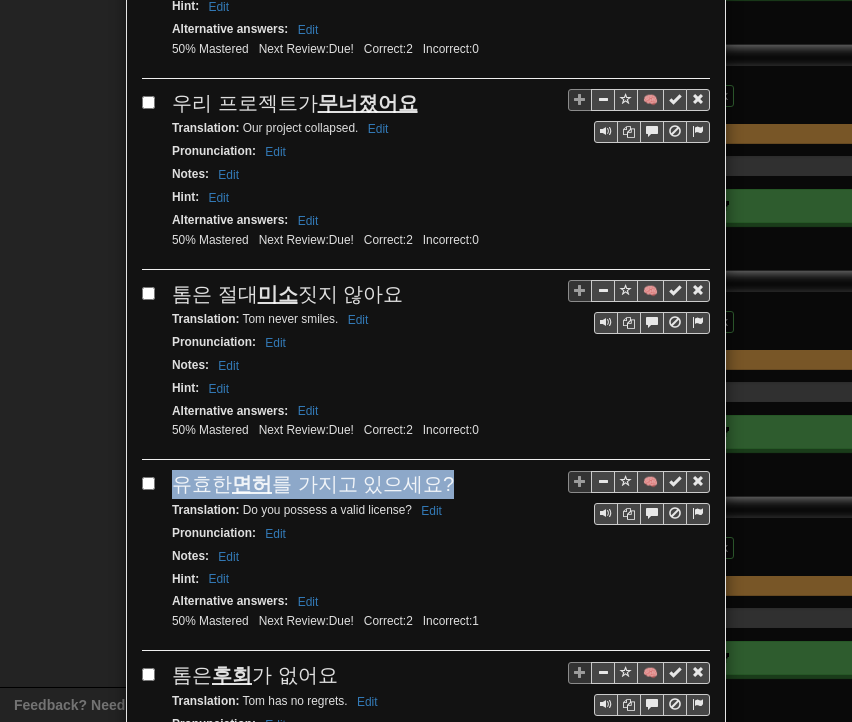drag, startPoint x: 164, startPoint y: 445, endPoint x: 440, endPoint y: 442, distance: 276.0163 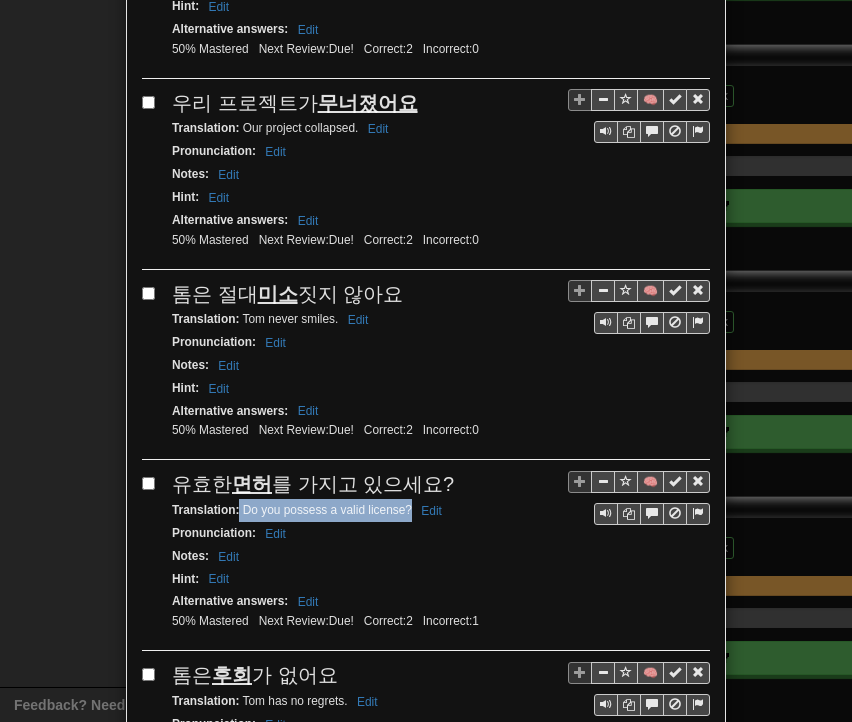 drag, startPoint x: 231, startPoint y: 462, endPoint x: 403, endPoint y: 474, distance: 172.41809 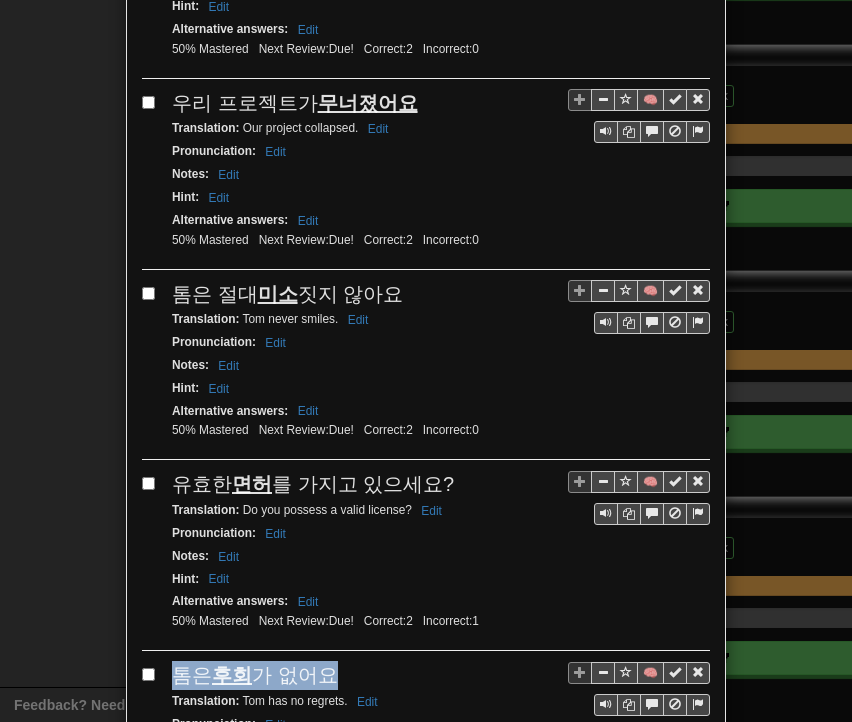 drag, startPoint x: 166, startPoint y: 628, endPoint x: 329, endPoint y: 628, distance: 163 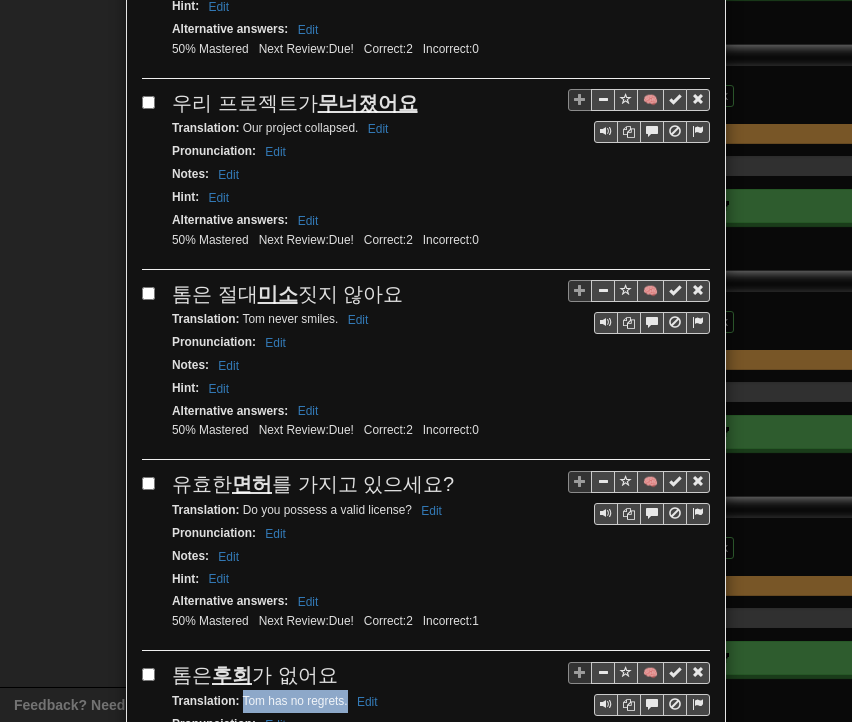 drag, startPoint x: 235, startPoint y: 653, endPoint x: 339, endPoint y: 659, distance: 104.172935 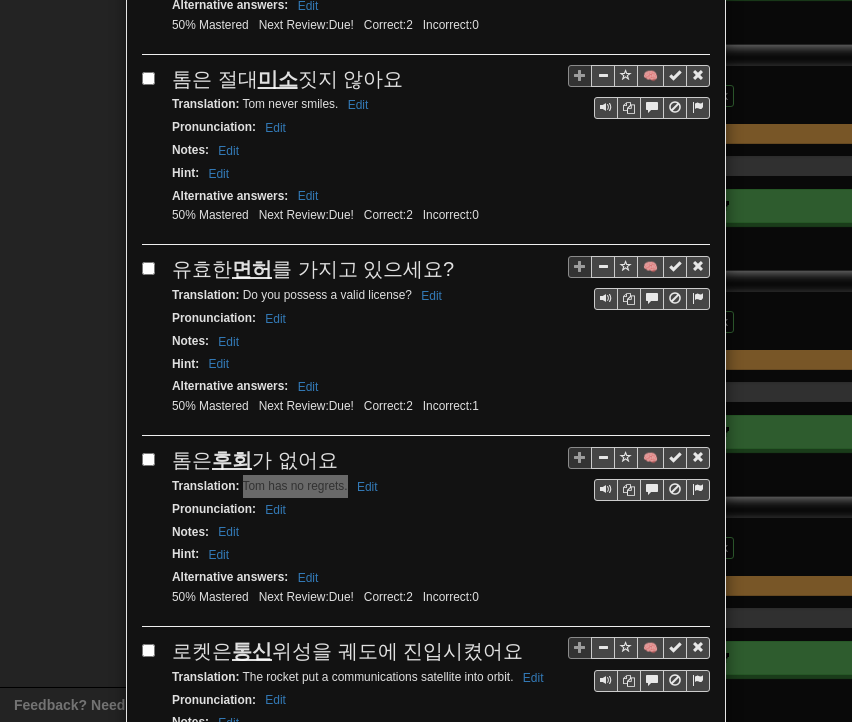 scroll, scrollTop: 2200, scrollLeft: 0, axis: vertical 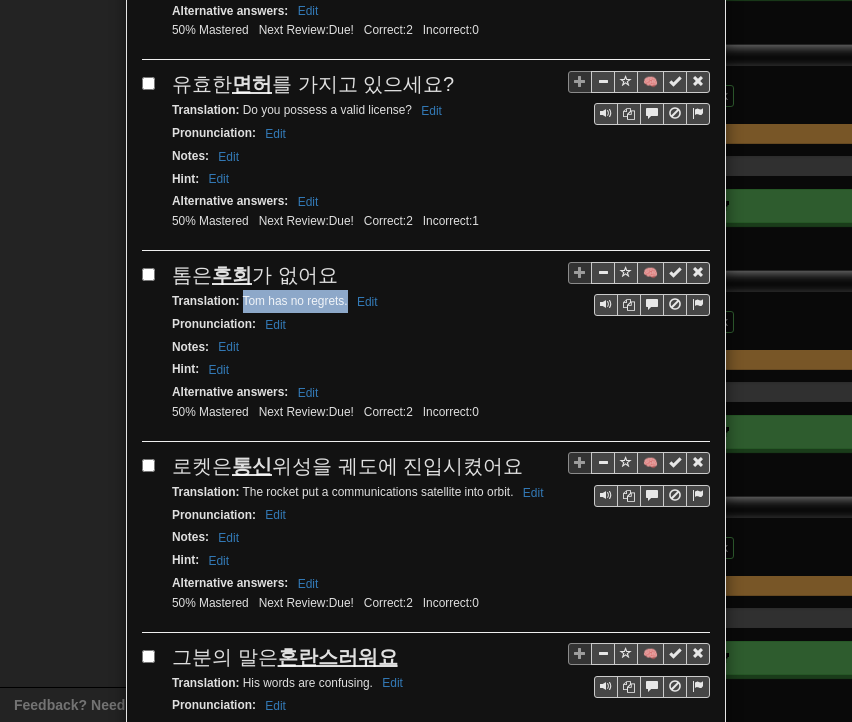 drag, startPoint x: 161, startPoint y: 413, endPoint x: 495, endPoint y: 418, distance: 334.0374 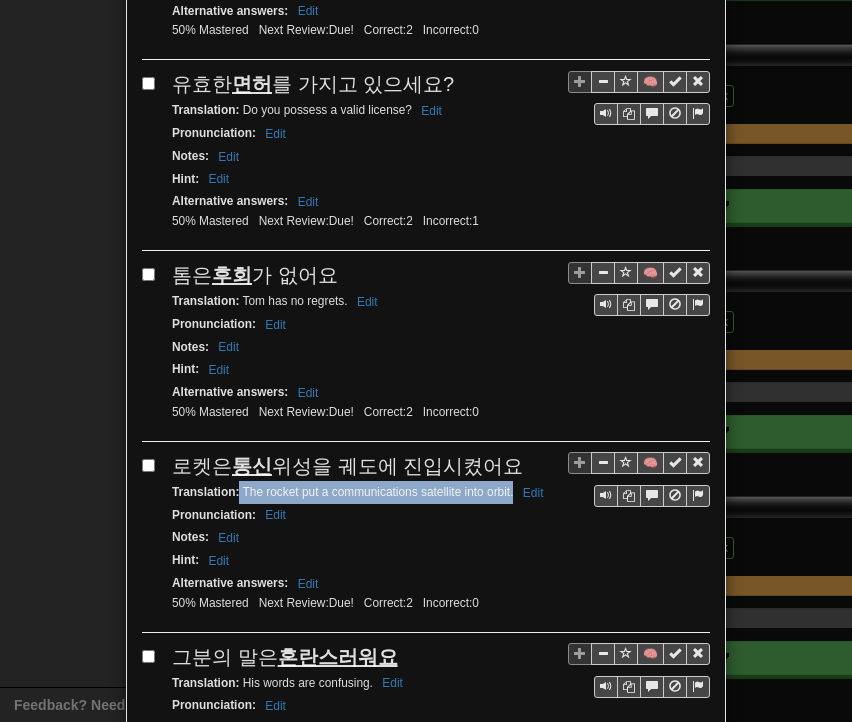 drag, startPoint x: 232, startPoint y: 442, endPoint x: 505, endPoint y: 445, distance: 273.01648 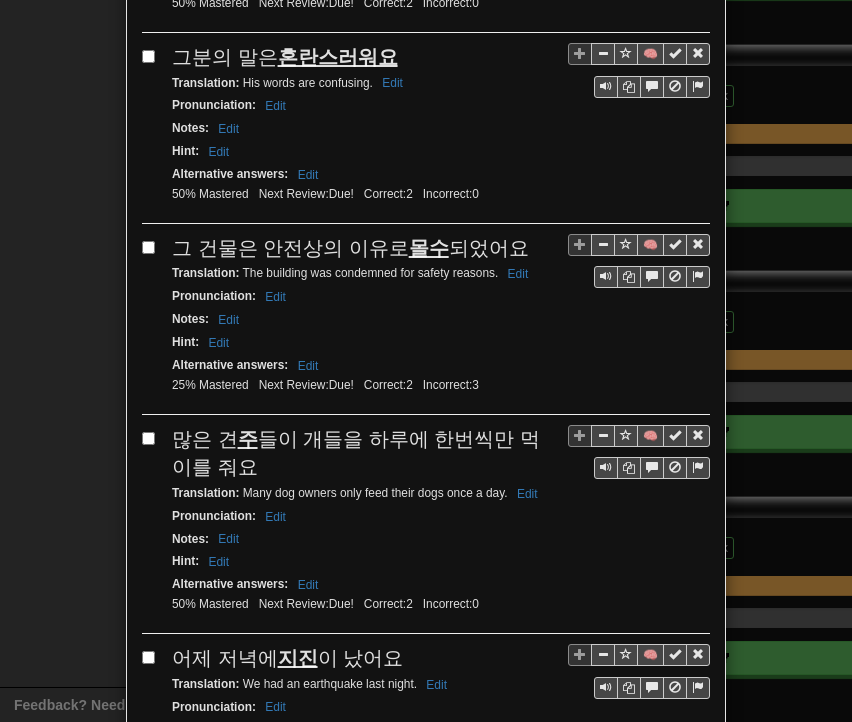 scroll, scrollTop: 2700, scrollLeft: 0, axis: vertical 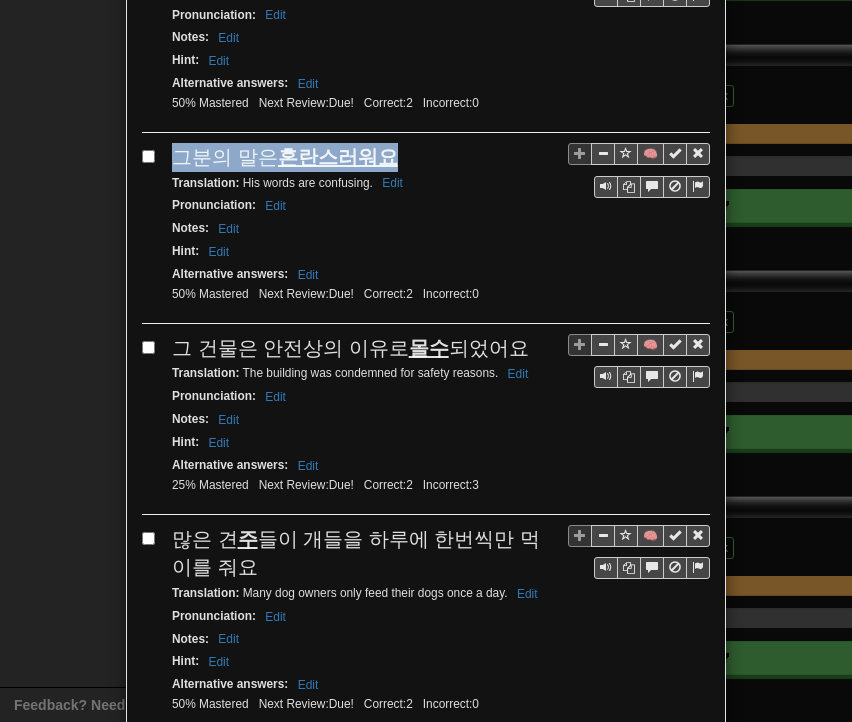 drag, startPoint x: 172, startPoint y: 101, endPoint x: 390, endPoint y: 100, distance: 218.00229 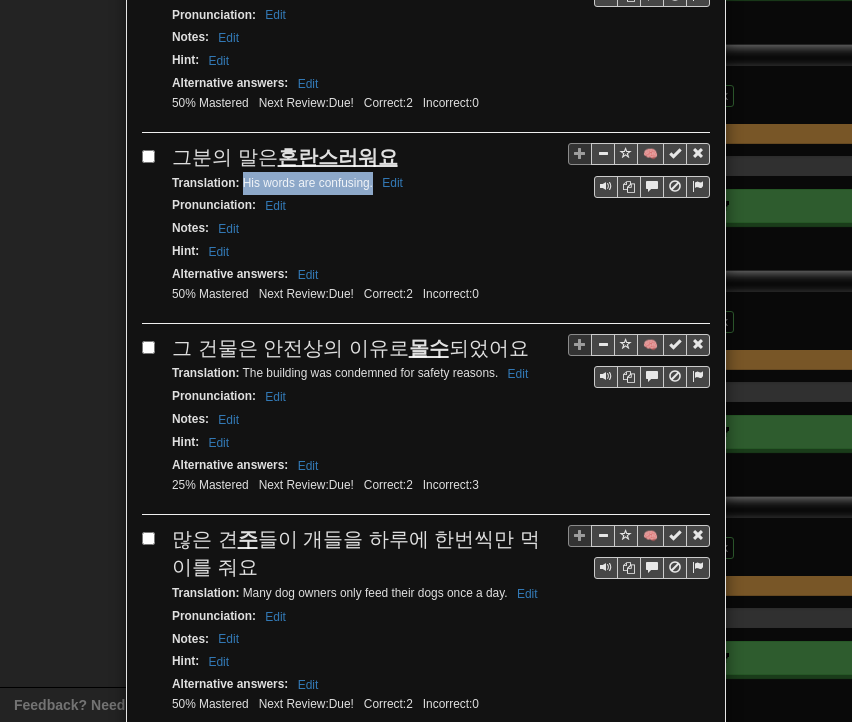 drag, startPoint x: 235, startPoint y: 125, endPoint x: 364, endPoint y: 136, distance: 129.46814 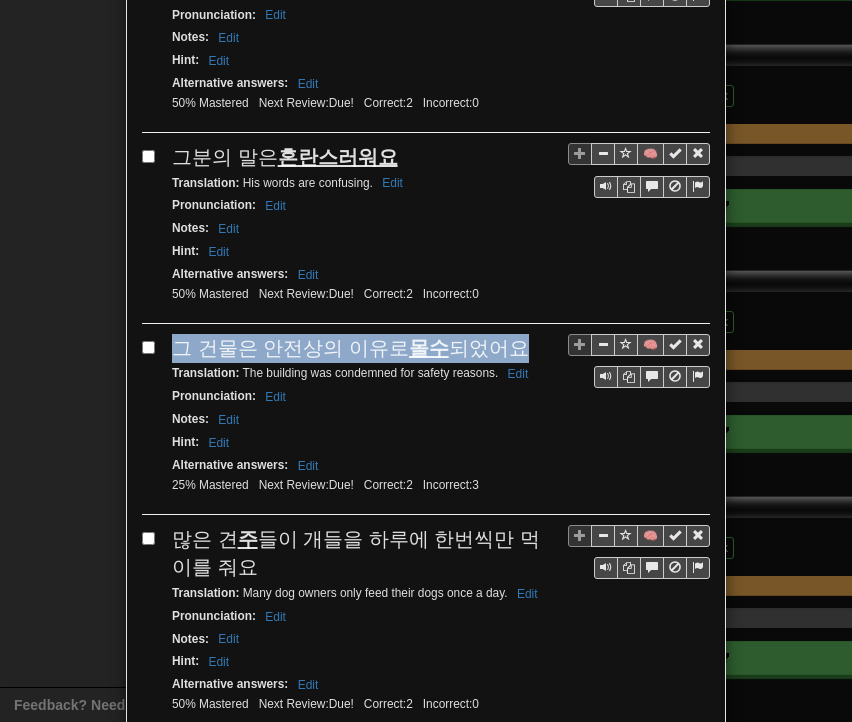drag, startPoint x: 167, startPoint y: 291, endPoint x: 524, endPoint y: 290, distance: 357.0014 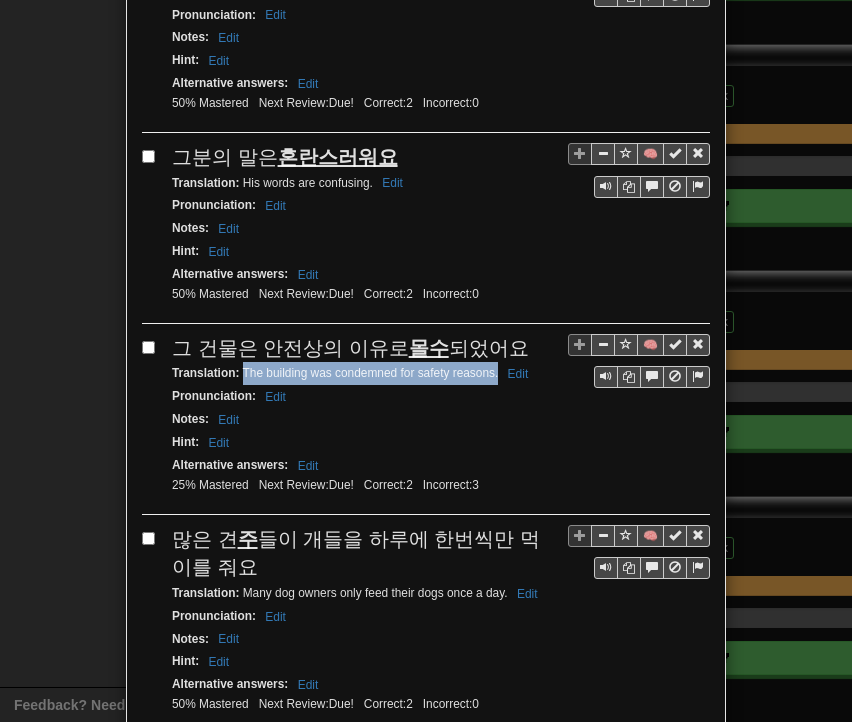 drag, startPoint x: 235, startPoint y: 318, endPoint x: 492, endPoint y: 314, distance: 257.03113 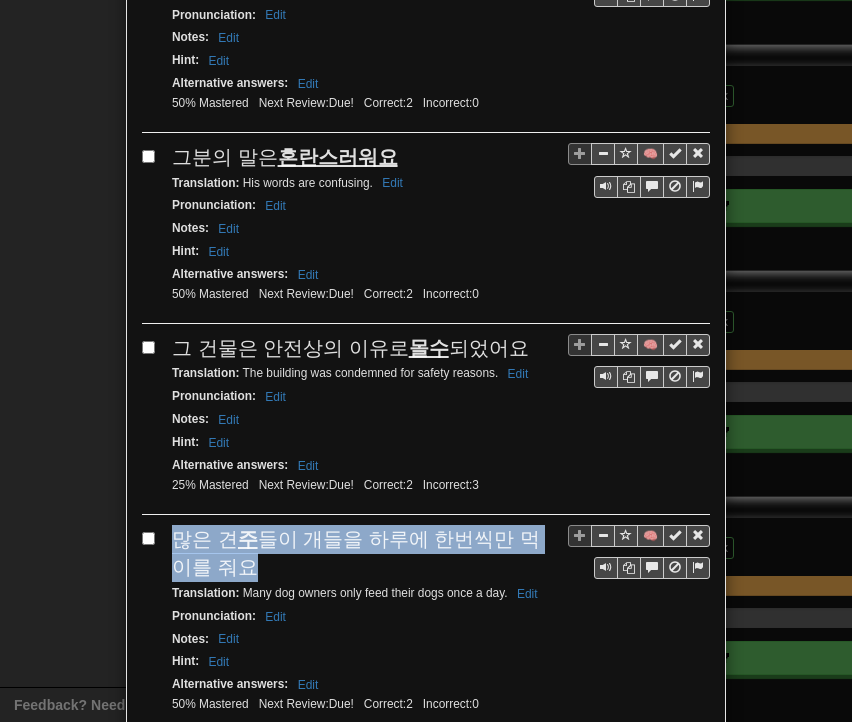 drag, startPoint x: 169, startPoint y: 476, endPoint x: 201, endPoint y: 505, distance: 43.185646 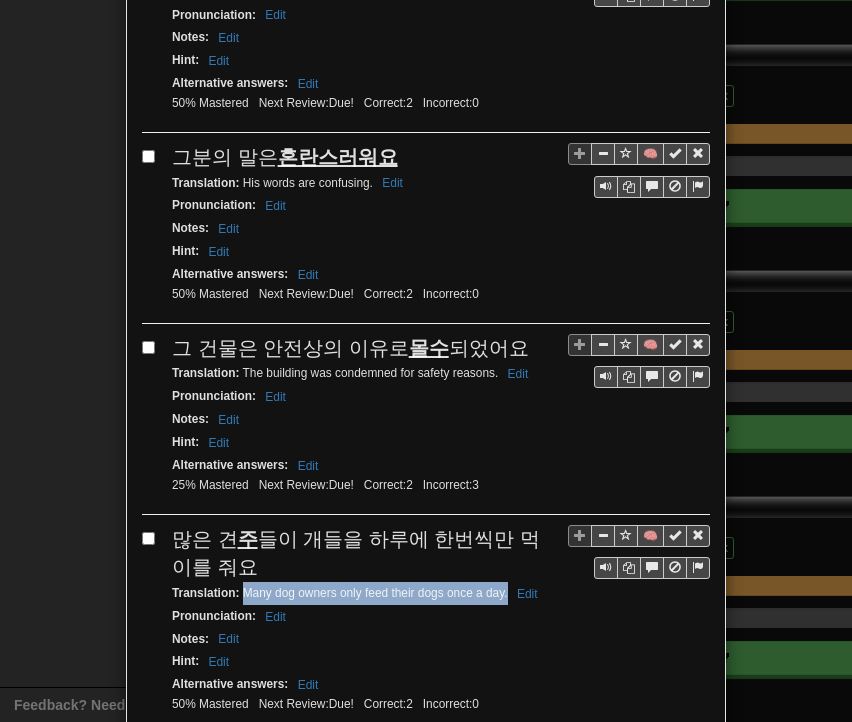 drag, startPoint x: 236, startPoint y: 530, endPoint x: 500, endPoint y: 534, distance: 264.0303 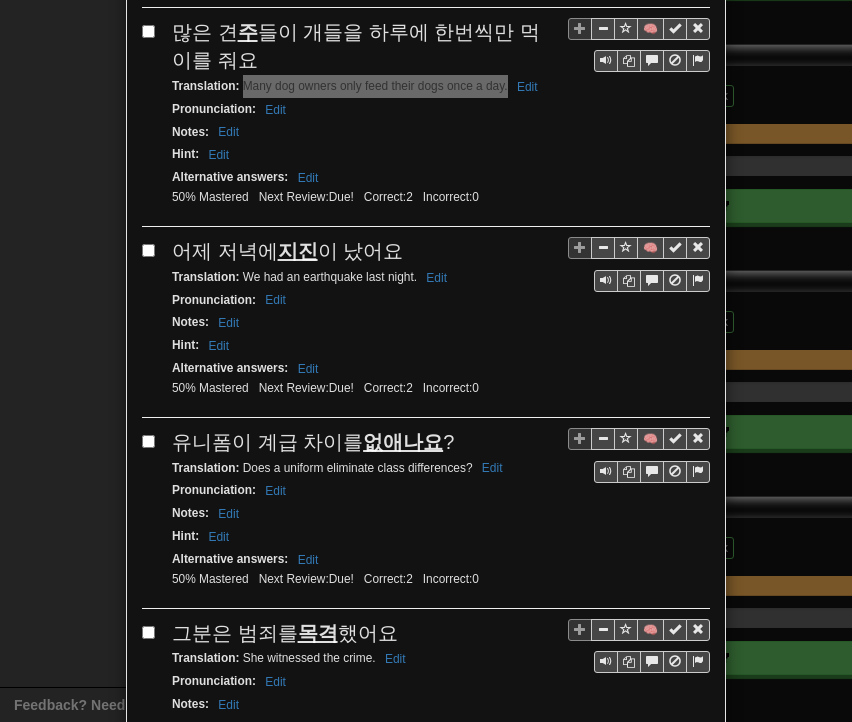 scroll, scrollTop: 3300, scrollLeft: 0, axis: vertical 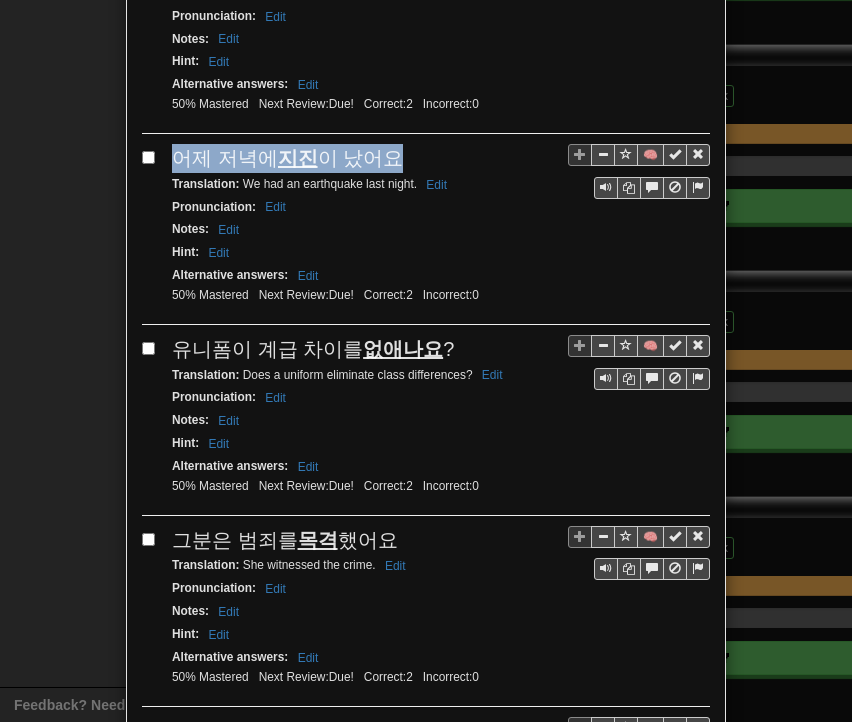 drag, startPoint x: 167, startPoint y: 89, endPoint x: 381, endPoint y: 91, distance: 214.00934 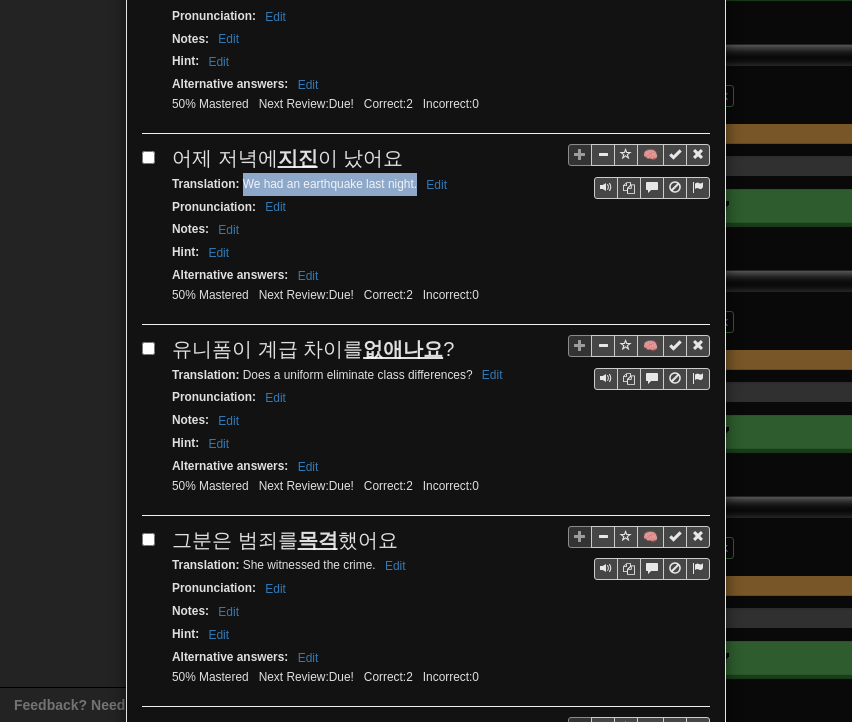 drag, startPoint x: 236, startPoint y: 117, endPoint x: 410, endPoint y: 124, distance: 174.14075 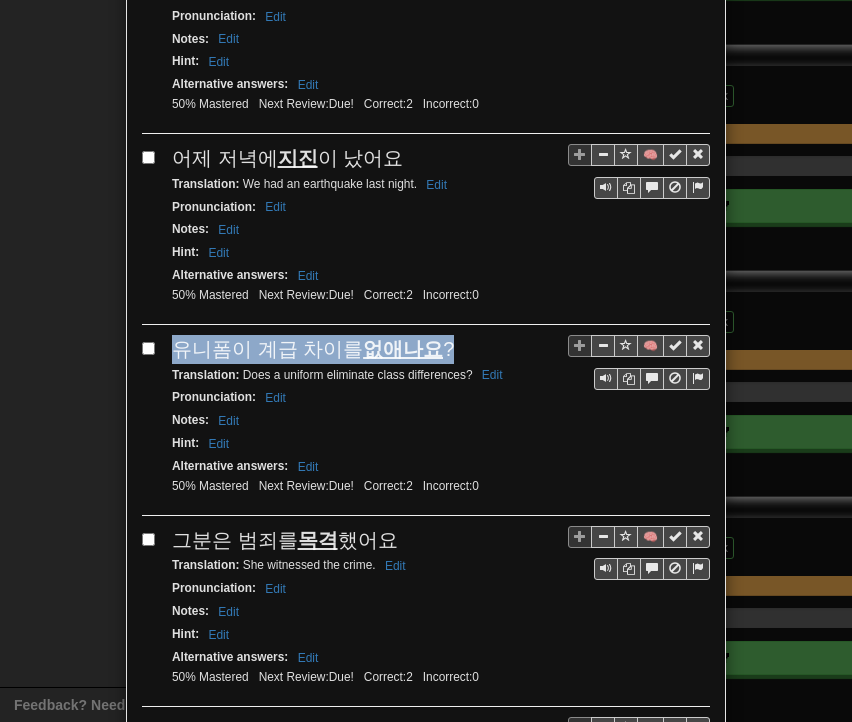 drag, startPoint x: 210, startPoint y: 282, endPoint x: 439, endPoint y: 283, distance: 229.00218 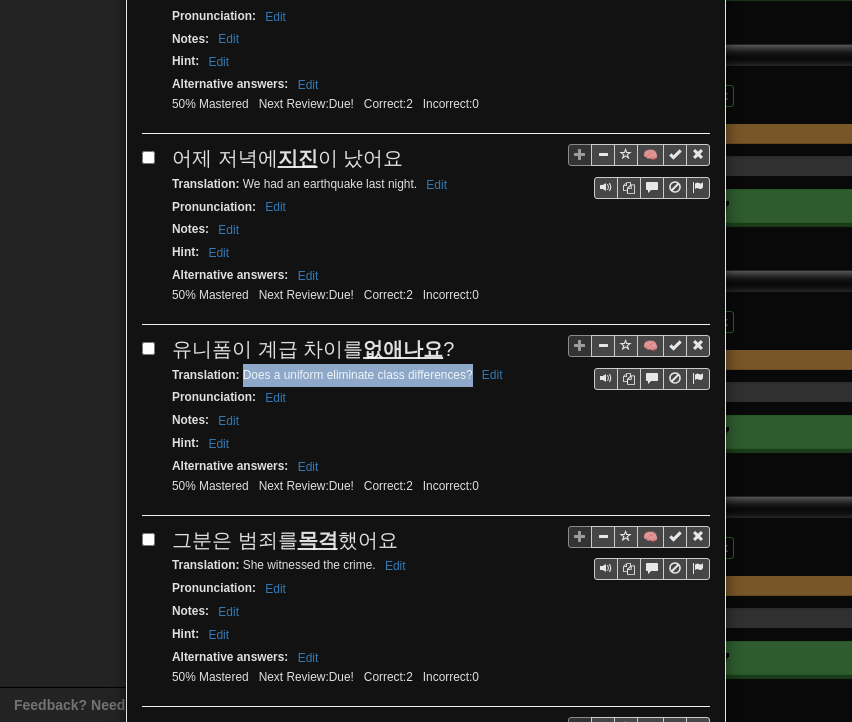 drag, startPoint x: 234, startPoint y: 305, endPoint x: 464, endPoint y: 314, distance: 230.17603 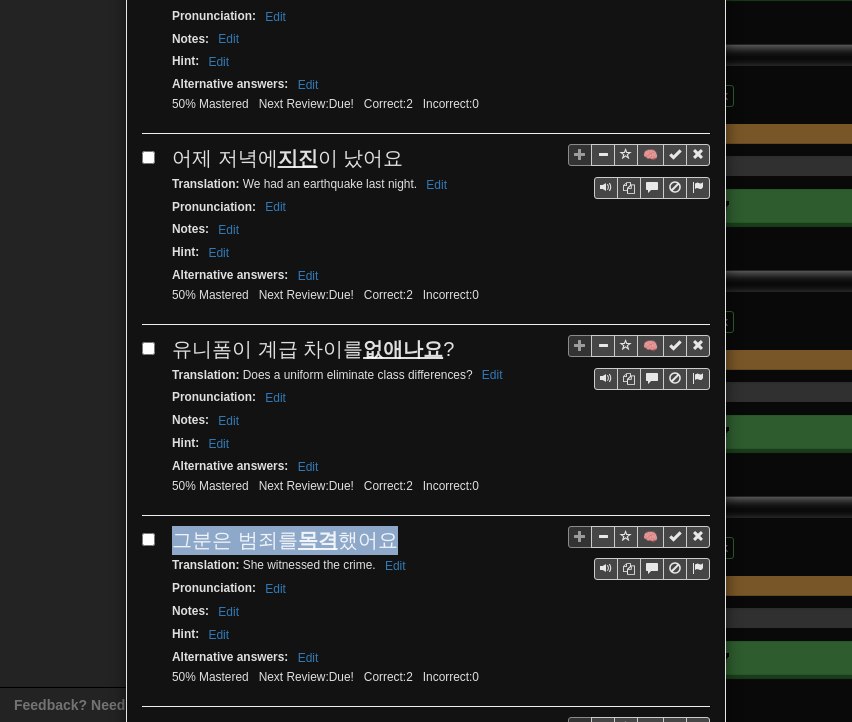 drag, startPoint x: 171, startPoint y: 469, endPoint x: 391, endPoint y: 449, distance: 220.90723 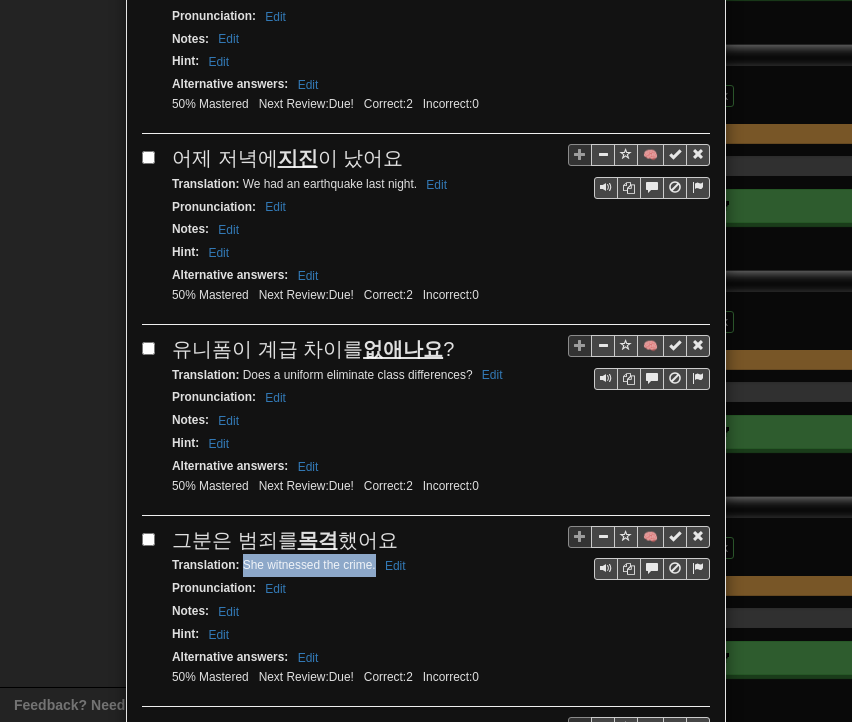 drag, startPoint x: 236, startPoint y: 493, endPoint x: 367, endPoint y: 492, distance: 131.00381 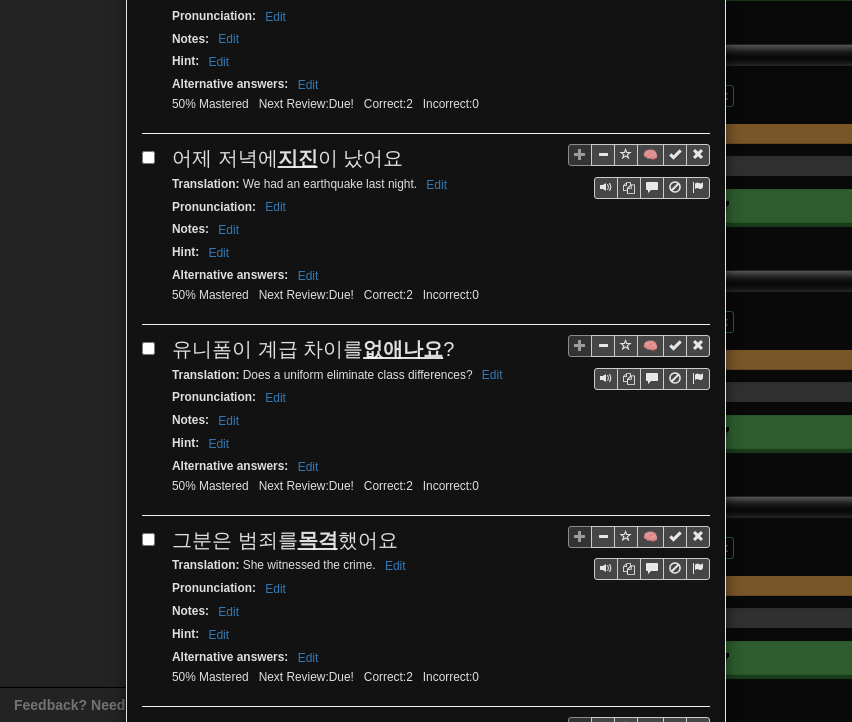 drag, startPoint x: 234, startPoint y: 678, endPoint x: 482, endPoint y: 682, distance: 248.03226 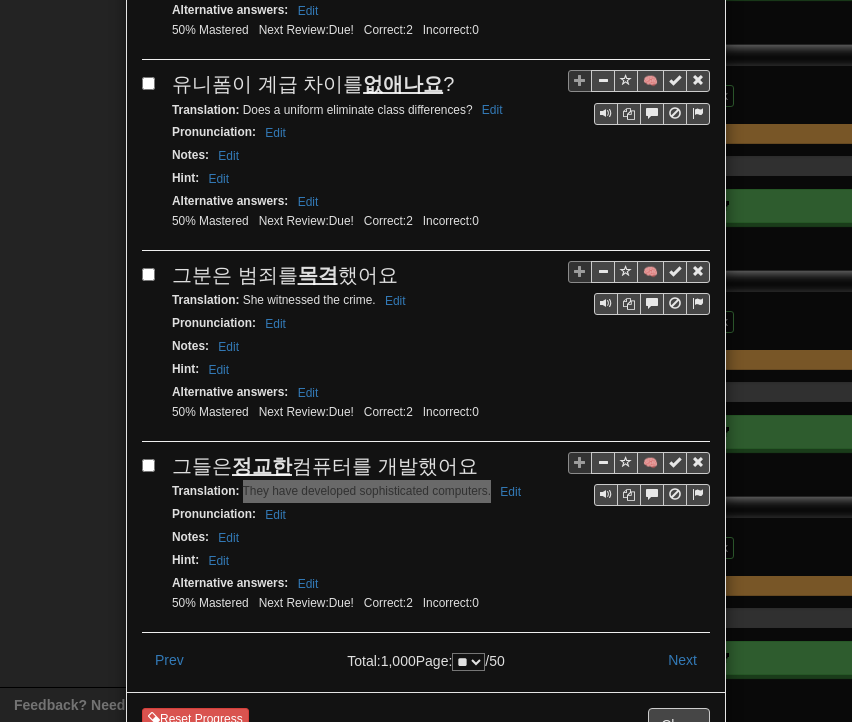 scroll, scrollTop: 3568, scrollLeft: 0, axis: vertical 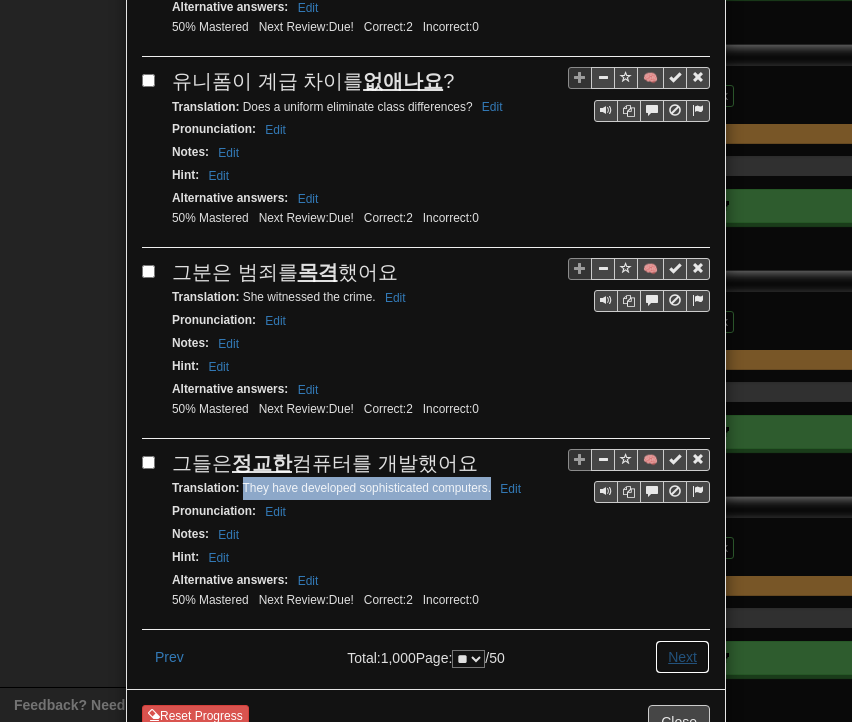 click on "Next" at bounding box center [682, 657] 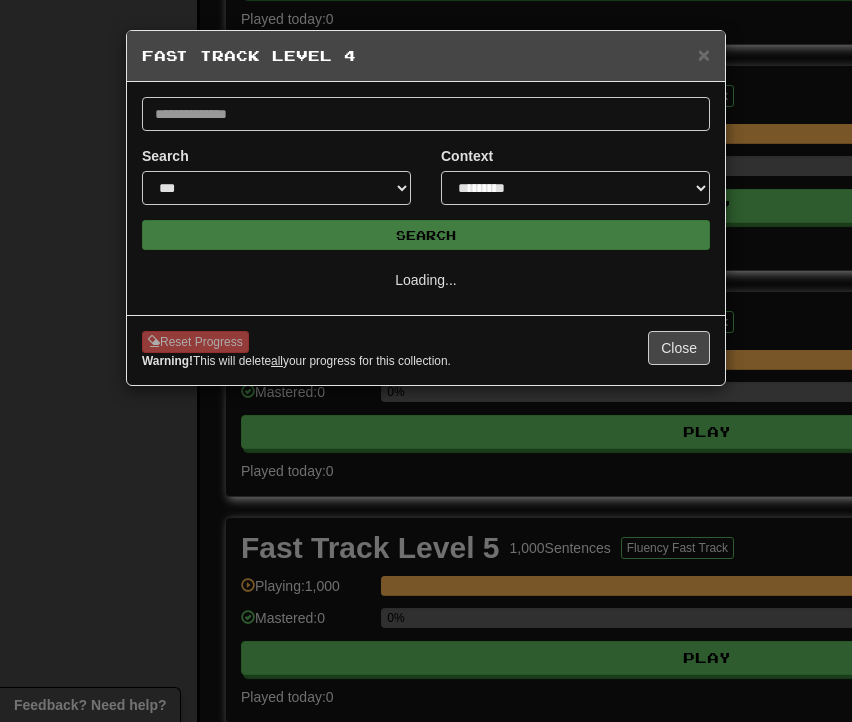 scroll, scrollTop: 0, scrollLeft: 0, axis: both 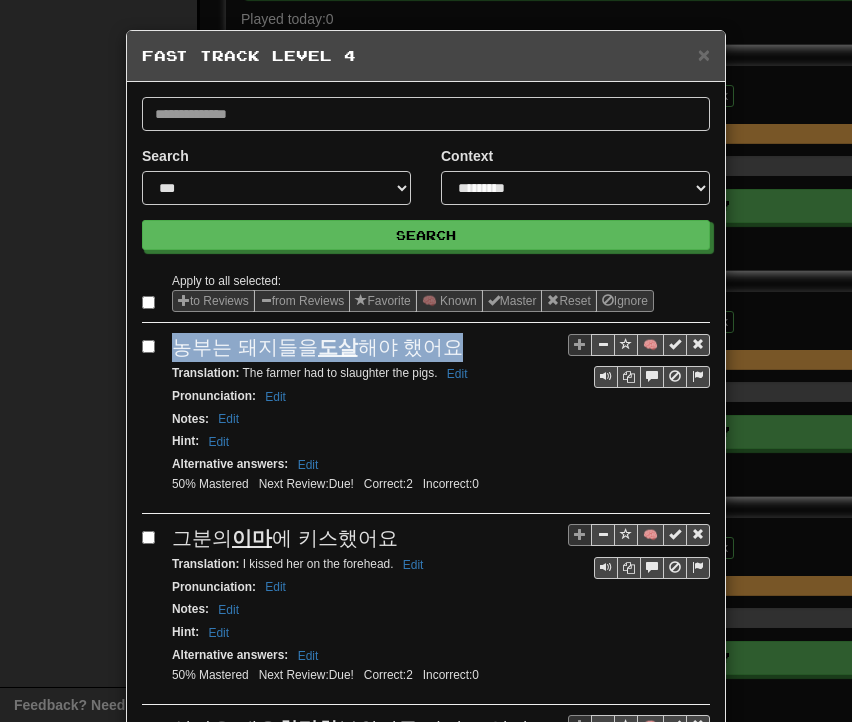 drag, startPoint x: 164, startPoint y: 347, endPoint x: 441, endPoint y: 345, distance: 277.00723 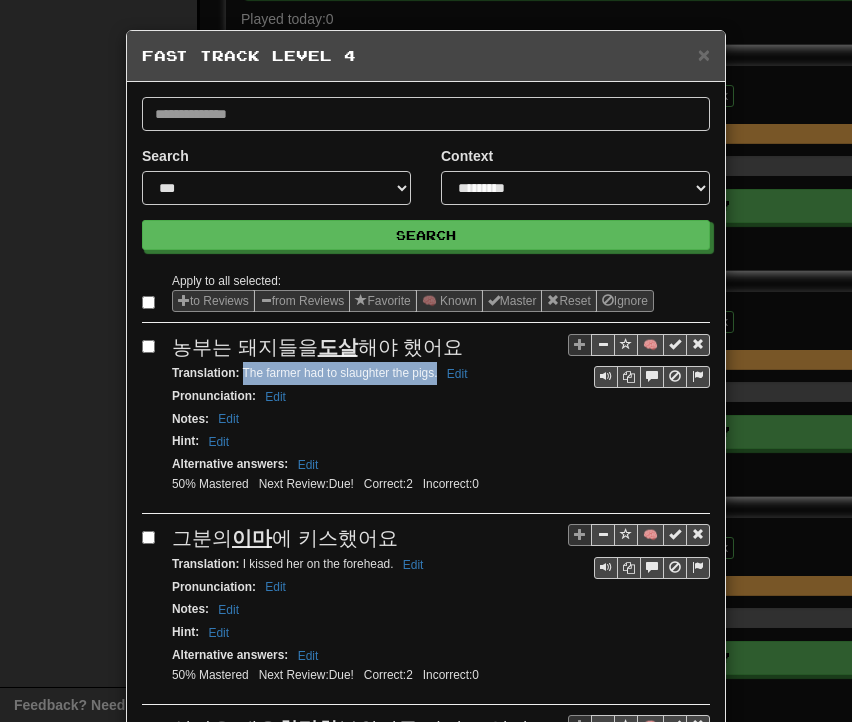 drag, startPoint x: 236, startPoint y: 374, endPoint x: 429, endPoint y: 377, distance: 193.02332 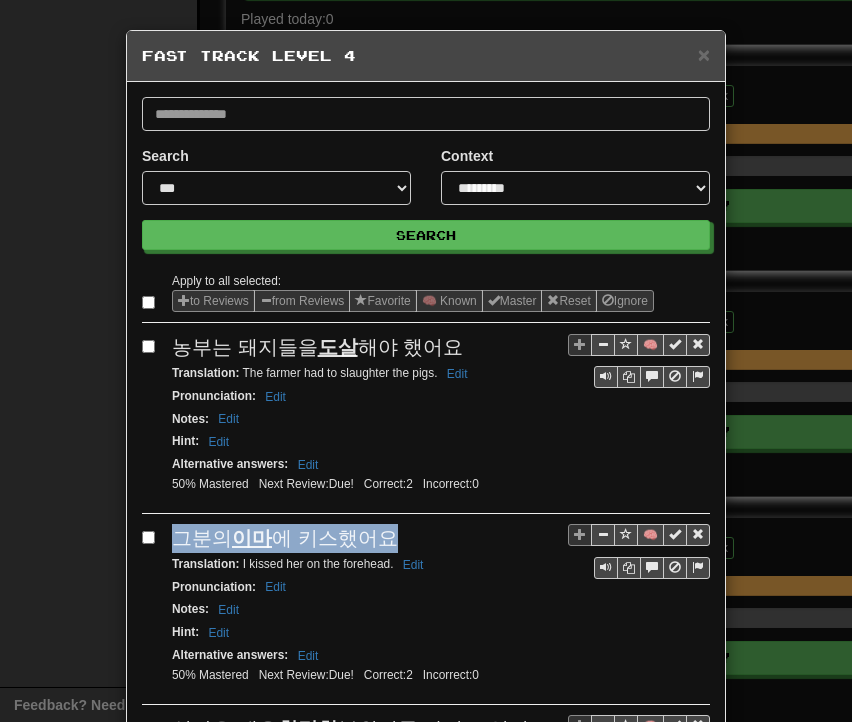drag, startPoint x: 170, startPoint y: 529, endPoint x: 392, endPoint y: 537, distance: 222.1441 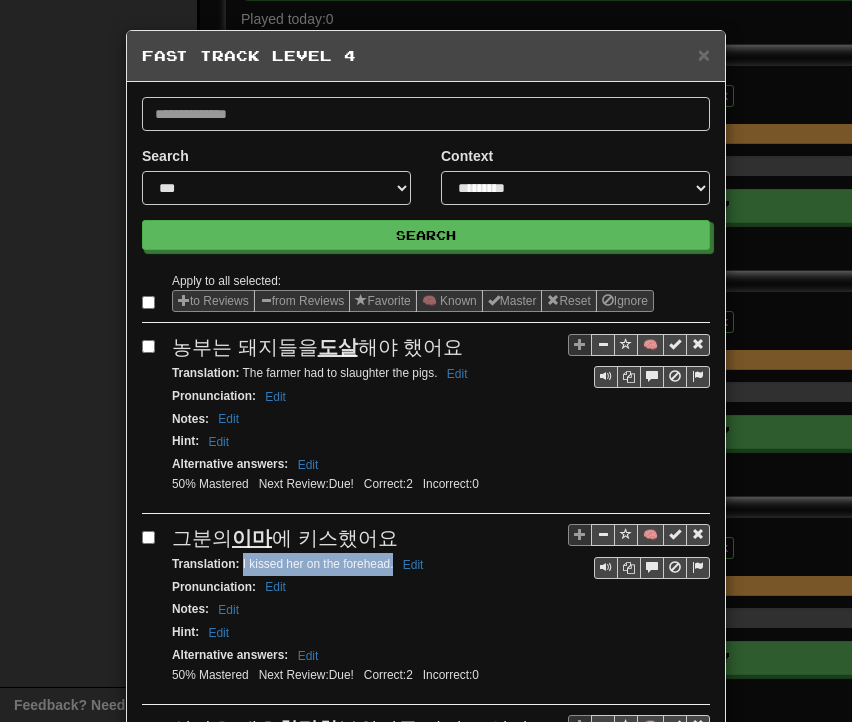 drag, startPoint x: 233, startPoint y: 555, endPoint x: 385, endPoint y: 562, distance: 152.1611 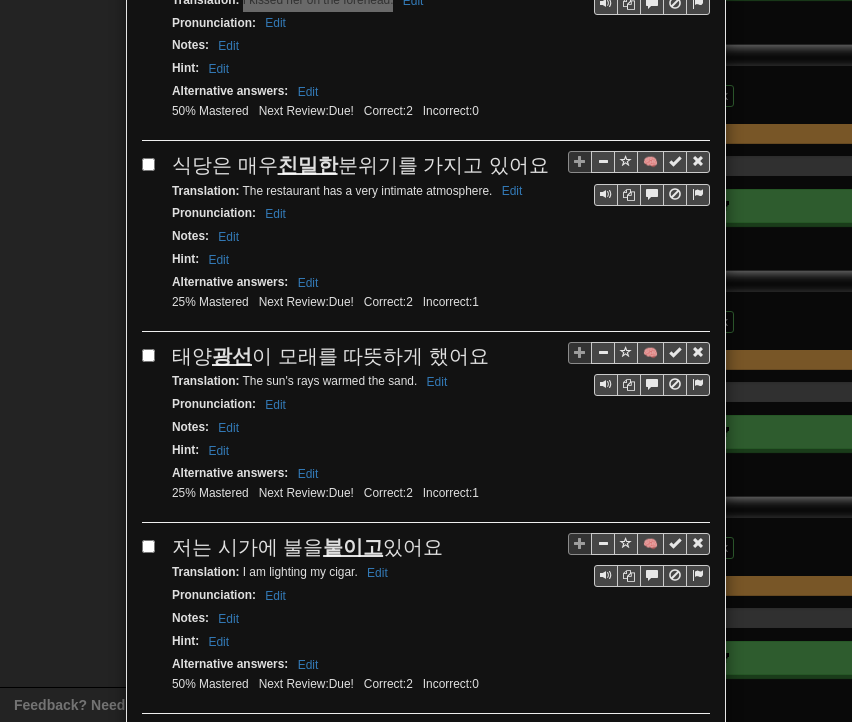 scroll, scrollTop: 600, scrollLeft: 0, axis: vertical 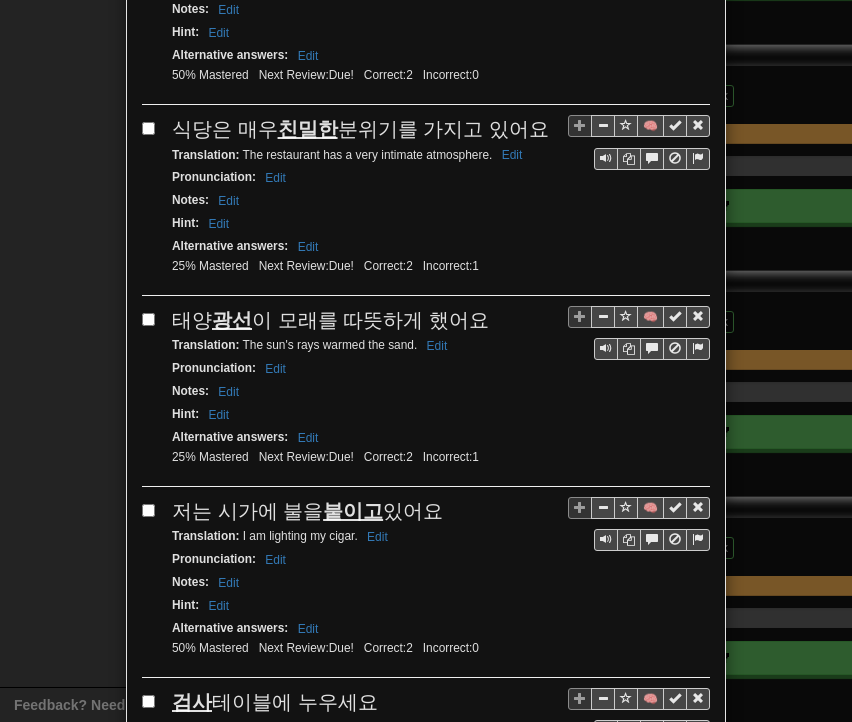 drag, startPoint x: 166, startPoint y: 122, endPoint x: 521, endPoint y: 120, distance: 355.00565 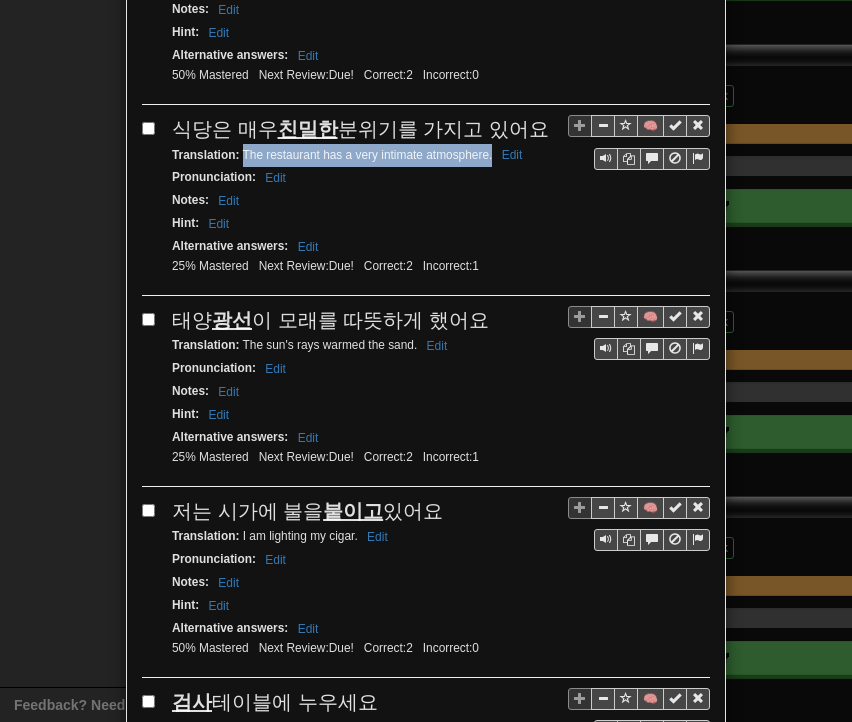 drag, startPoint x: 236, startPoint y: 141, endPoint x: 483, endPoint y: 149, distance: 247.12952 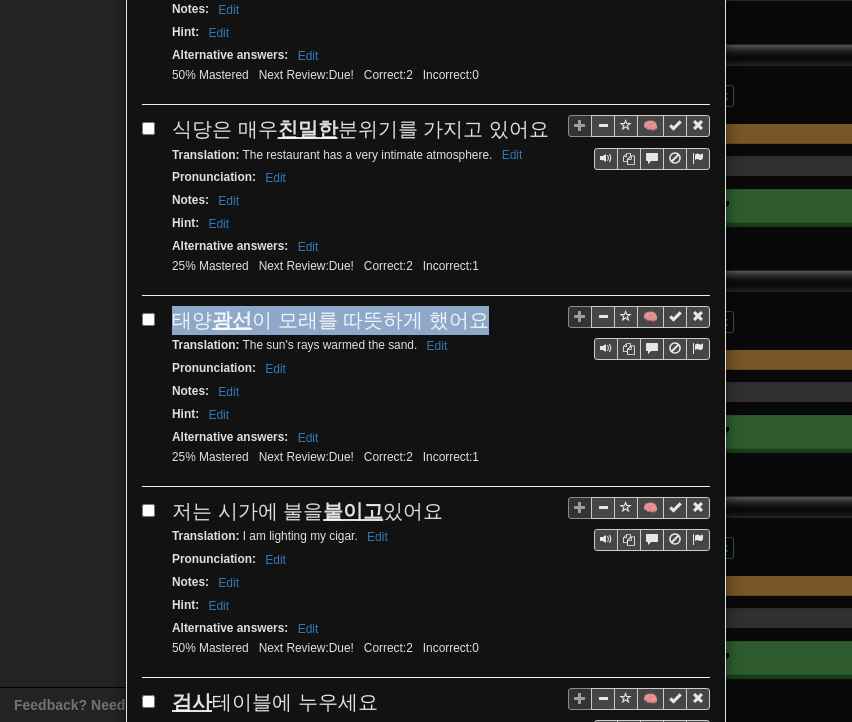drag, startPoint x: 165, startPoint y: 308, endPoint x: 457, endPoint y: 303, distance: 292.04282 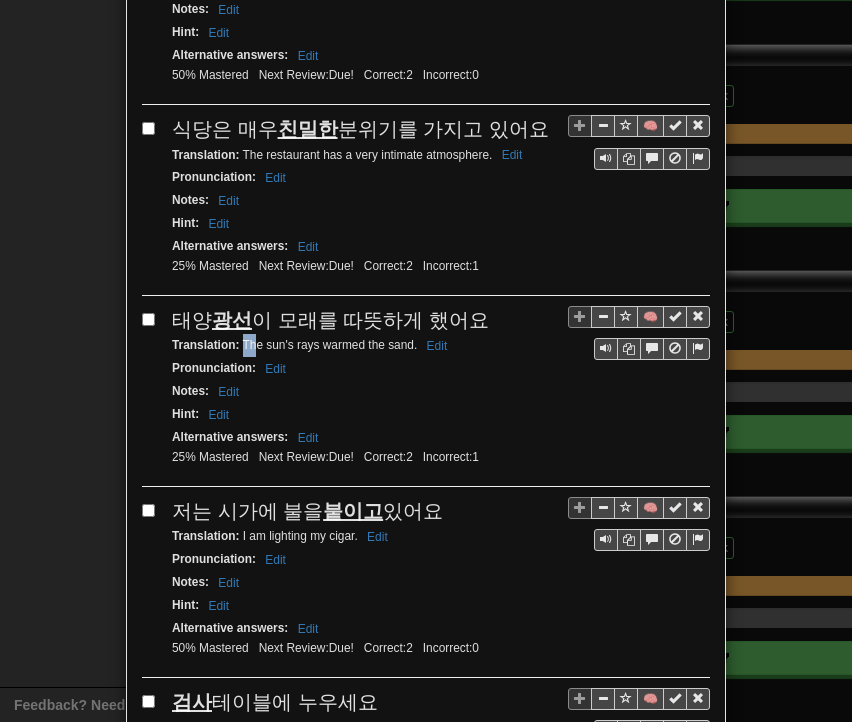 click on "Translation :   The sun's rays warmed the sand.   Edit" at bounding box center [312, 345] 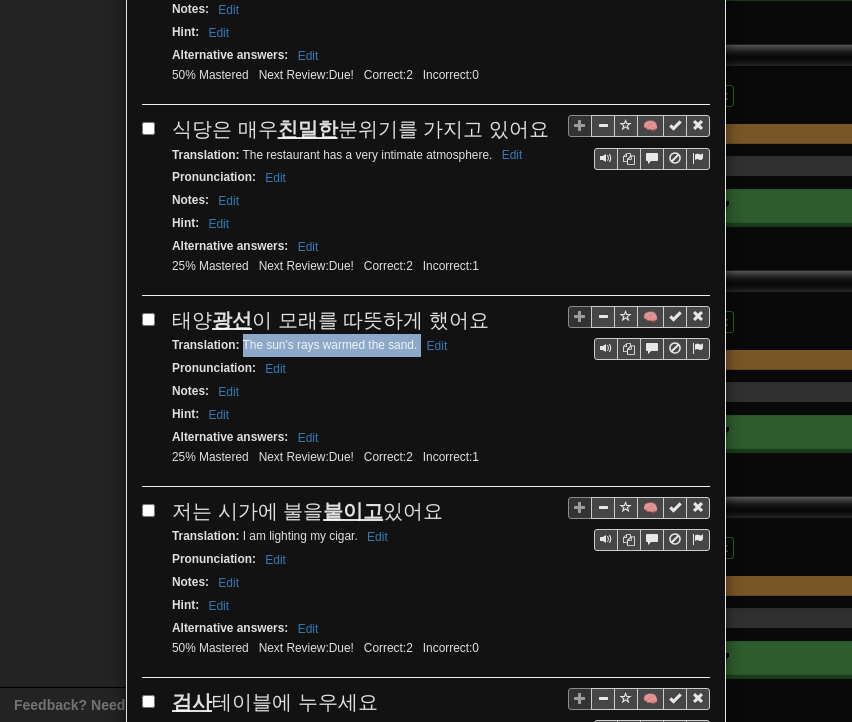 drag, startPoint x: 235, startPoint y: 329, endPoint x: 409, endPoint y: 335, distance: 174.10342 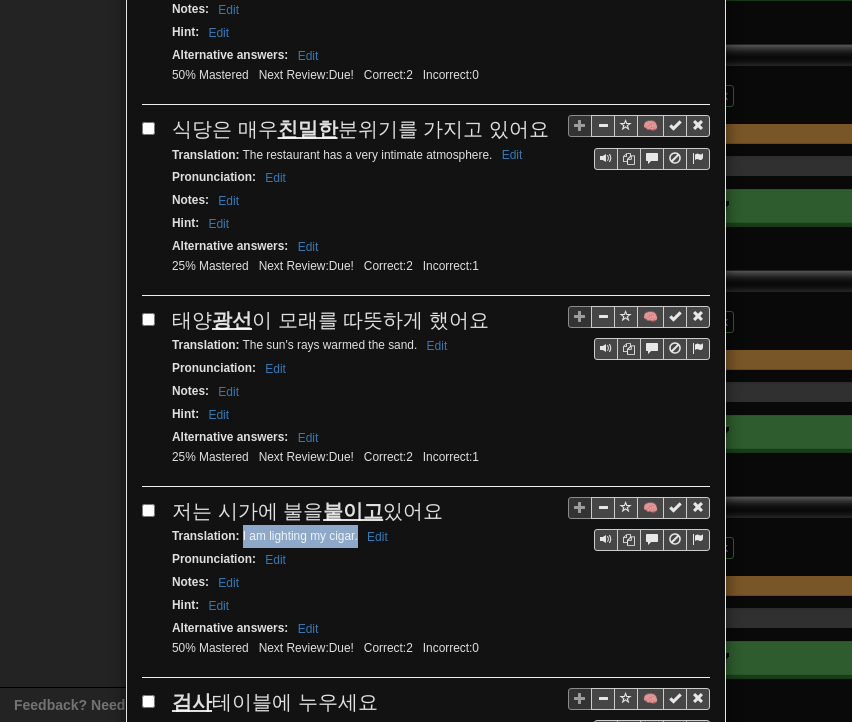 drag, startPoint x: 234, startPoint y: 516, endPoint x: 351, endPoint y: 524, distance: 117.273186 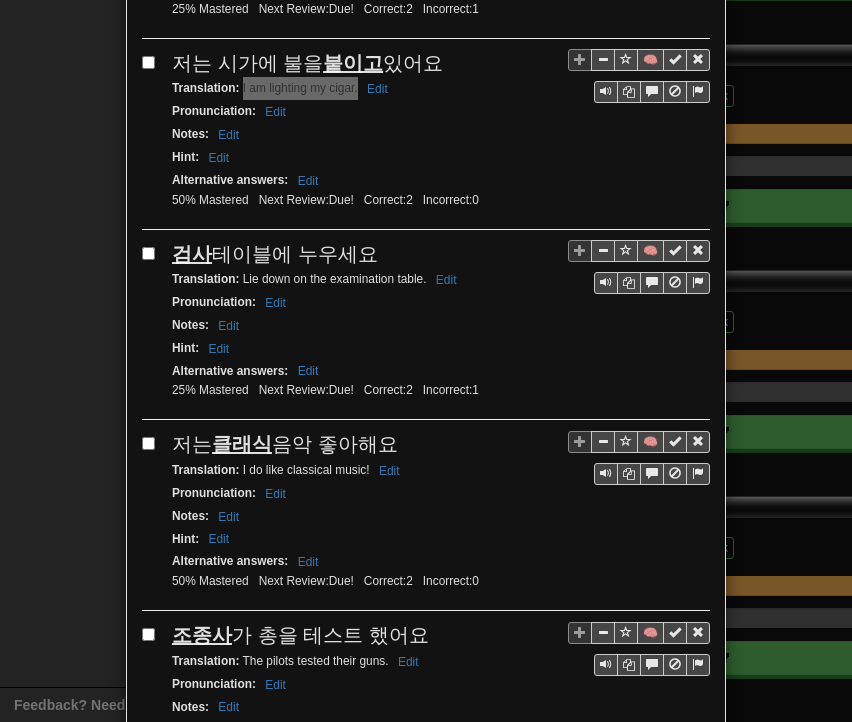 scroll, scrollTop: 1100, scrollLeft: 0, axis: vertical 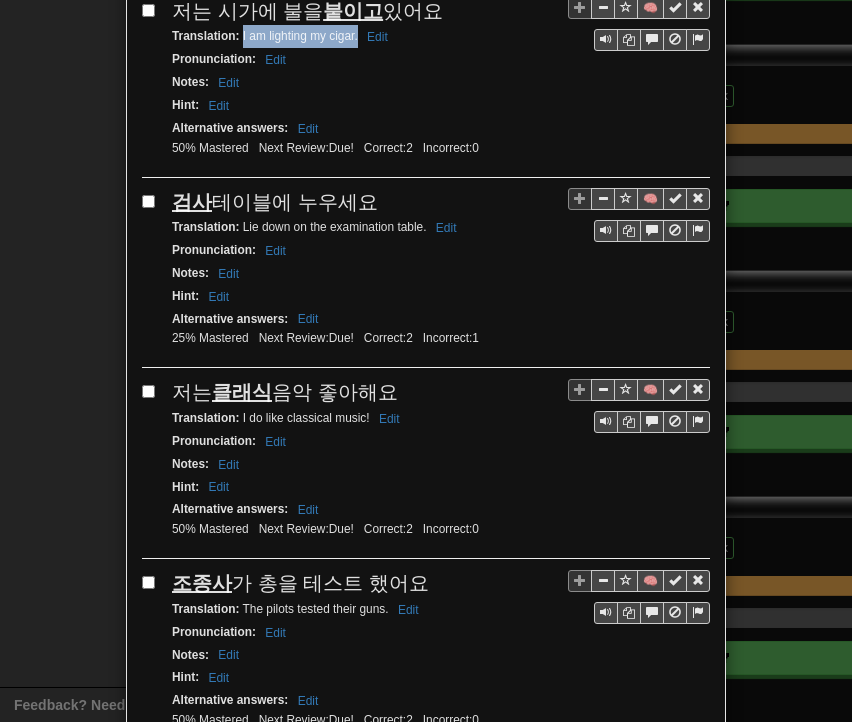 drag, startPoint x: 169, startPoint y: 175, endPoint x: 369, endPoint y: 182, distance: 200.12247 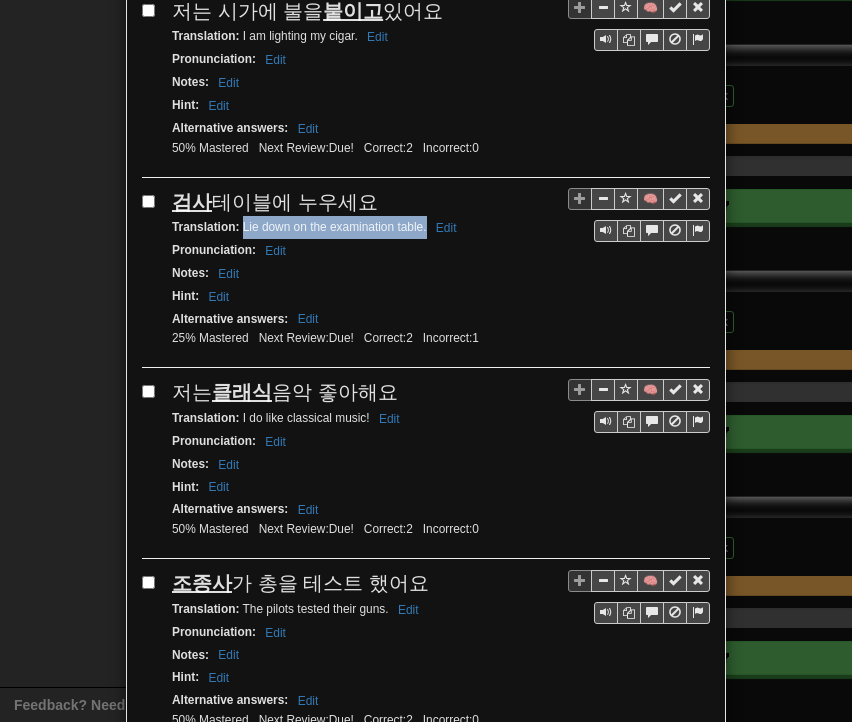 drag, startPoint x: 236, startPoint y: 205, endPoint x: 419, endPoint y: 212, distance: 183.13383 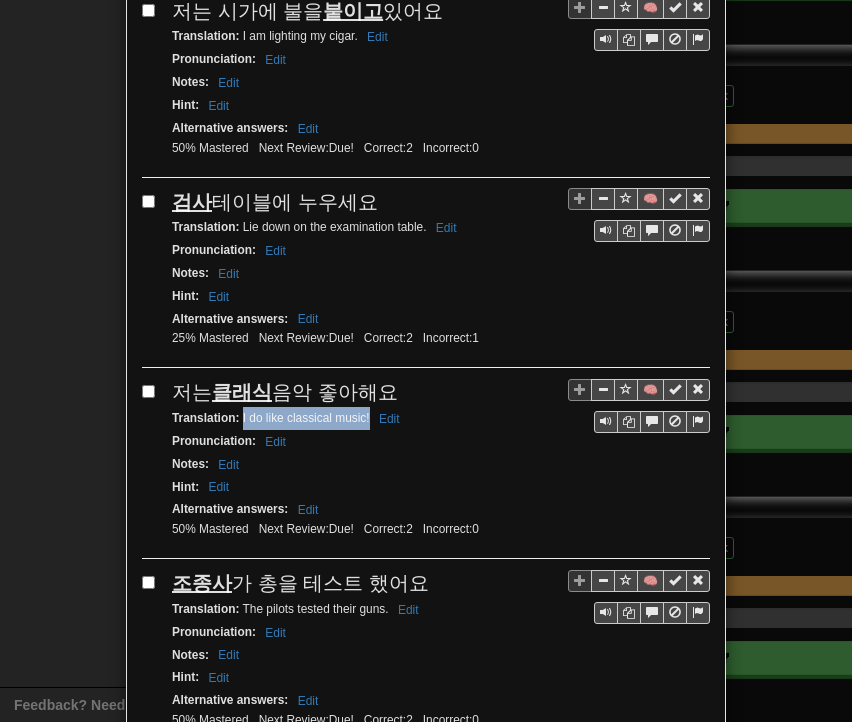 drag, startPoint x: 235, startPoint y: 388, endPoint x: 363, endPoint y: 396, distance: 128.24976 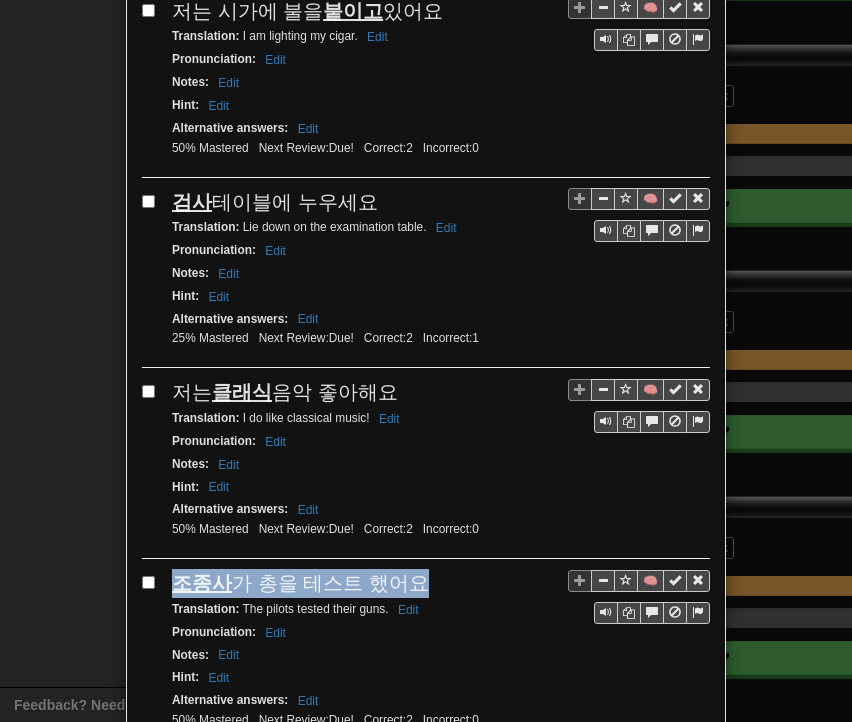 drag, startPoint x: 160, startPoint y: 558, endPoint x: 380, endPoint y: 553, distance: 220.05681 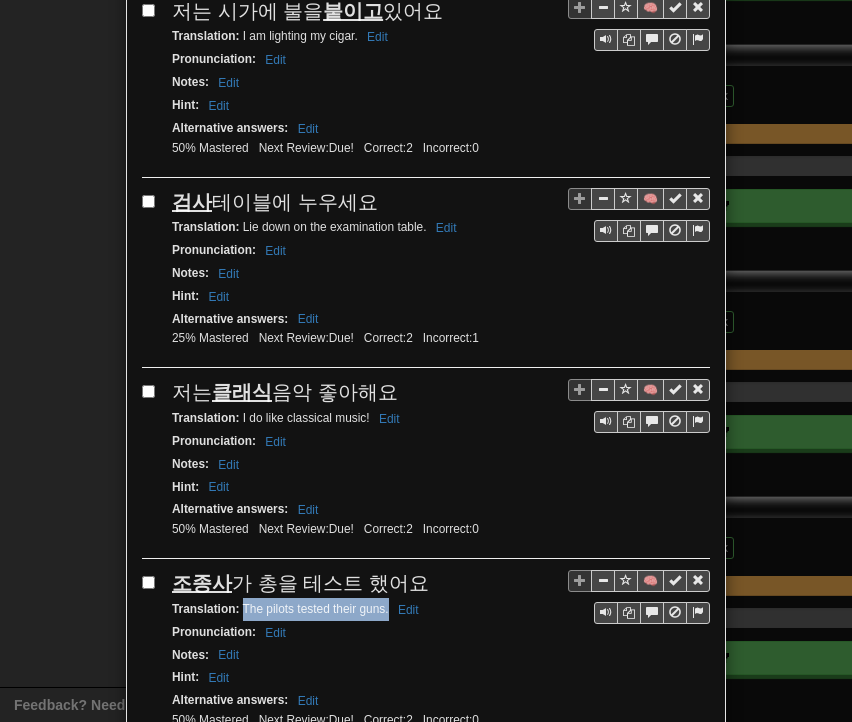 drag, startPoint x: 234, startPoint y: 581, endPoint x: 381, endPoint y: 583, distance: 147.01361 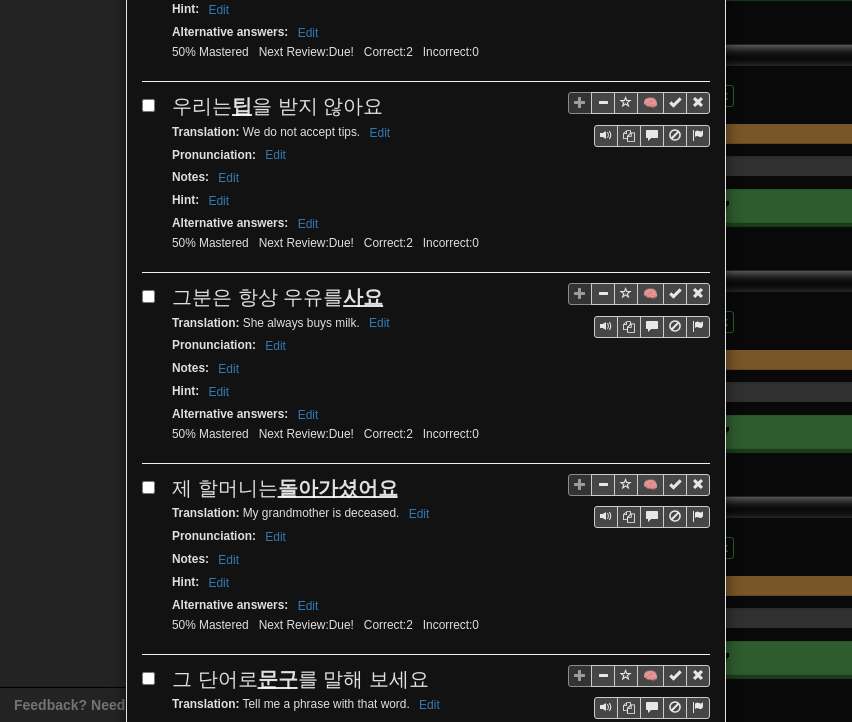 scroll, scrollTop: 1800, scrollLeft: 0, axis: vertical 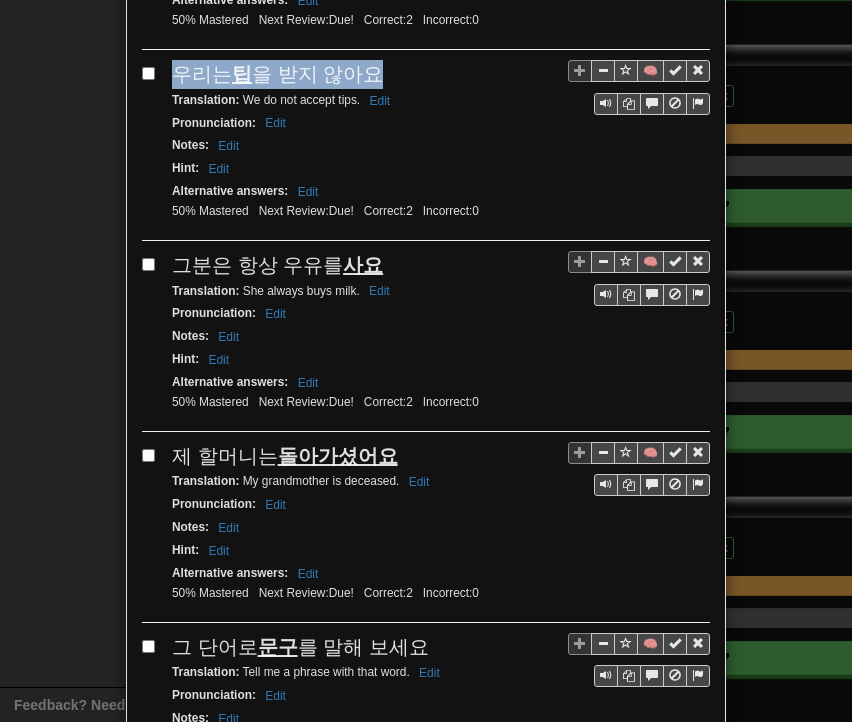 drag, startPoint x: 167, startPoint y: 46, endPoint x: 361, endPoint y: 41, distance: 194.06442 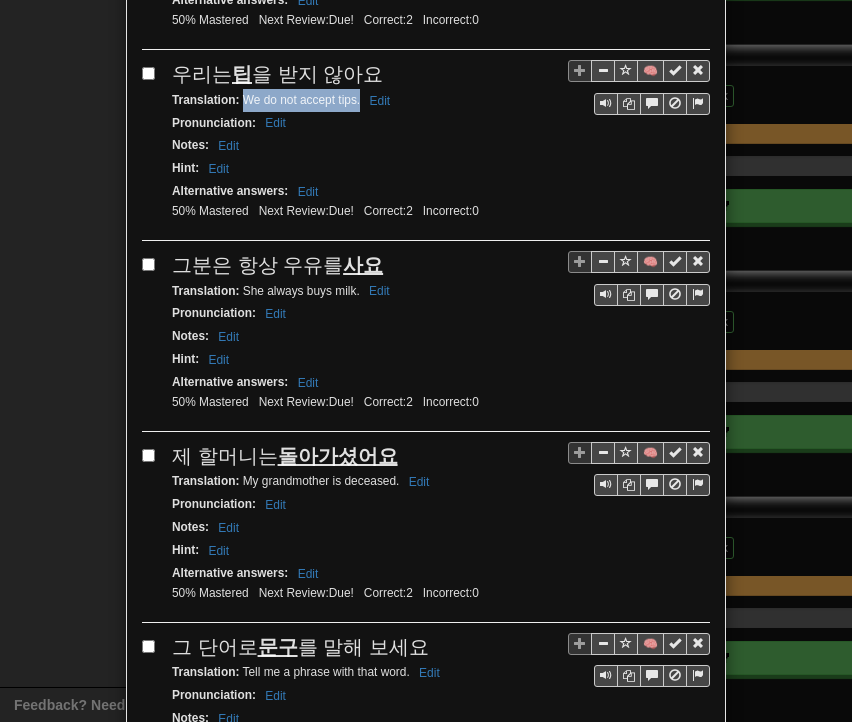 drag, startPoint x: 236, startPoint y: 65, endPoint x: 351, endPoint y: 69, distance: 115.06954 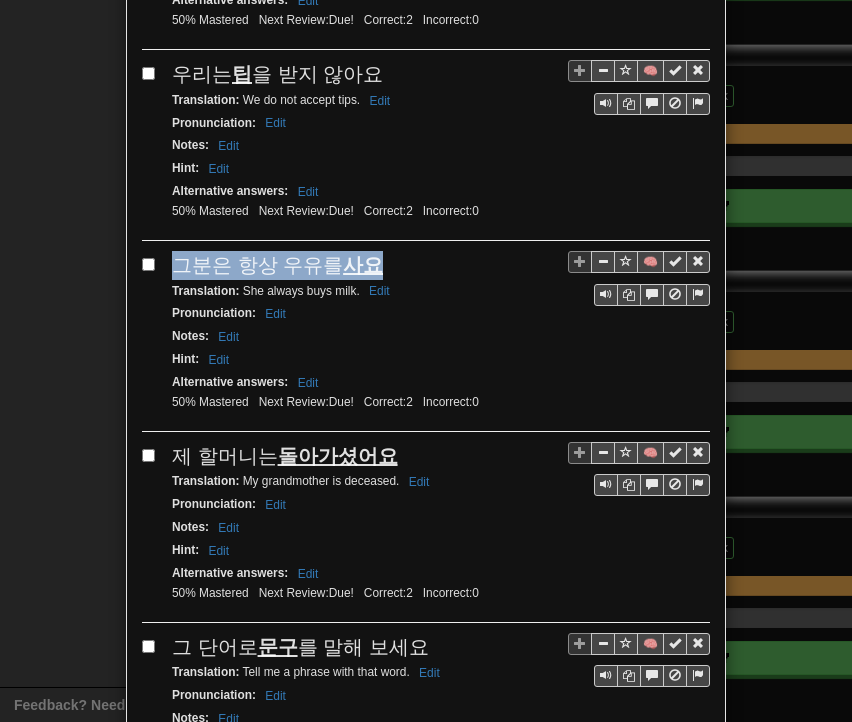 drag, startPoint x: 170, startPoint y: 227, endPoint x: 370, endPoint y: 219, distance: 200.15994 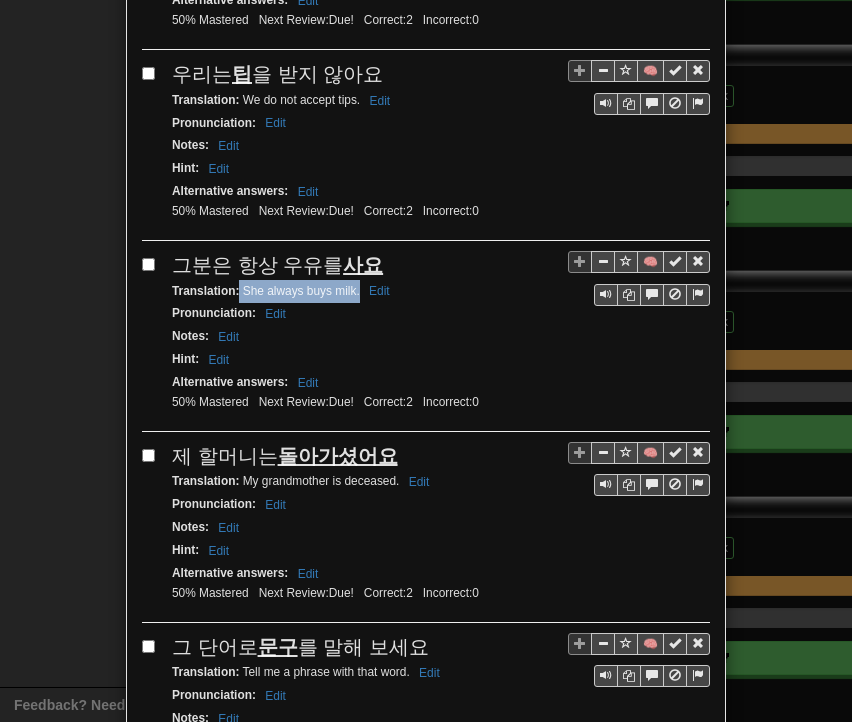 drag, startPoint x: 232, startPoint y: 252, endPoint x: 350, endPoint y: 257, distance: 118.10589 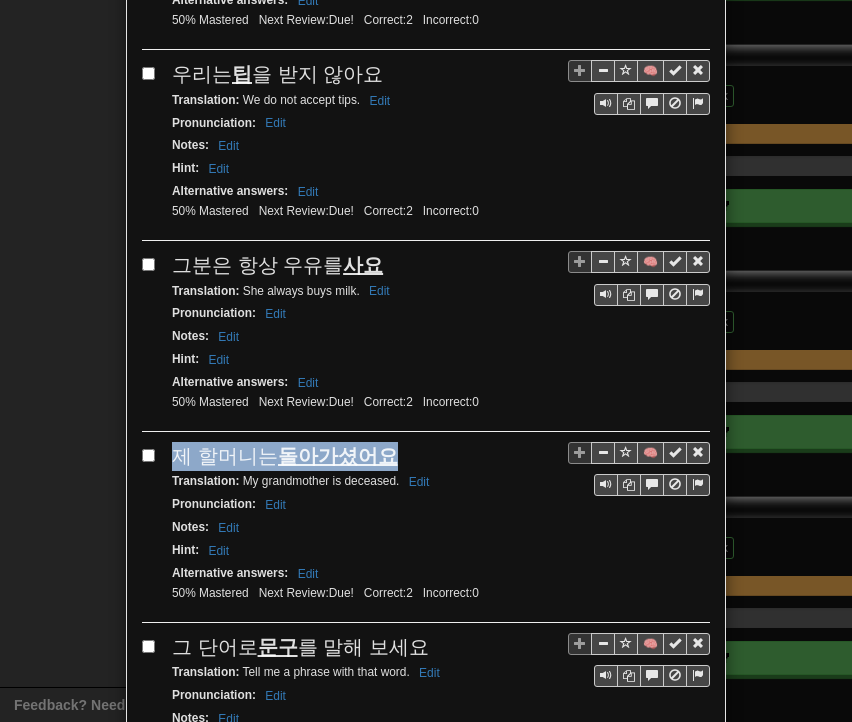 drag, startPoint x: 173, startPoint y: 411, endPoint x: 384, endPoint y: 421, distance: 211.23683 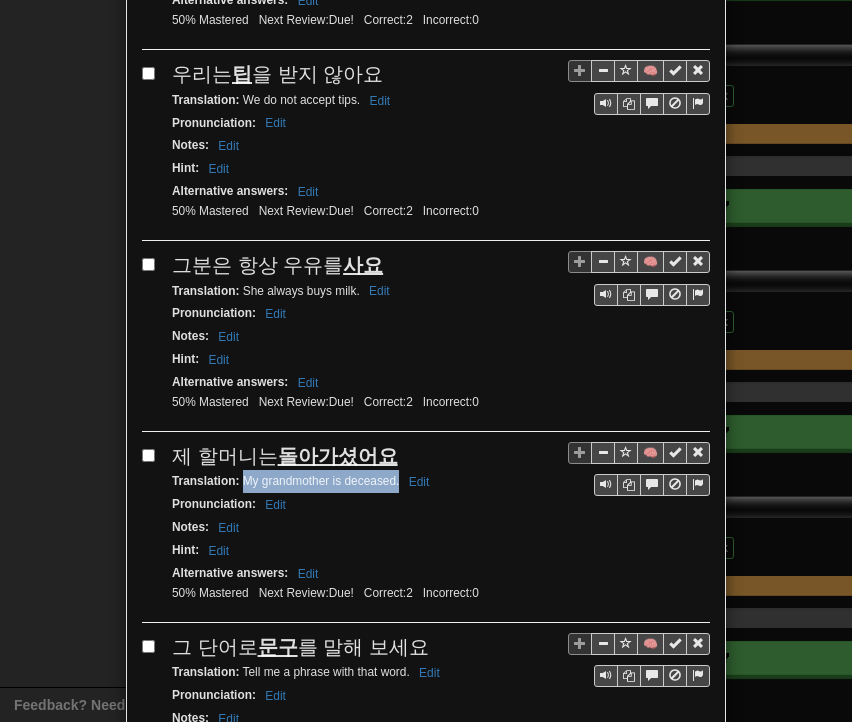 drag, startPoint x: 240, startPoint y: 439, endPoint x: 390, endPoint y: 441, distance: 150.01334 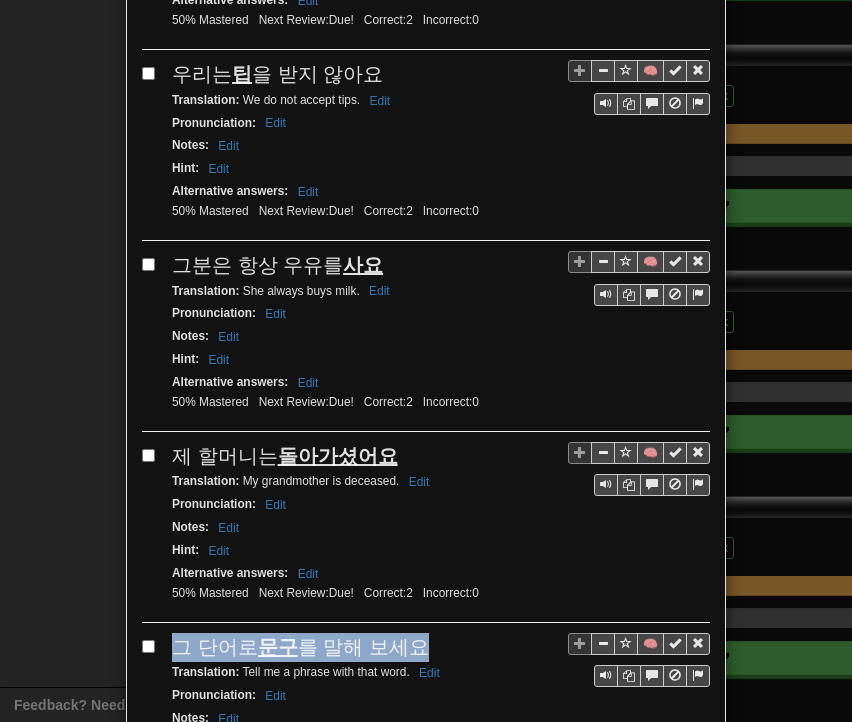 drag, startPoint x: 165, startPoint y: 600, endPoint x: 400, endPoint y: 600, distance: 235 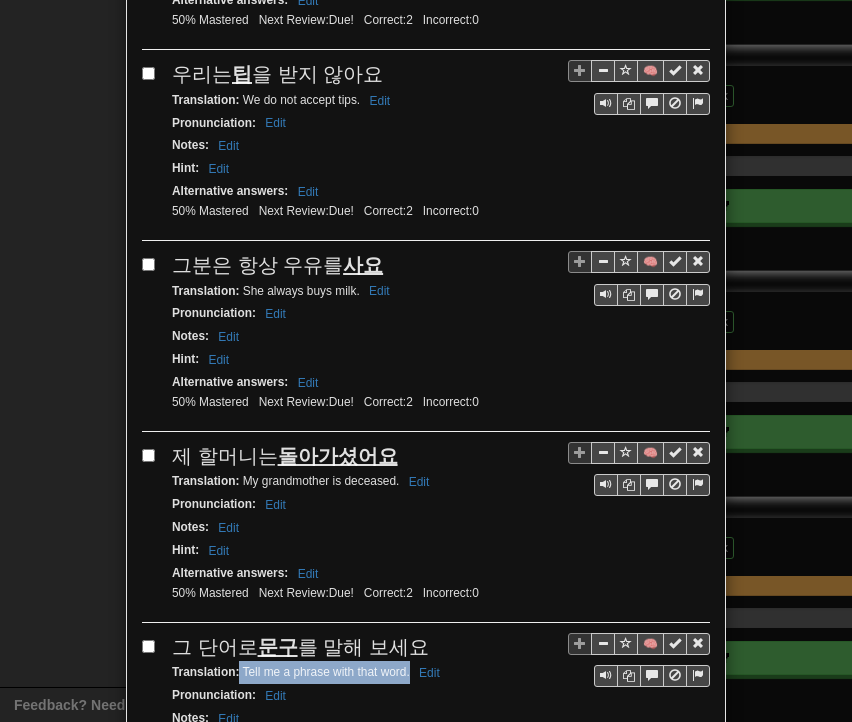 drag, startPoint x: 232, startPoint y: 625, endPoint x: 400, endPoint y: 627, distance: 168.0119 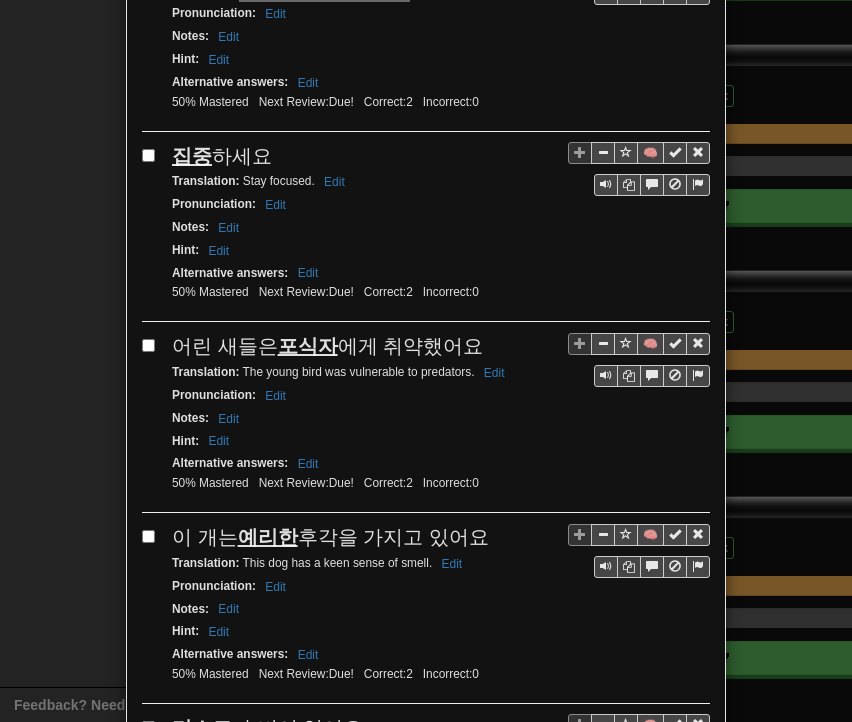 scroll, scrollTop: 2500, scrollLeft: 0, axis: vertical 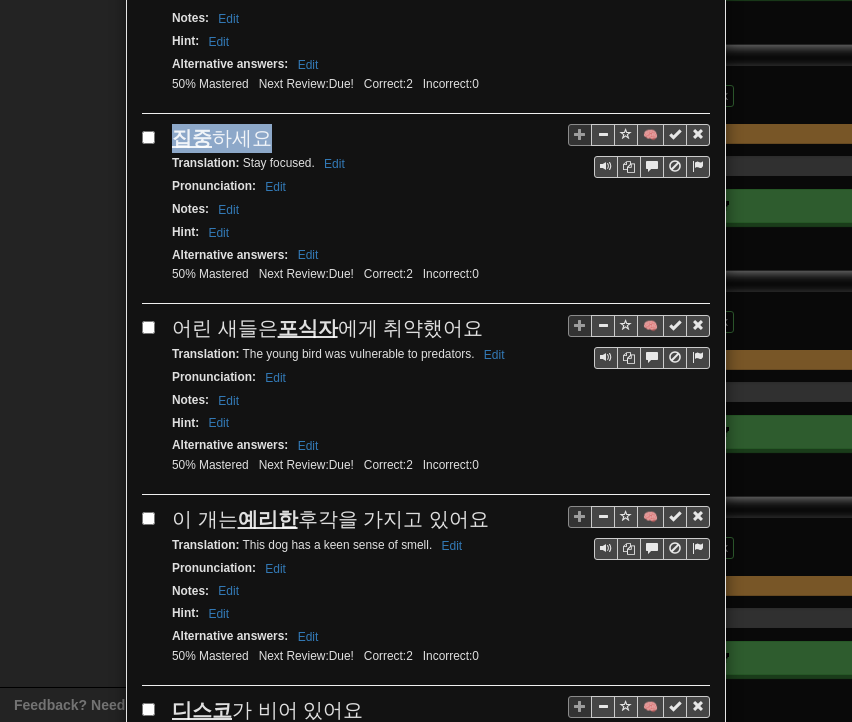 drag, startPoint x: 164, startPoint y: 89, endPoint x: 257, endPoint y: 84, distance: 93.13431 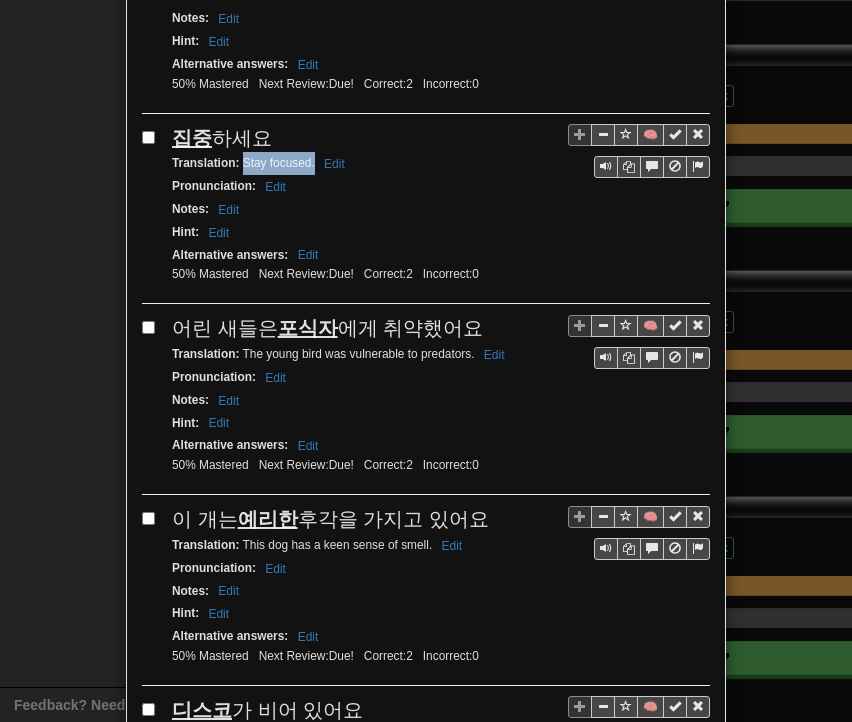 drag, startPoint x: 234, startPoint y: 117, endPoint x: 306, endPoint y: 116, distance: 72.00694 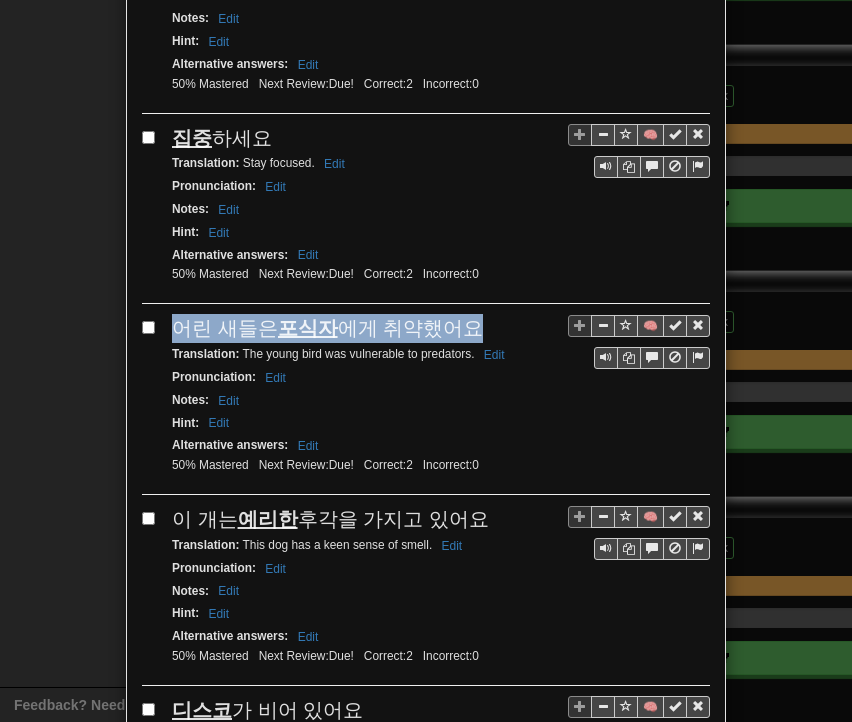 drag, startPoint x: 168, startPoint y: 276, endPoint x: 424, endPoint y: 275, distance: 256.00195 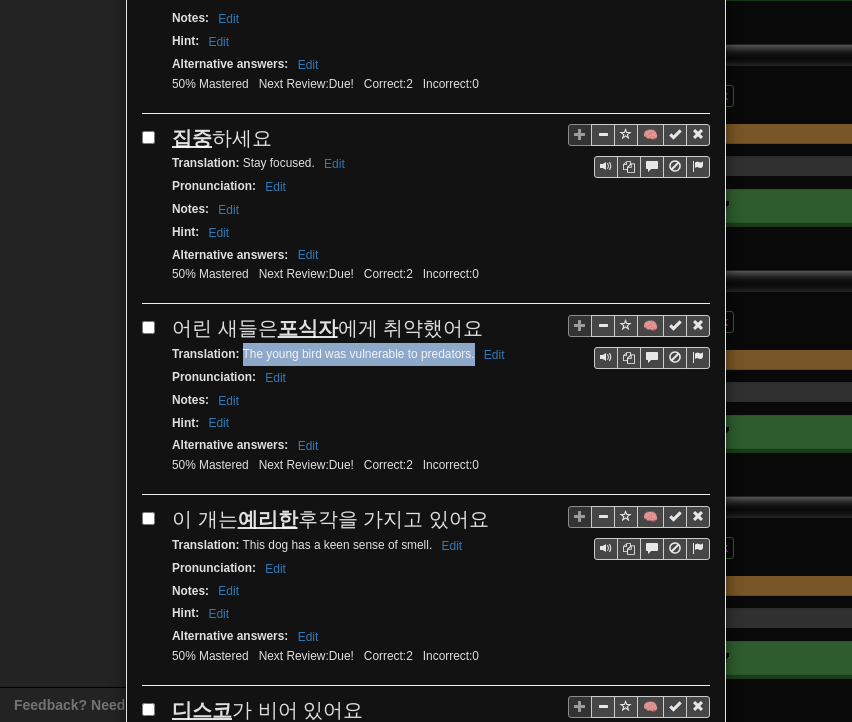 drag, startPoint x: 235, startPoint y: 298, endPoint x: 465, endPoint y: 305, distance: 230.10649 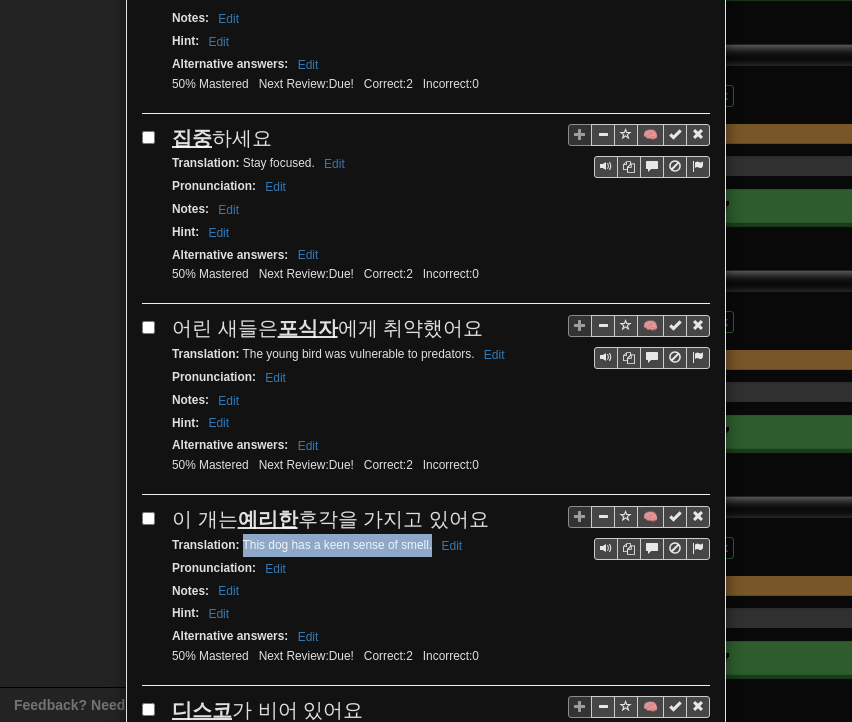drag, startPoint x: 234, startPoint y: 485, endPoint x: 423, endPoint y: 490, distance: 189.06613 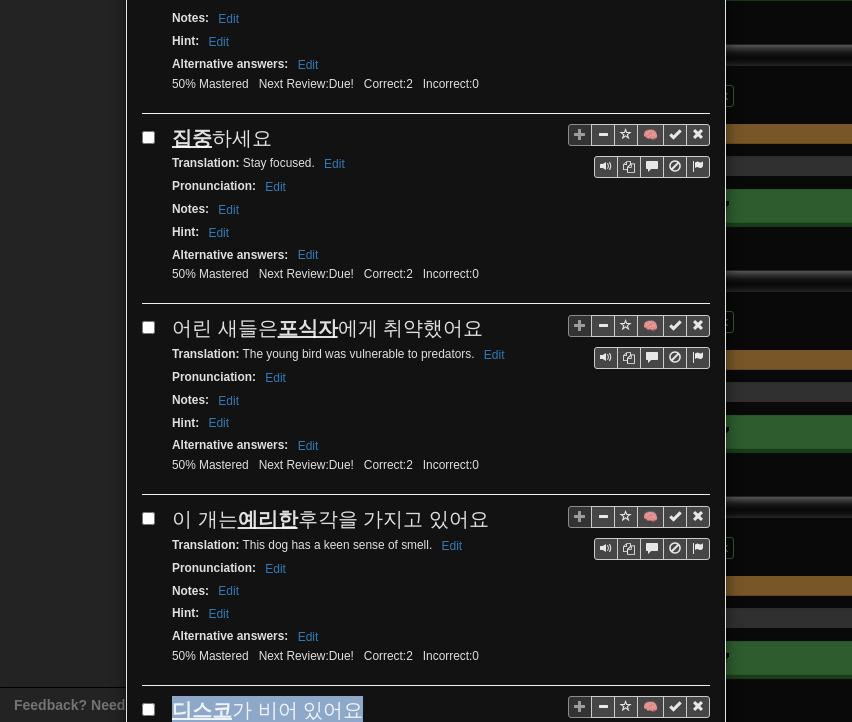 drag, startPoint x: 162, startPoint y: 646, endPoint x: 359, endPoint y: 661, distance: 197.57024 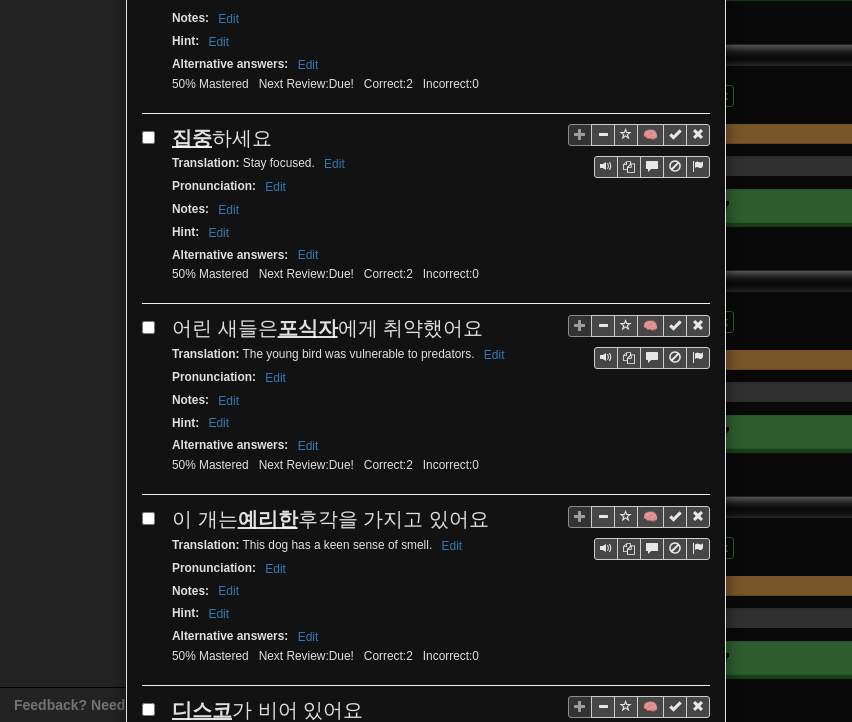 drag, startPoint x: 233, startPoint y: 676, endPoint x: 335, endPoint y: 681, distance: 102.122475 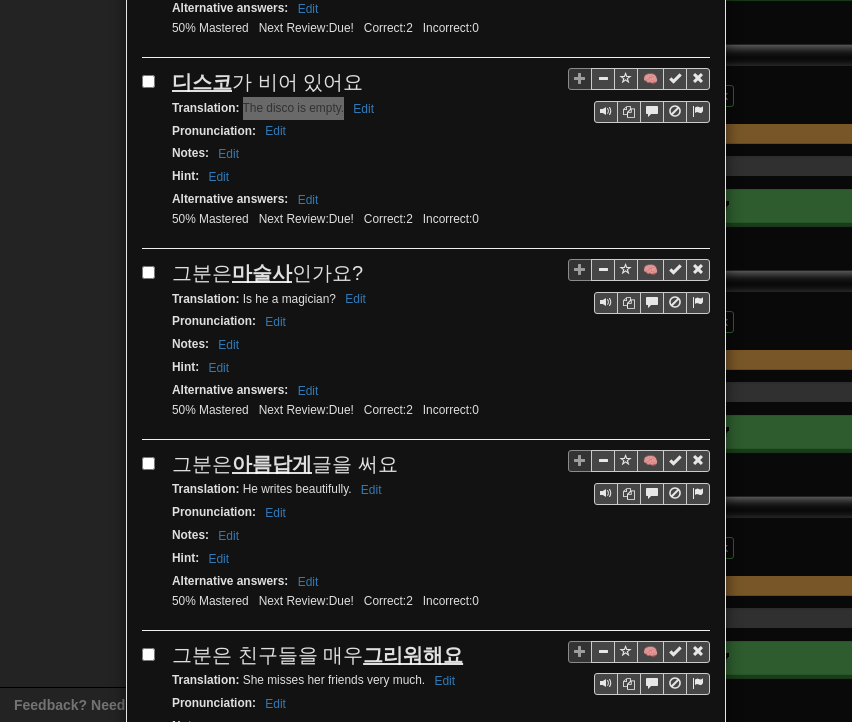 scroll, scrollTop: 3200, scrollLeft: 0, axis: vertical 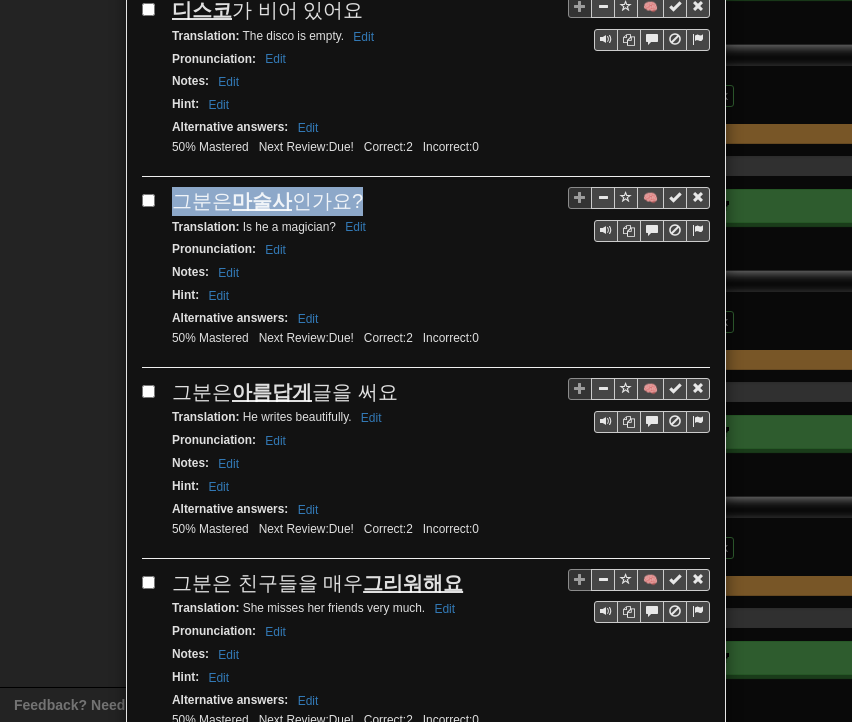 drag, startPoint x: 168, startPoint y: 145, endPoint x: 343, endPoint y: 137, distance: 175.18275 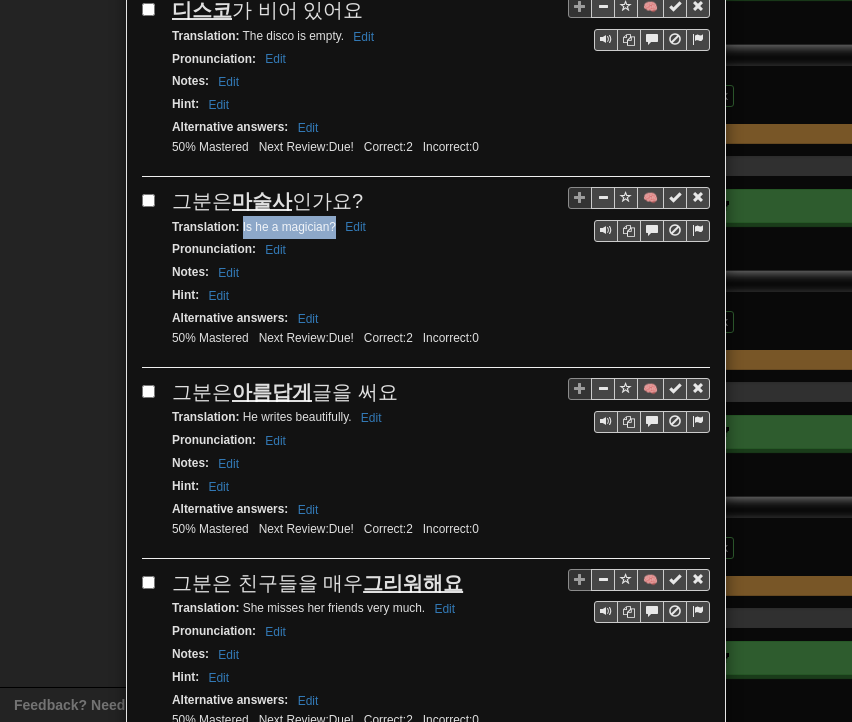 drag, startPoint x: 235, startPoint y: 162, endPoint x: 325, endPoint y: 165, distance: 90.04999 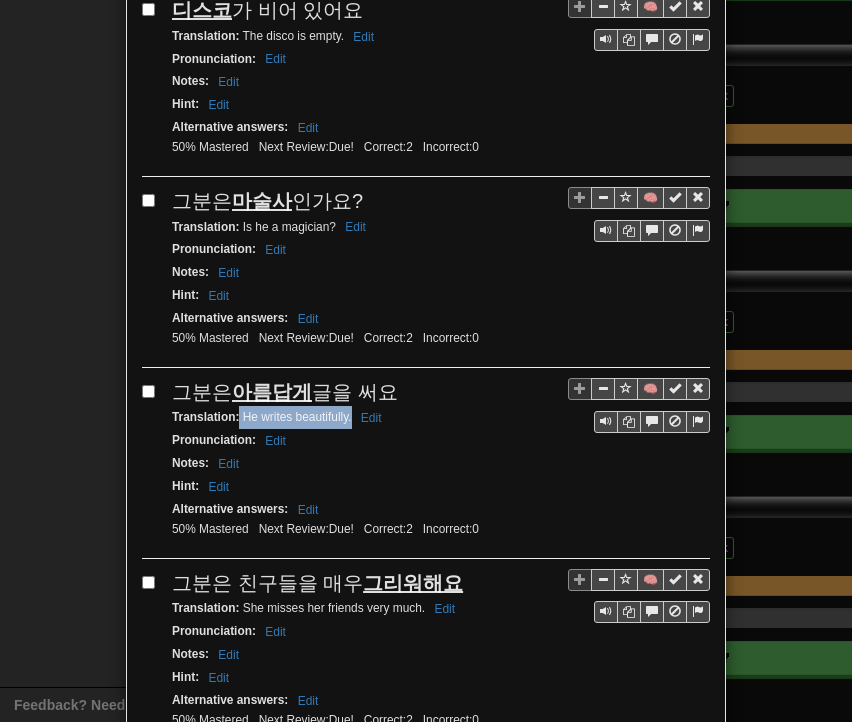 drag, startPoint x: 232, startPoint y: 349, endPoint x: 344, endPoint y: 354, distance: 112.11155 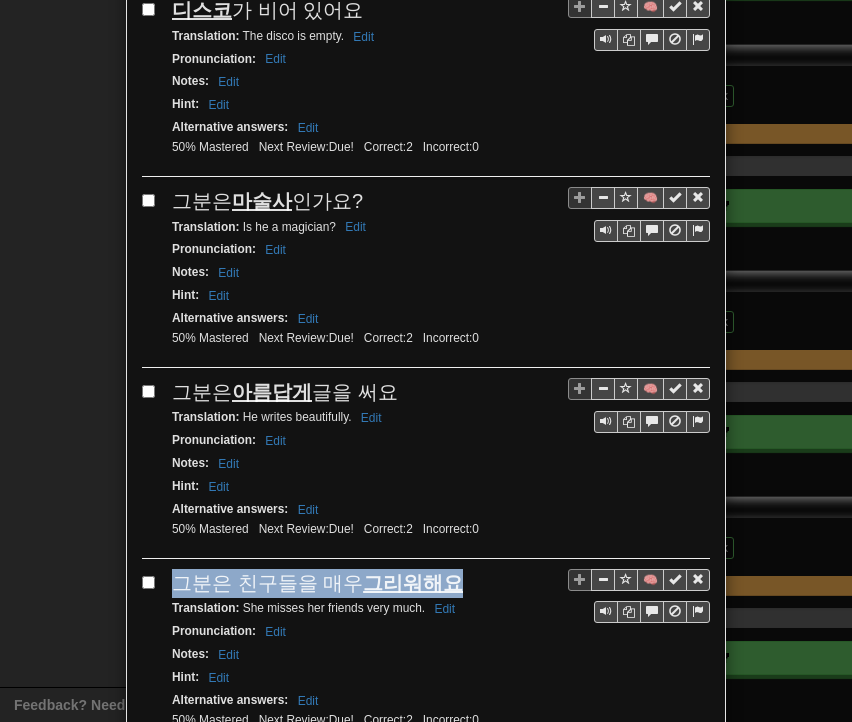 drag, startPoint x: 181, startPoint y: 515, endPoint x: 437, endPoint y: 513, distance: 256.0078 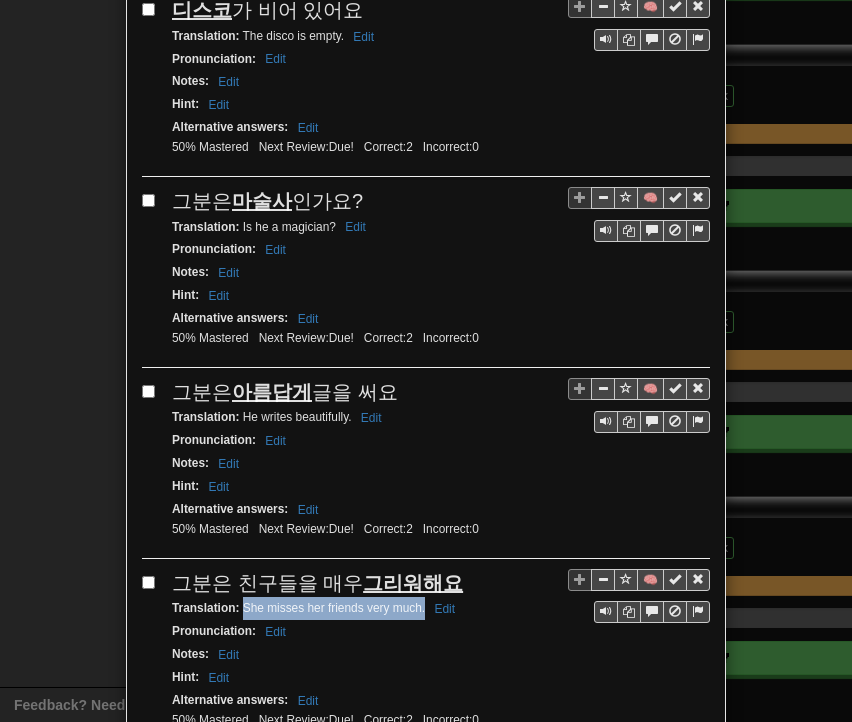 drag, startPoint x: 241, startPoint y: 531, endPoint x: 417, endPoint y: 537, distance: 176.10225 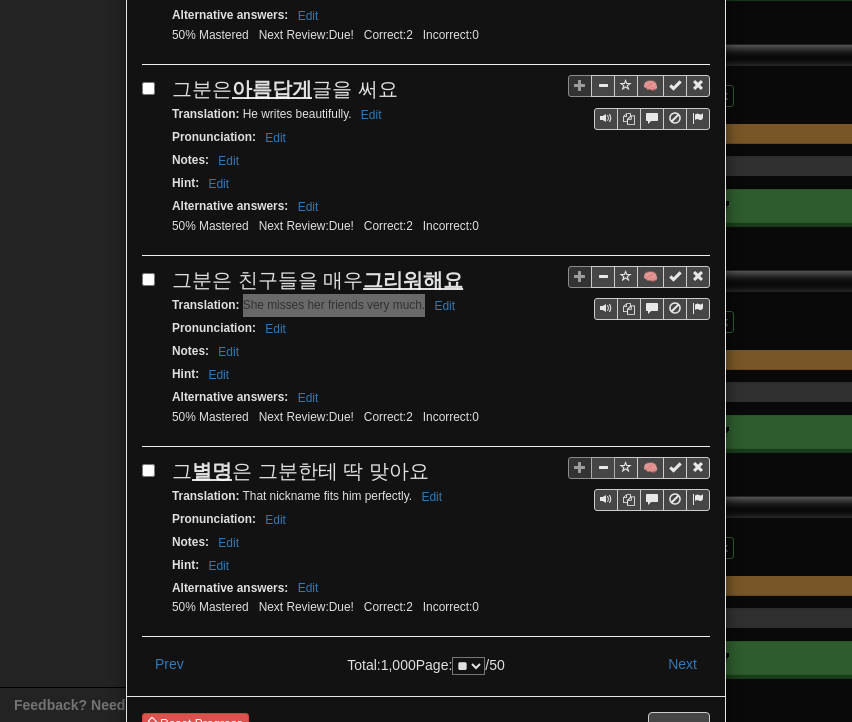 scroll, scrollTop: 3511, scrollLeft: 0, axis: vertical 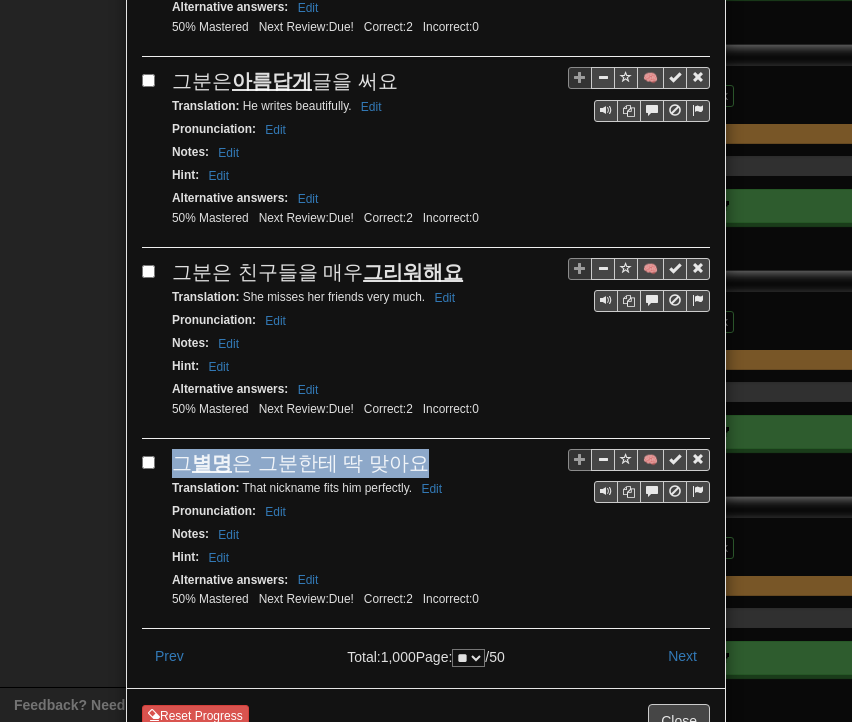 drag, startPoint x: 168, startPoint y: 384, endPoint x: 422, endPoint y: 385, distance: 254.00197 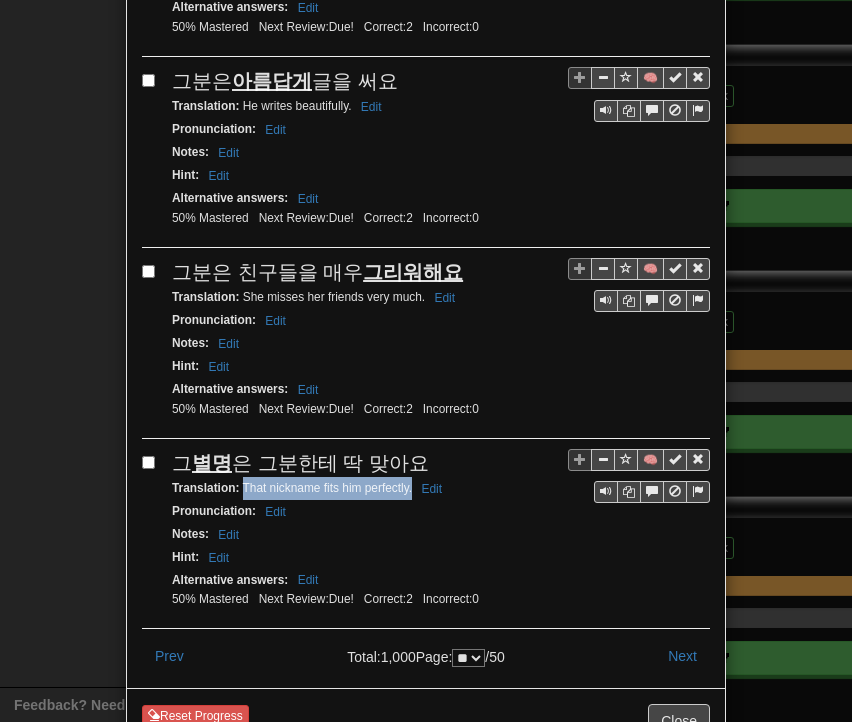 drag, startPoint x: 236, startPoint y: 410, endPoint x: 404, endPoint y: 415, distance: 168.07439 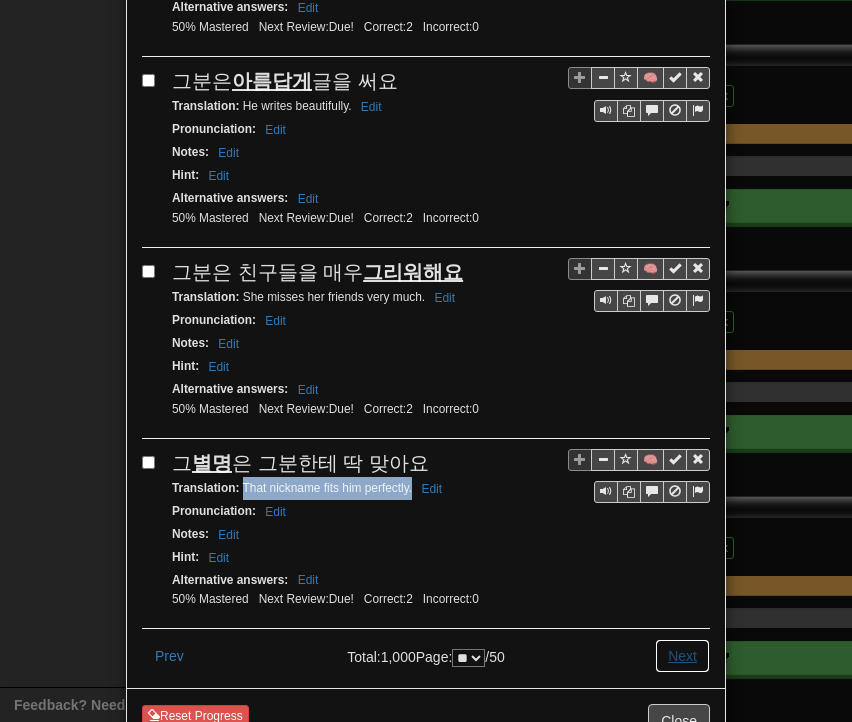 click on "Next" at bounding box center [682, 656] 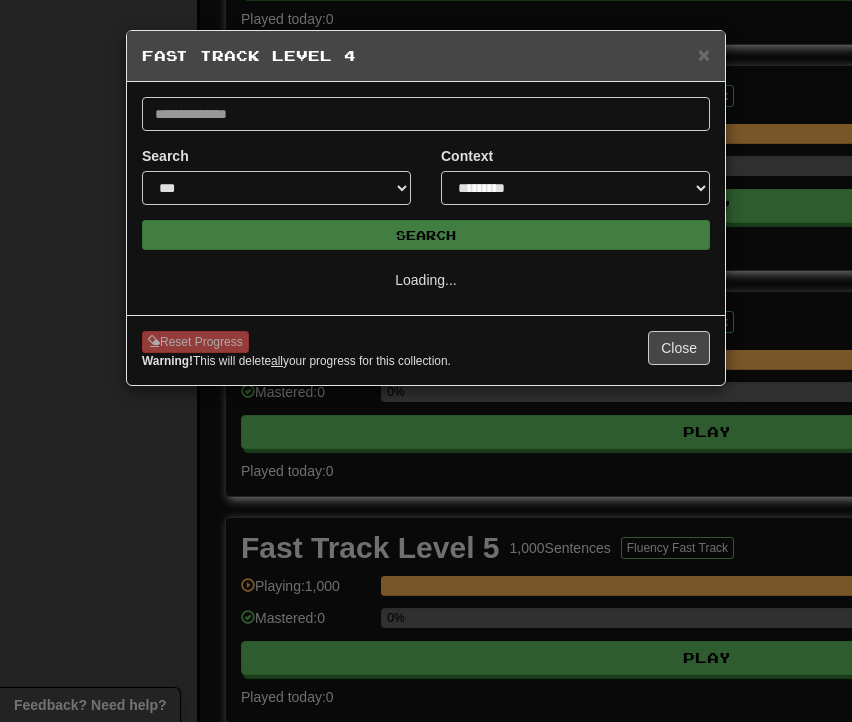 scroll, scrollTop: 0, scrollLeft: 0, axis: both 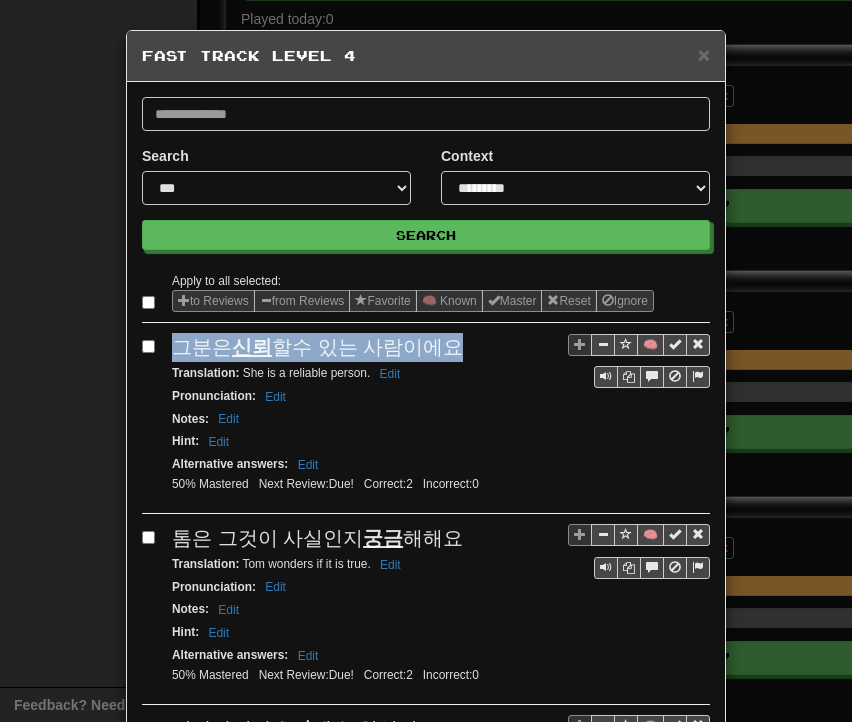 drag, startPoint x: 165, startPoint y: 341, endPoint x: 428, endPoint y: 344, distance: 263.01712 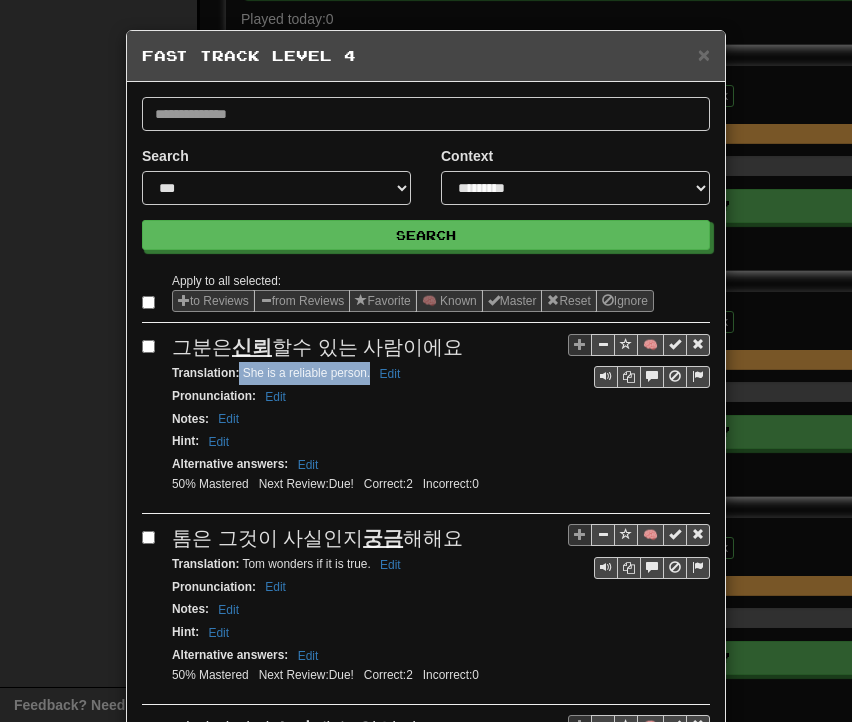 drag, startPoint x: 232, startPoint y: 372, endPoint x: 363, endPoint y: 374, distance: 131.01526 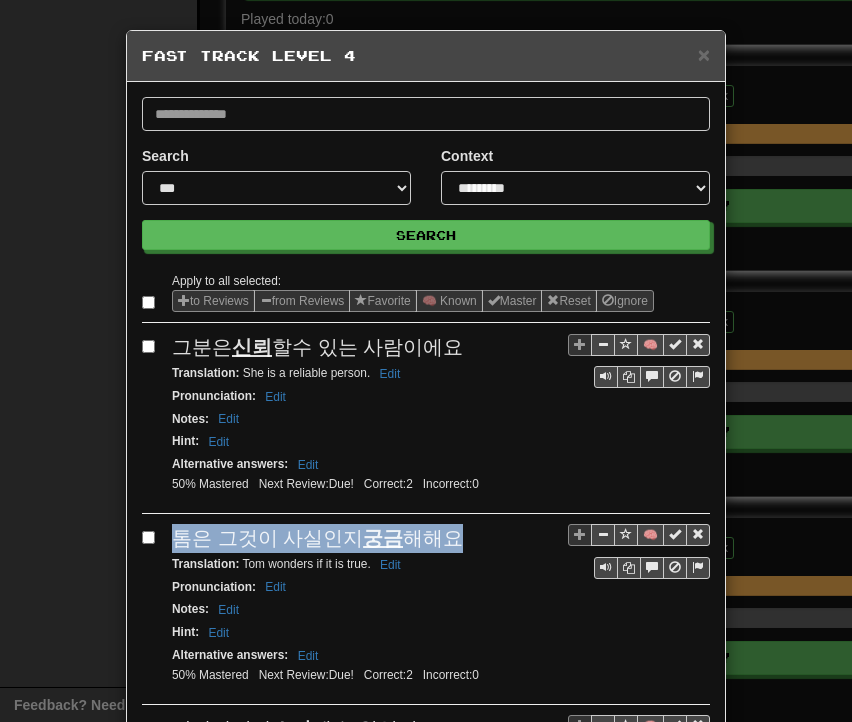 drag, startPoint x: 168, startPoint y: 533, endPoint x: 437, endPoint y: 539, distance: 269.0669 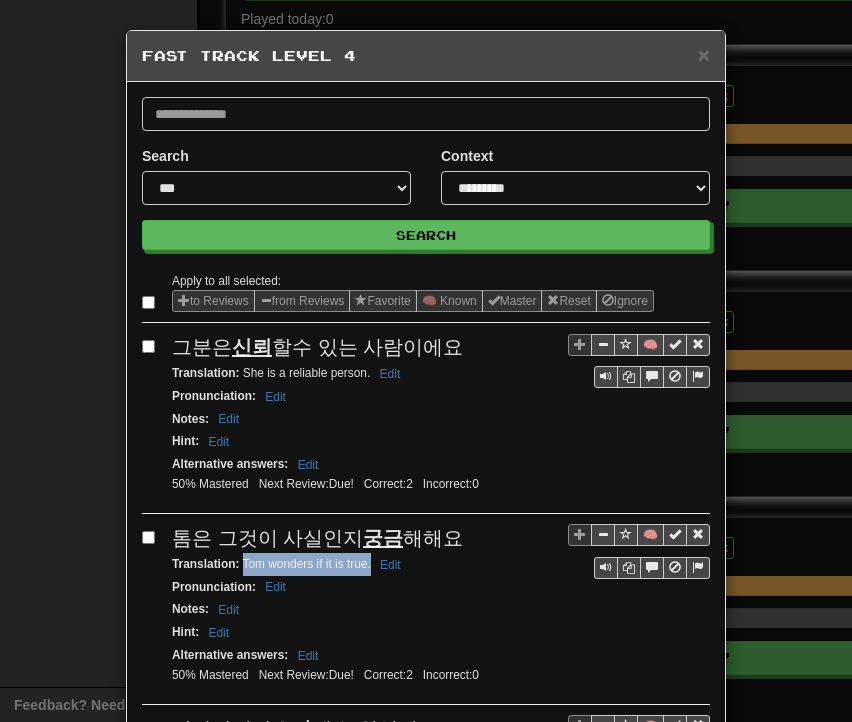 drag, startPoint x: 234, startPoint y: 560, endPoint x: 361, endPoint y: 559, distance: 127.00394 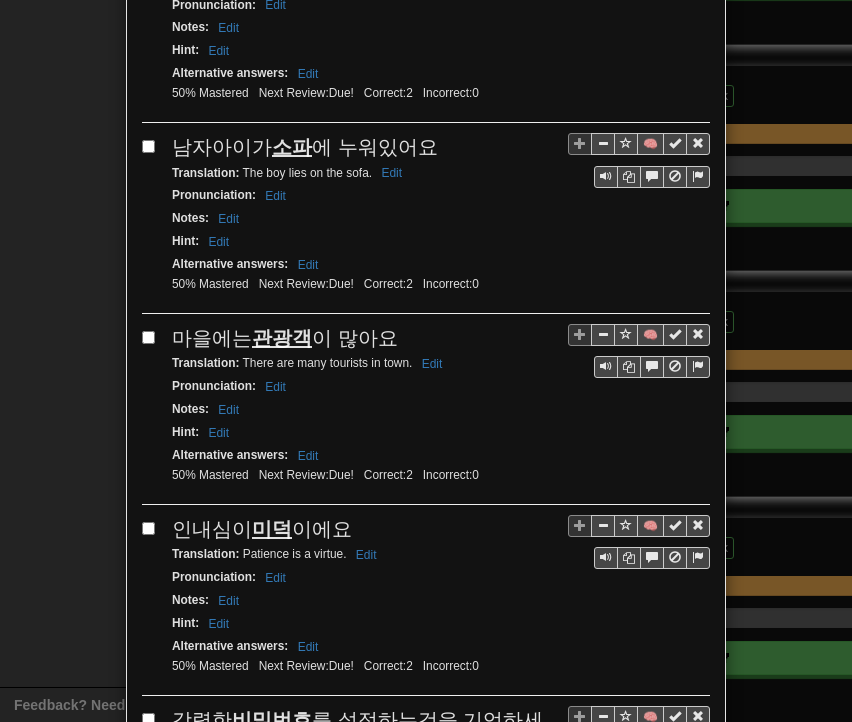 scroll, scrollTop: 600, scrollLeft: 0, axis: vertical 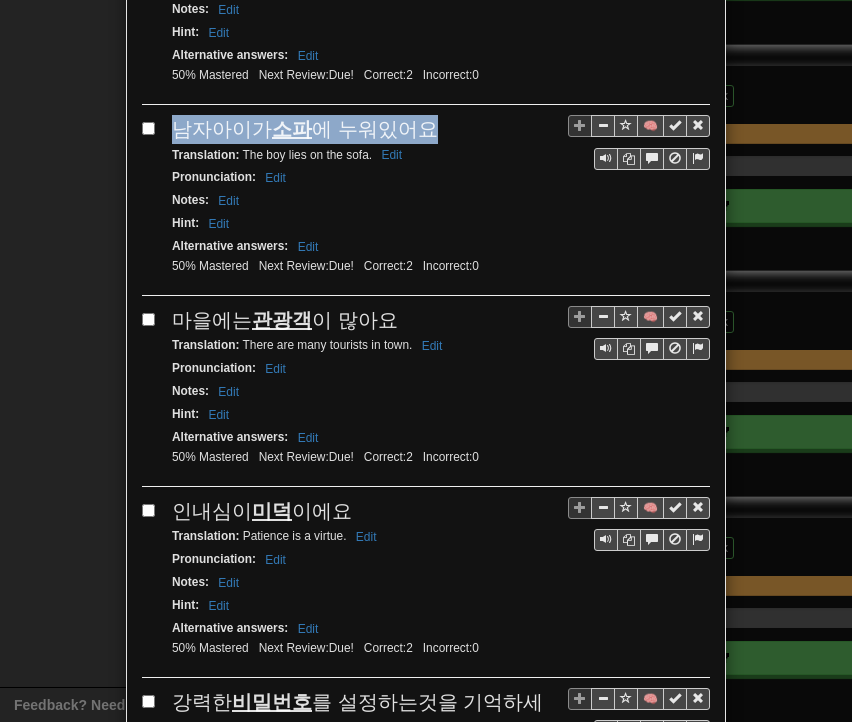 drag, startPoint x: 168, startPoint y: 119, endPoint x: 415, endPoint y: 120, distance: 247.00203 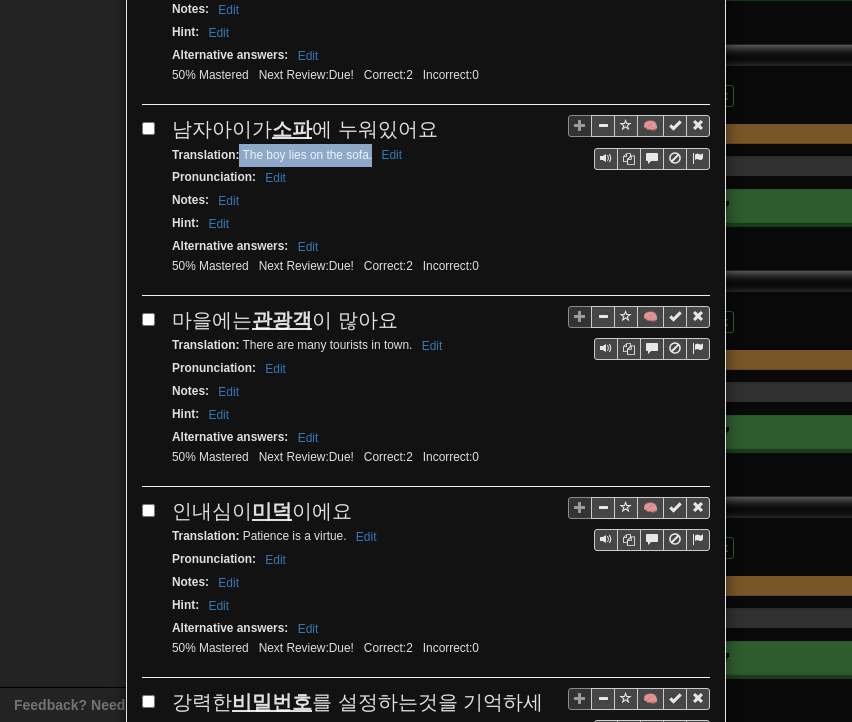 drag, startPoint x: 232, startPoint y: 145, endPoint x: 362, endPoint y: 150, distance: 130.09612 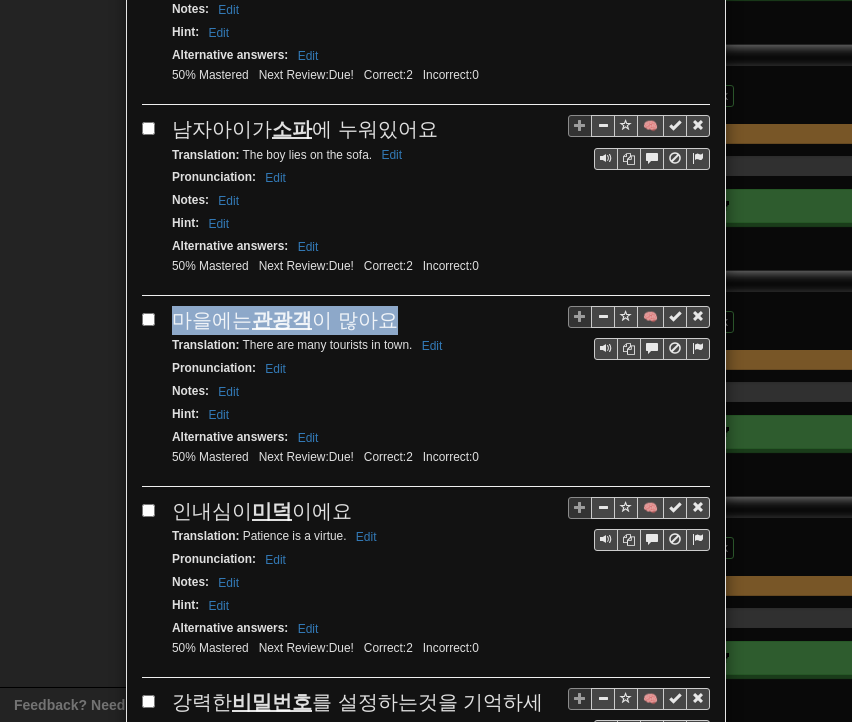 drag, startPoint x: 165, startPoint y: 303, endPoint x: 376, endPoint y: 302, distance: 211.00237 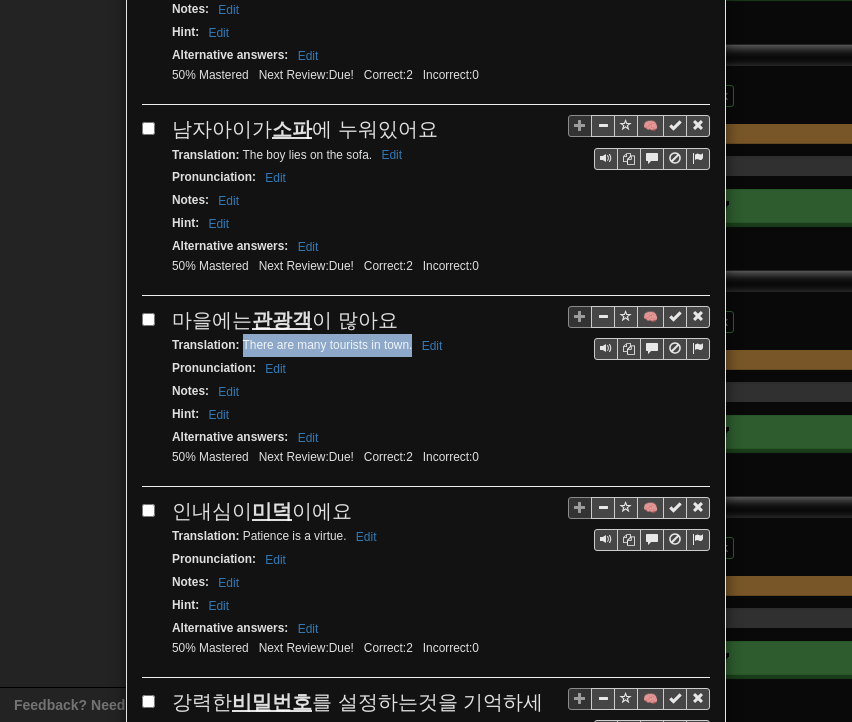 drag, startPoint x: 236, startPoint y: 331, endPoint x: 404, endPoint y: 333, distance: 168.0119 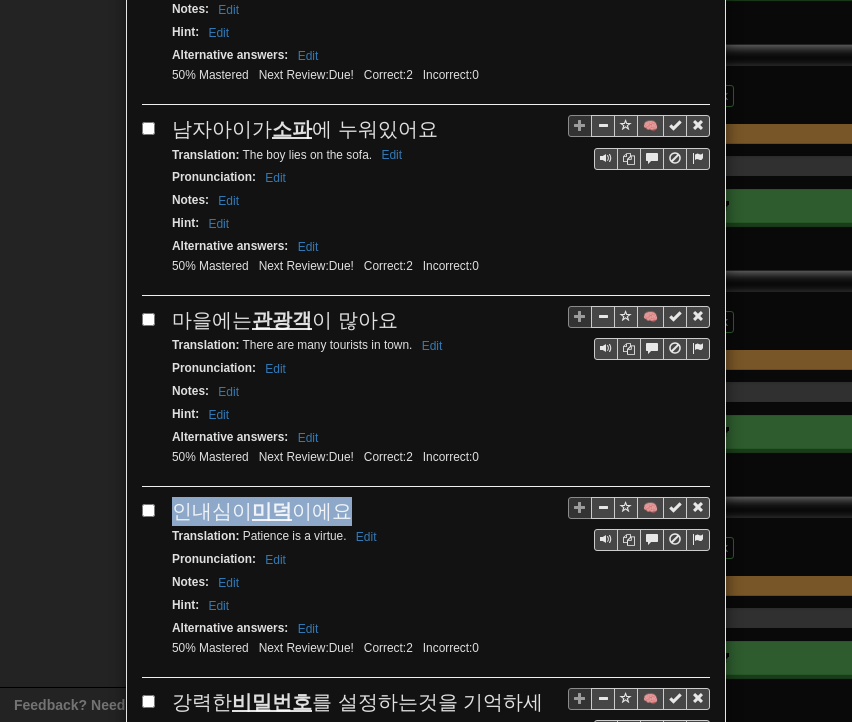 drag, startPoint x: 168, startPoint y: 499, endPoint x: 341, endPoint y: 489, distance: 173.28877 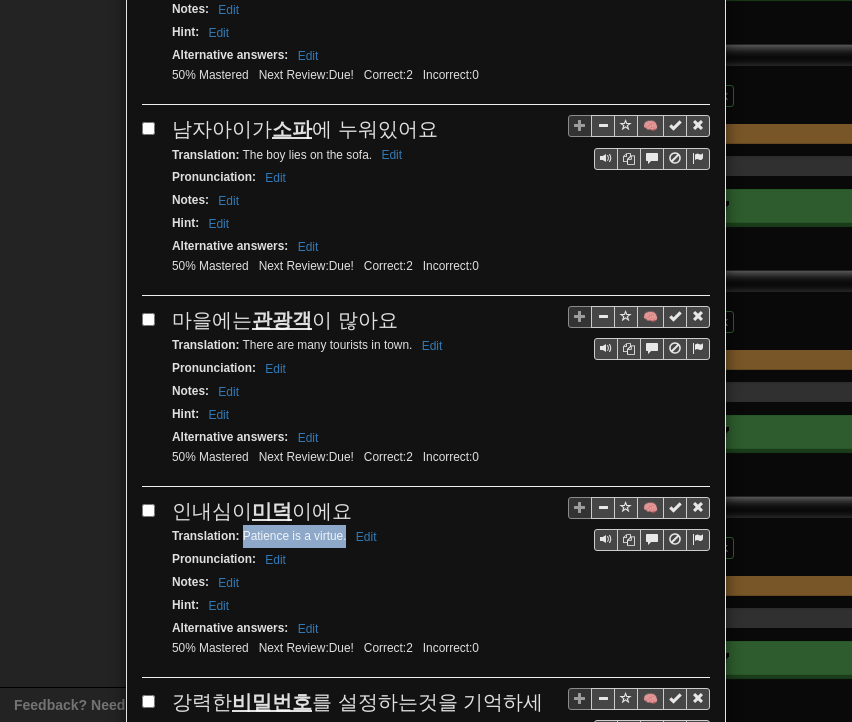 drag, startPoint x: 235, startPoint y: 517, endPoint x: 338, endPoint y: 521, distance: 103.077644 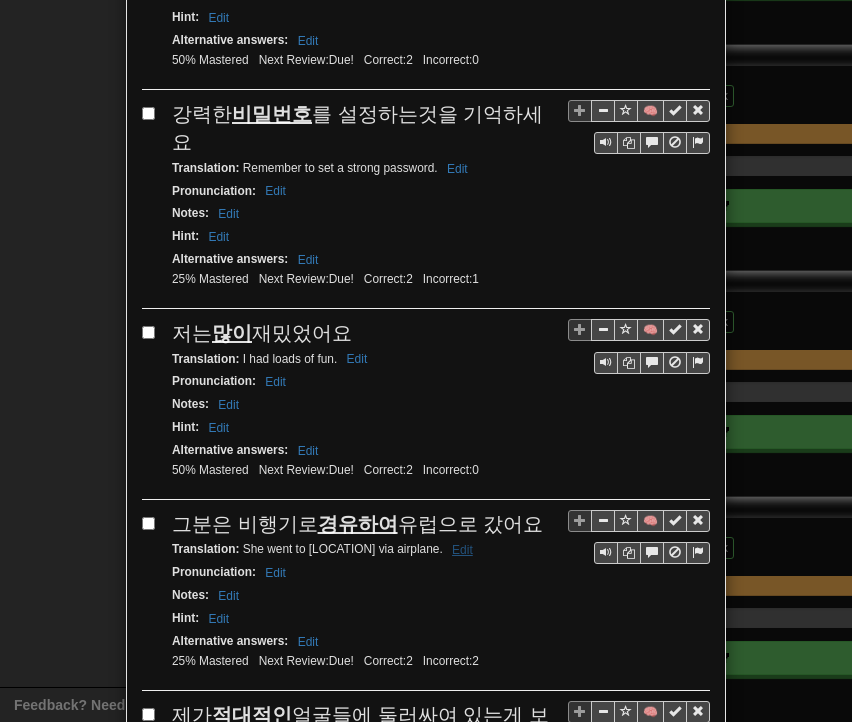 scroll, scrollTop: 1200, scrollLeft: 0, axis: vertical 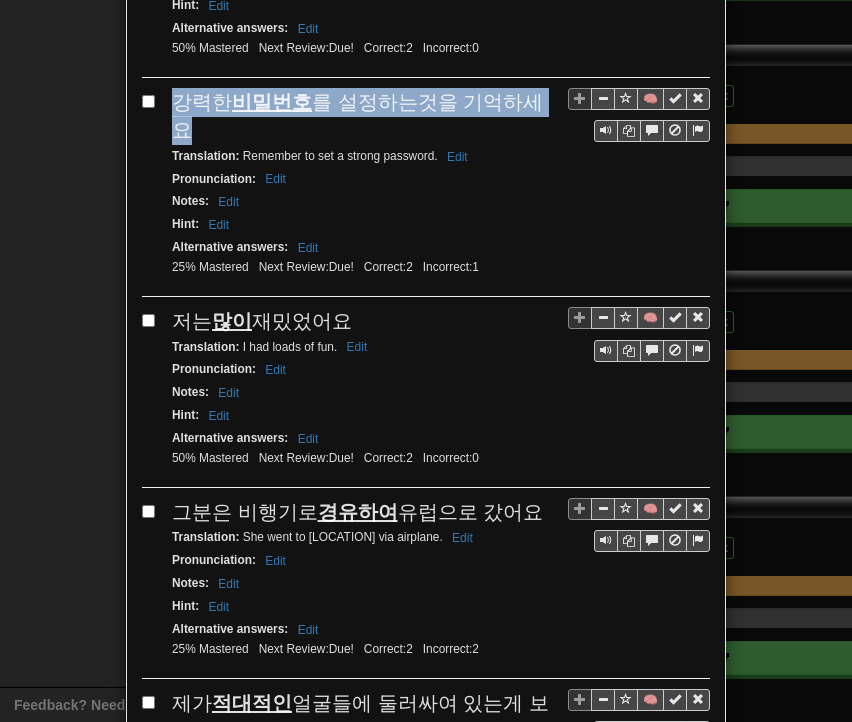 drag, startPoint x: 168, startPoint y: 81, endPoint x: 535, endPoint y: 73, distance: 367.0872 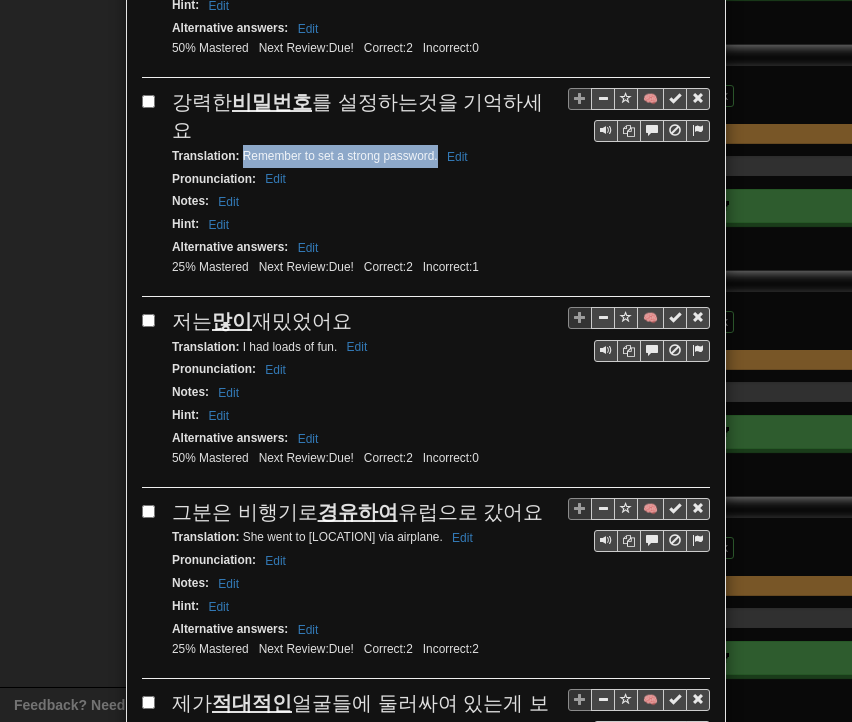 drag, startPoint x: 234, startPoint y: 108, endPoint x: 428, endPoint y: 105, distance: 194.0232 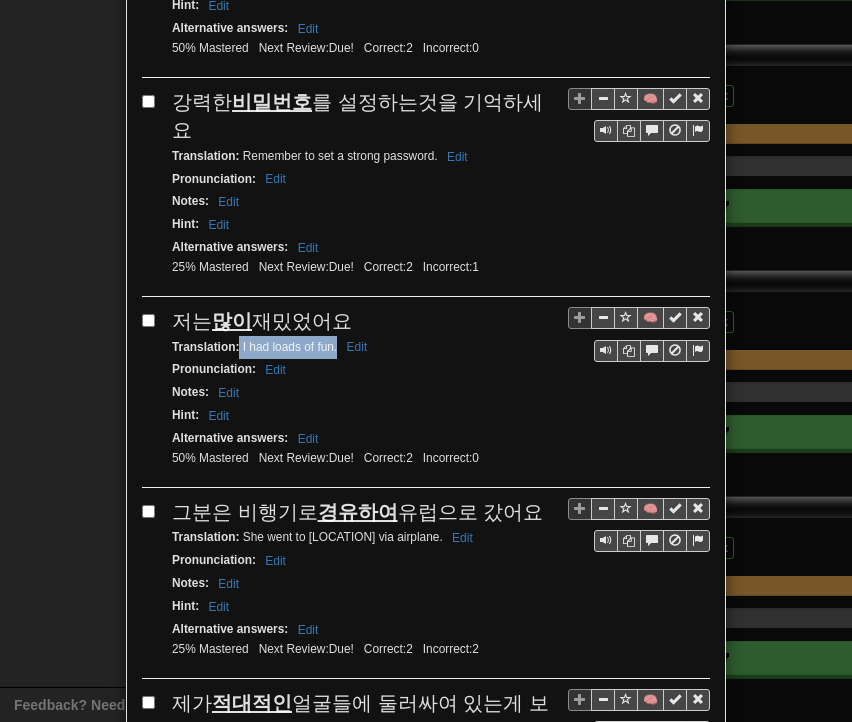 drag, startPoint x: 232, startPoint y: 293, endPoint x: 330, endPoint y: 291, distance: 98.02041 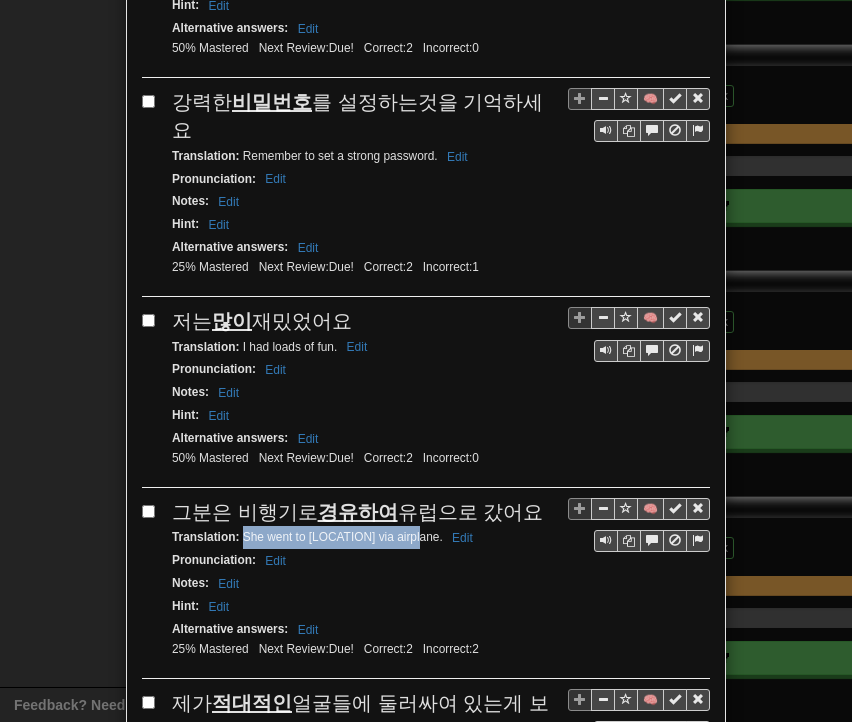 drag, startPoint x: 235, startPoint y: 480, endPoint x: 406, endPoint y: 483, distance: 171.0263 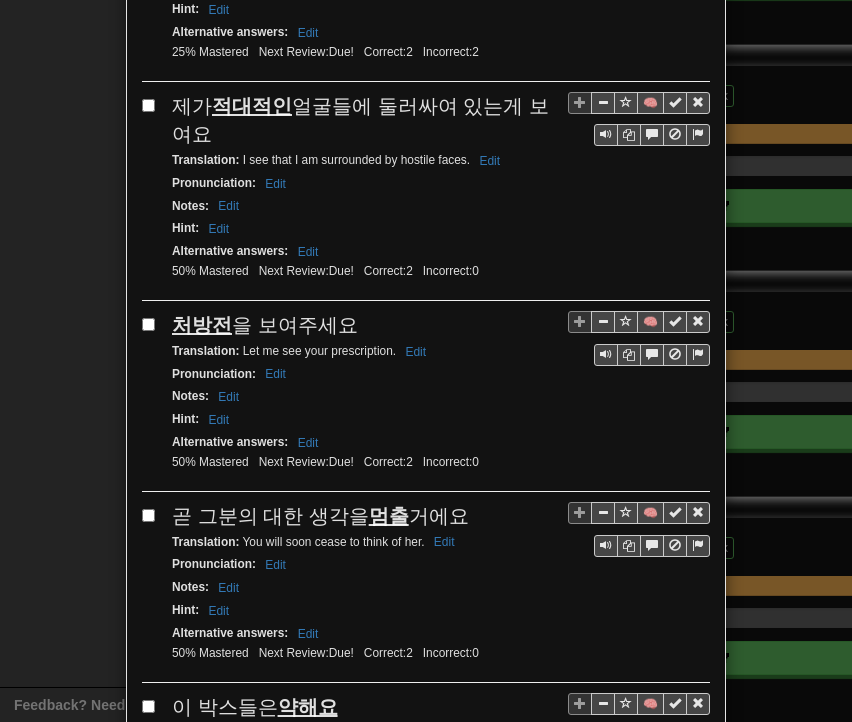 scroll, scrollTop: 1800, scrollLeft: 0, axis: vertical 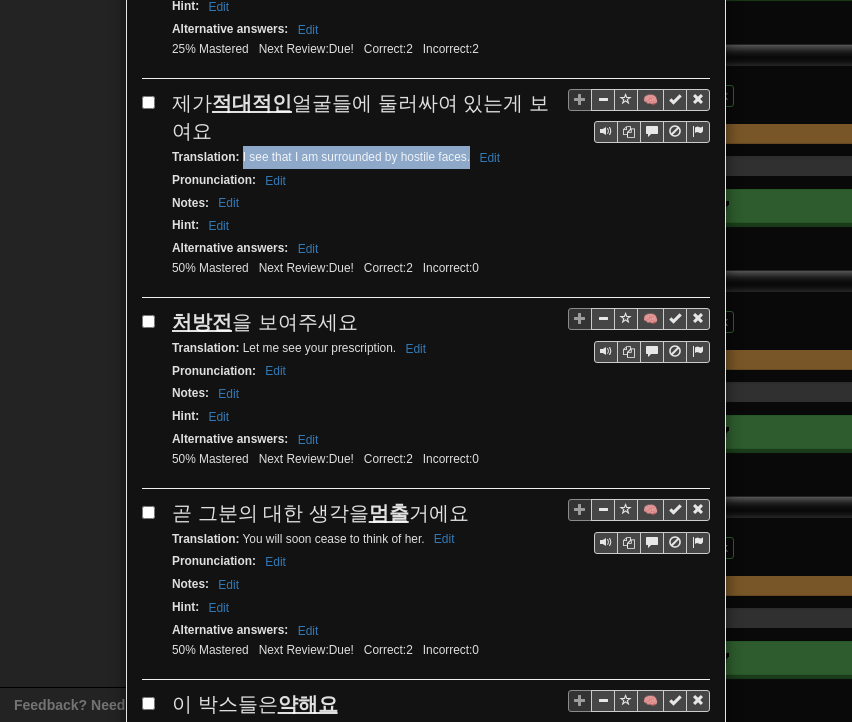 drag, startPoint x: 235, startPoint y: 100, endPoint x: 462, endPoint y: 99, distance: 227.0022 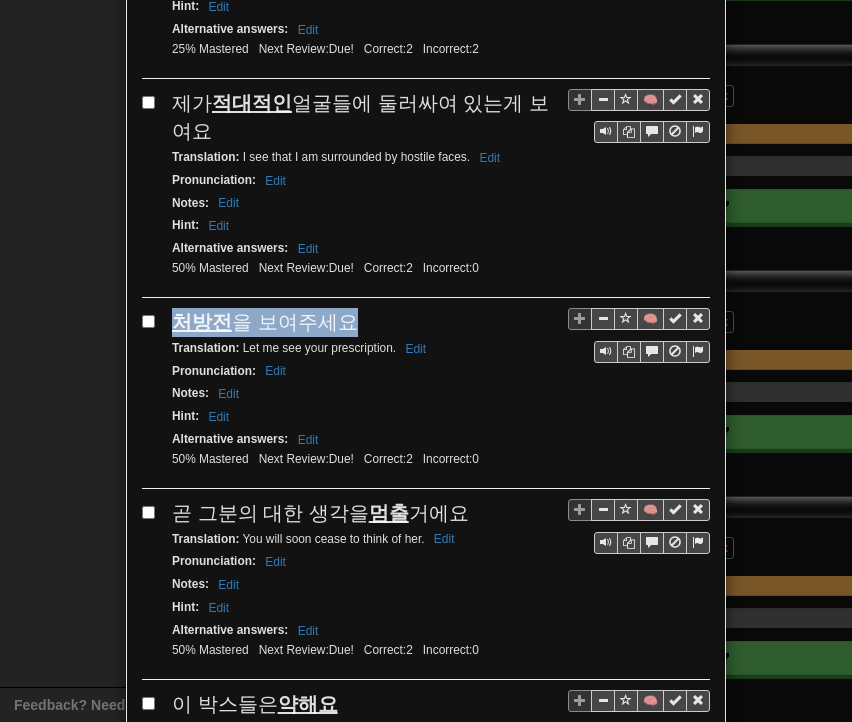 drag, startPoint x: 164, startPoint y: 253, endPoint x: 350, endPoint y: 260, distance: 186.13167 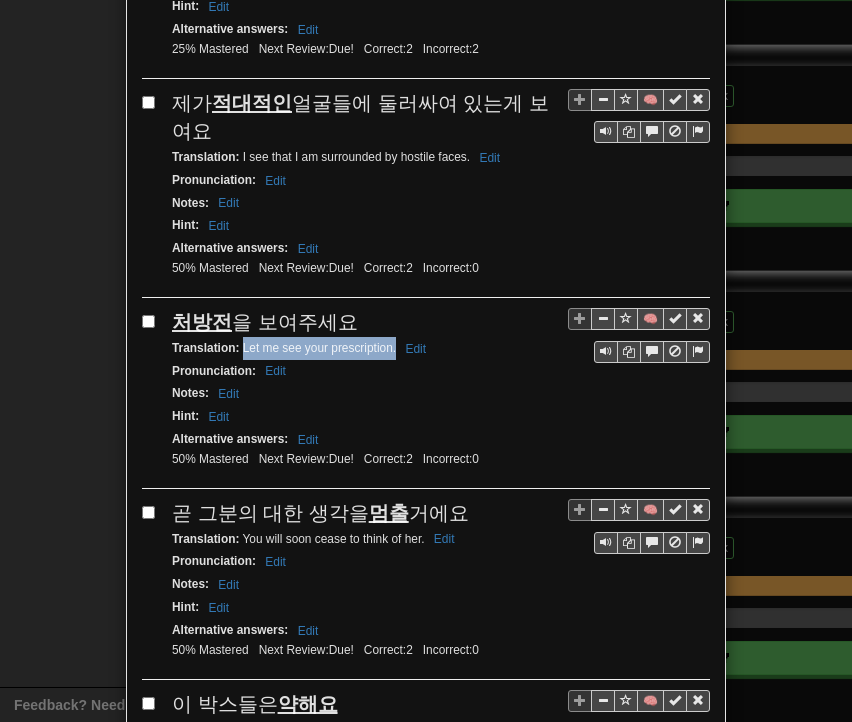 drag, startPoint x: 235, startPoint y: 281, endPoint x: 388, endPoint y: 285, distance: 153.05228 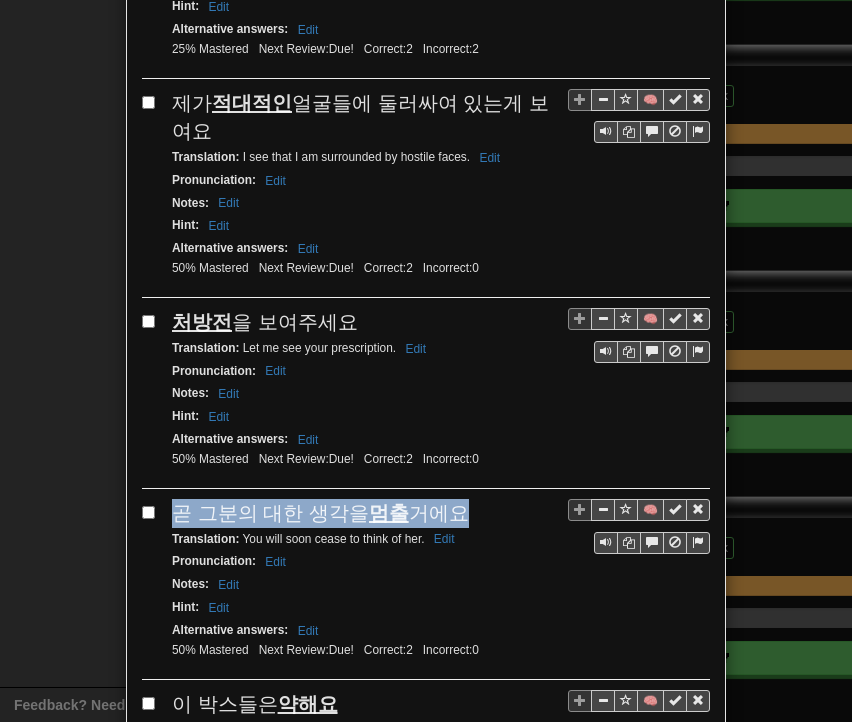 drag, startPoint x: 161, startPoint y: 447, endPoint x: 451, endPoint y: 441, distance: 290.06207 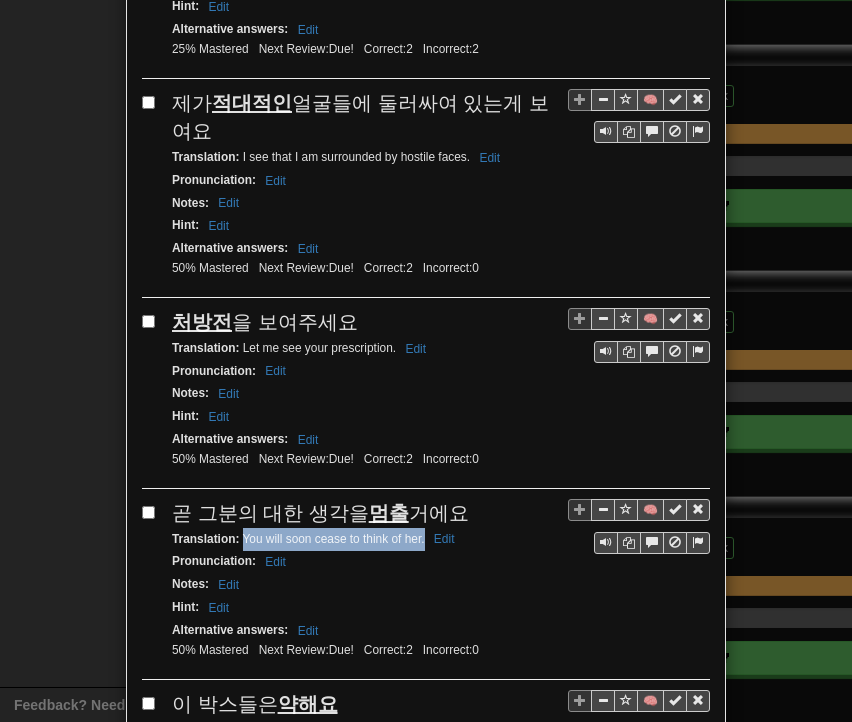 drag, startPoint x: 233, startPoint y: 465, endPoint x: 416, endPoint y: 469, distance: 183.04372 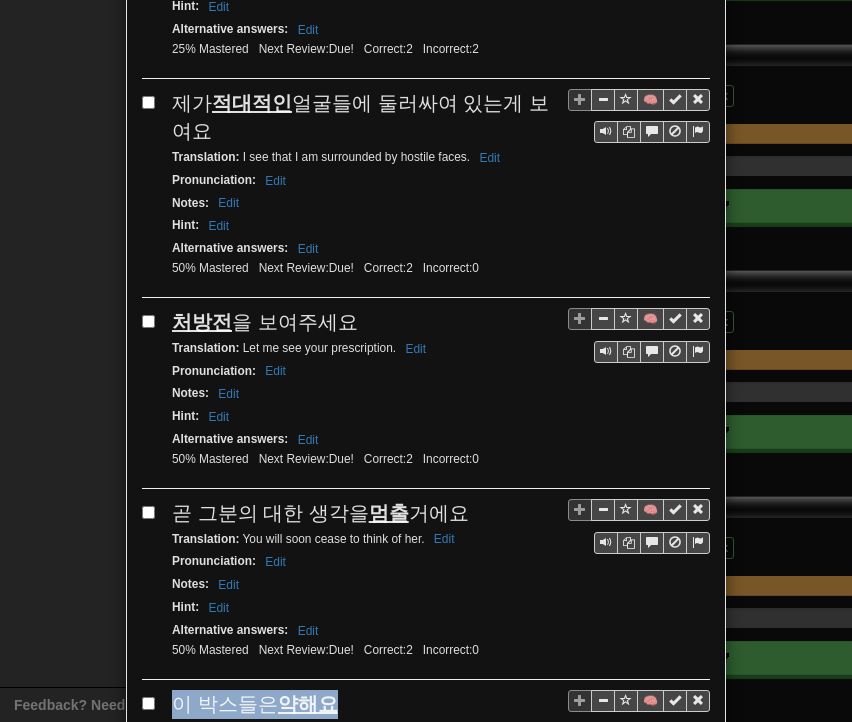 drag, startPoint x: 166, startPoint y: 626, endPoint x: 286, endPoint y: 628, distance: 120.01666 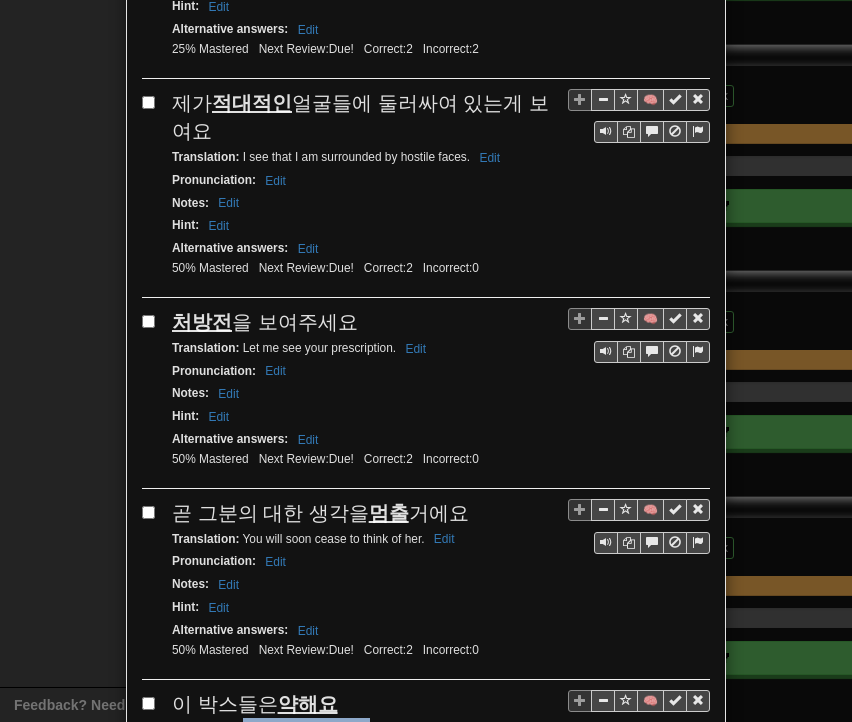 drag, startPoint x: 234, startPoint y: 656, endPoint x: 361, endPoint y: 656, distance: 127 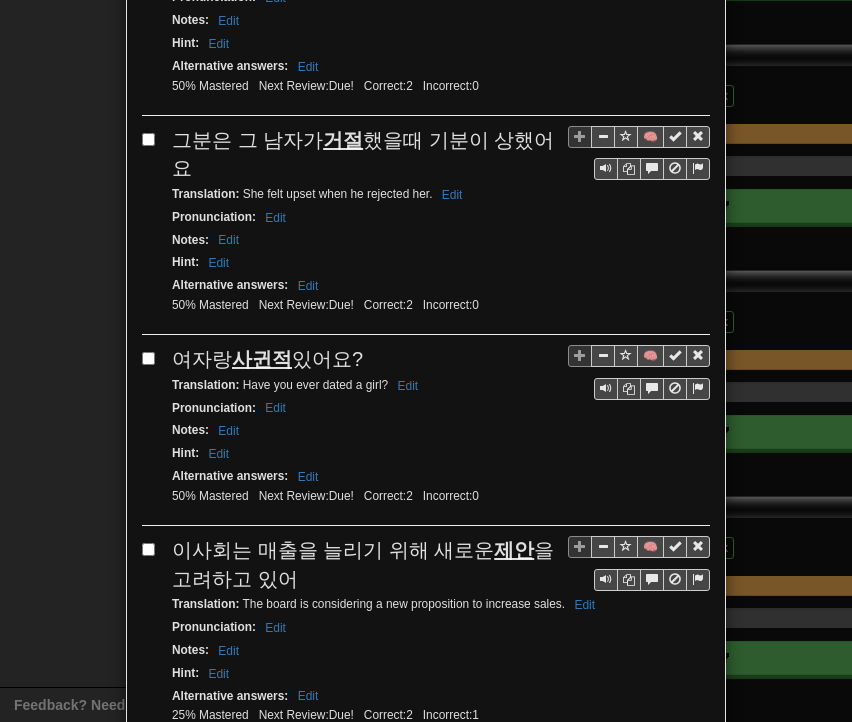 scroll, scrollTop: 2600, scrollLeft: 0, axis: vertical 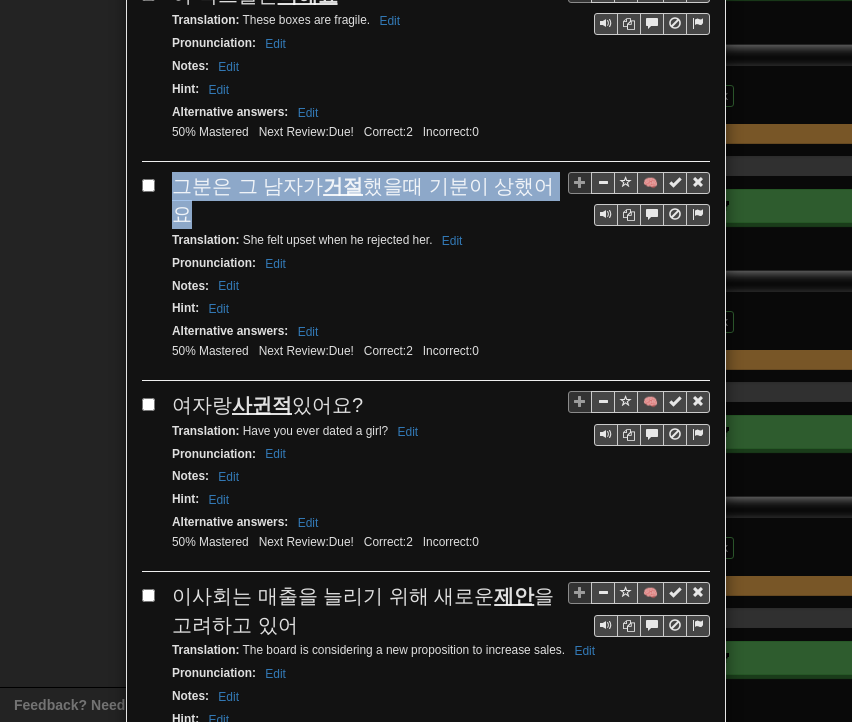 drag, startPoint x: 164, startPoint y: 21, endPoint x: 540, endPoint y: 110, distance: 386.3897 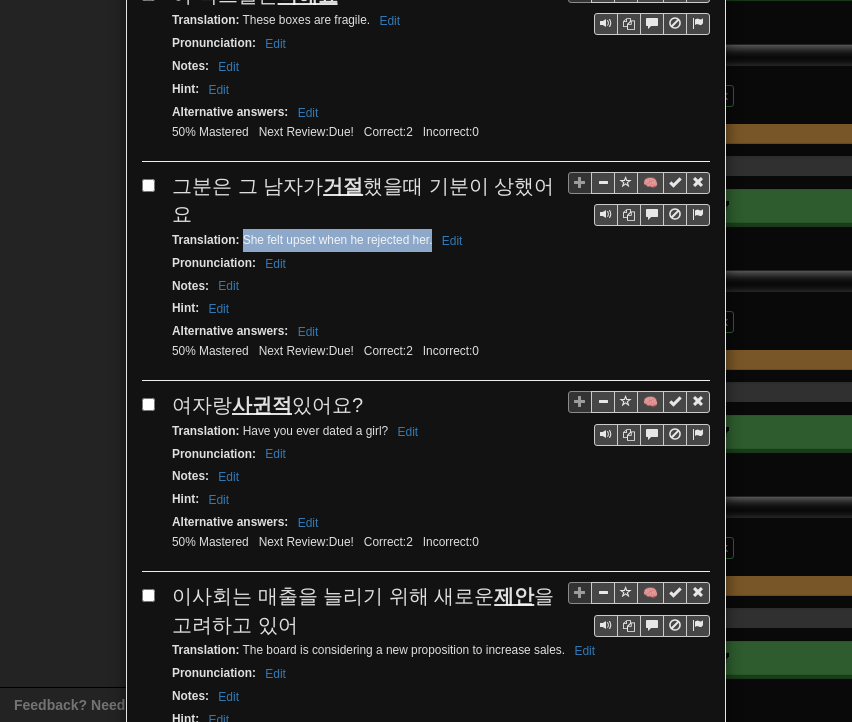drag, startPoint x: 236, startPoint y: 129, endPoint x: 424, endPoint y: 137, distance: 188.17014 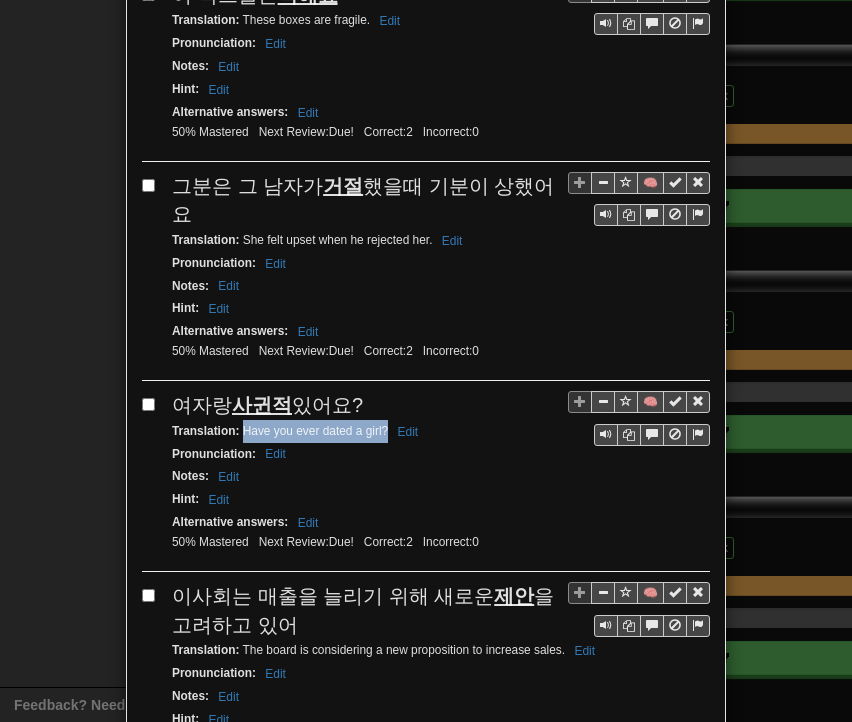 drag, startPoint x: 236, startPoint y: 318, endPoint x: 378, endPoint y: 321, distance: 142.0317 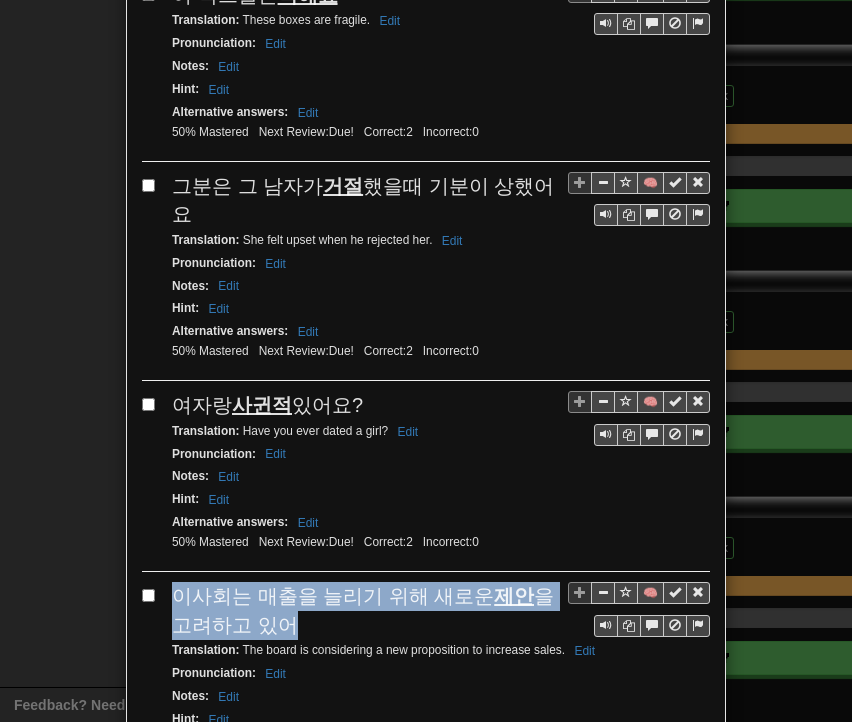 drag, startPoint x: 172, startPoint y: 483, endPoint x: 272, endPoint y: 515, distance: 104.99524 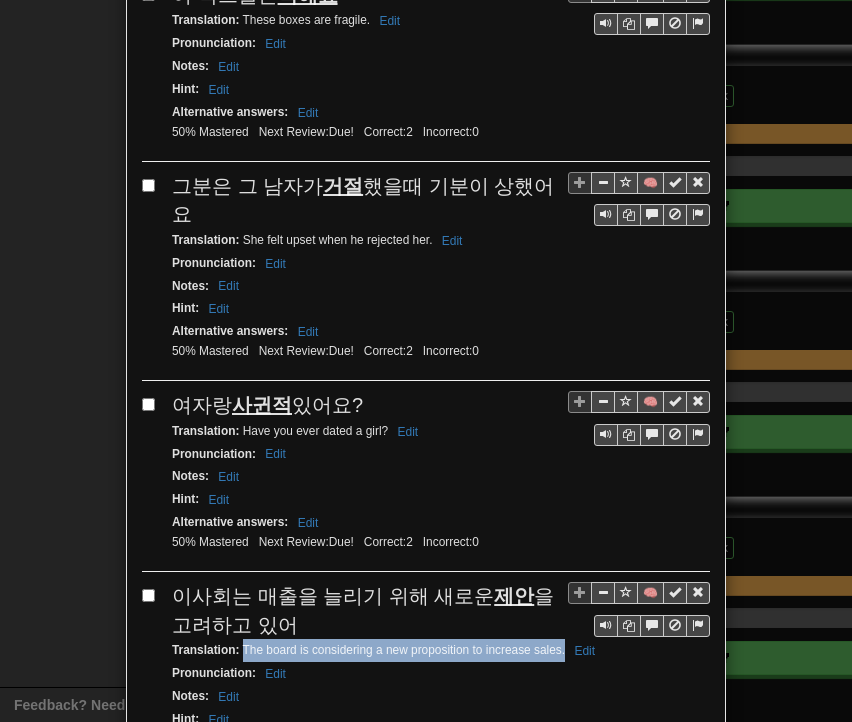 drag, startPoint x: 234, startPoint y: 531, endPoint x: 538, endPoint y: 537, distance: 304.0592 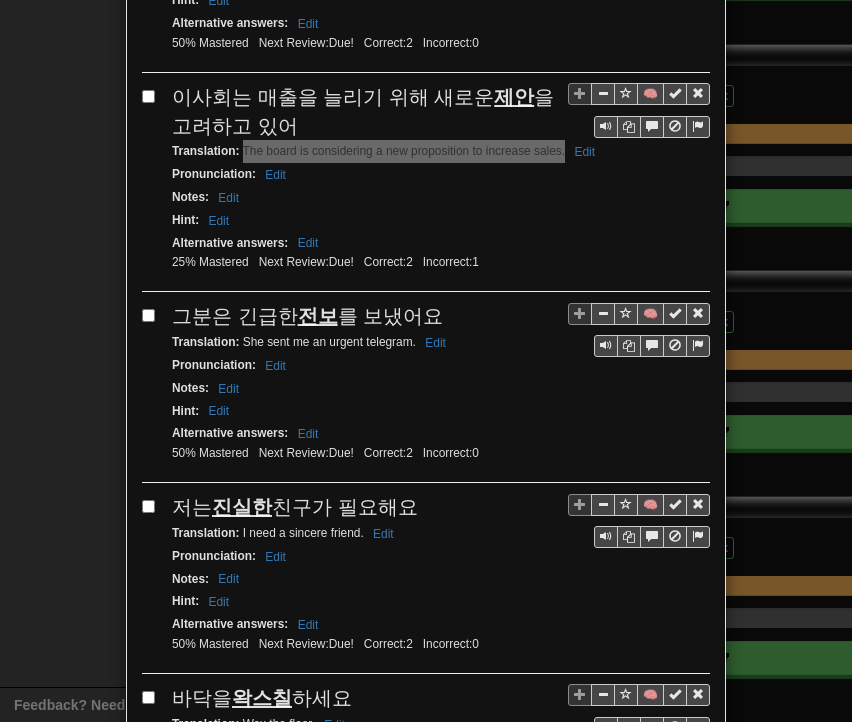 scroll, scrollTop: 3009, scrollLeft: 0, axis: vertical 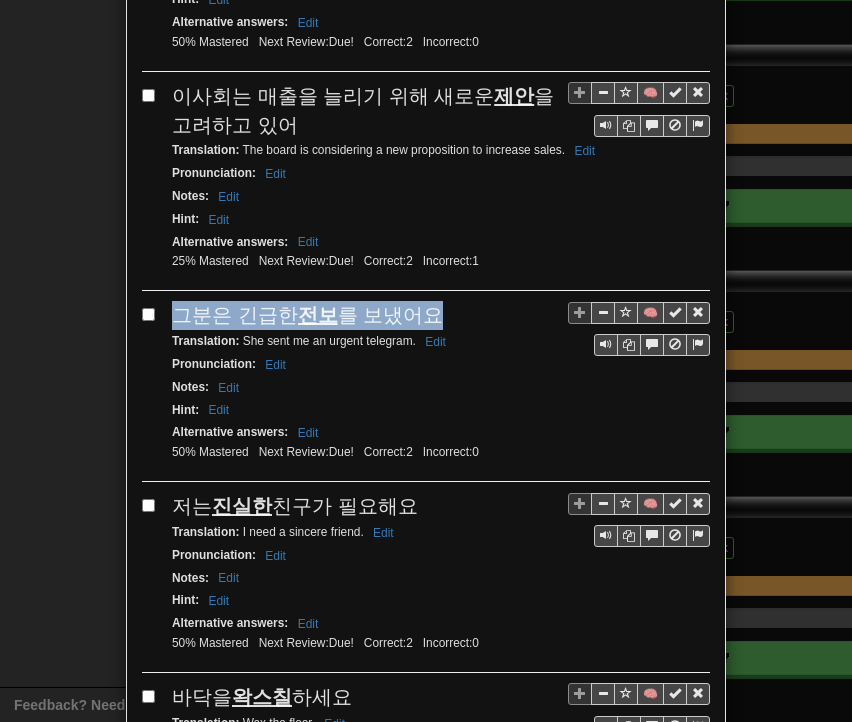 drag, startPoint x: 164, startPoint y: 200, endPoint x: 419, endPoint y: 194, distance: 255.07057 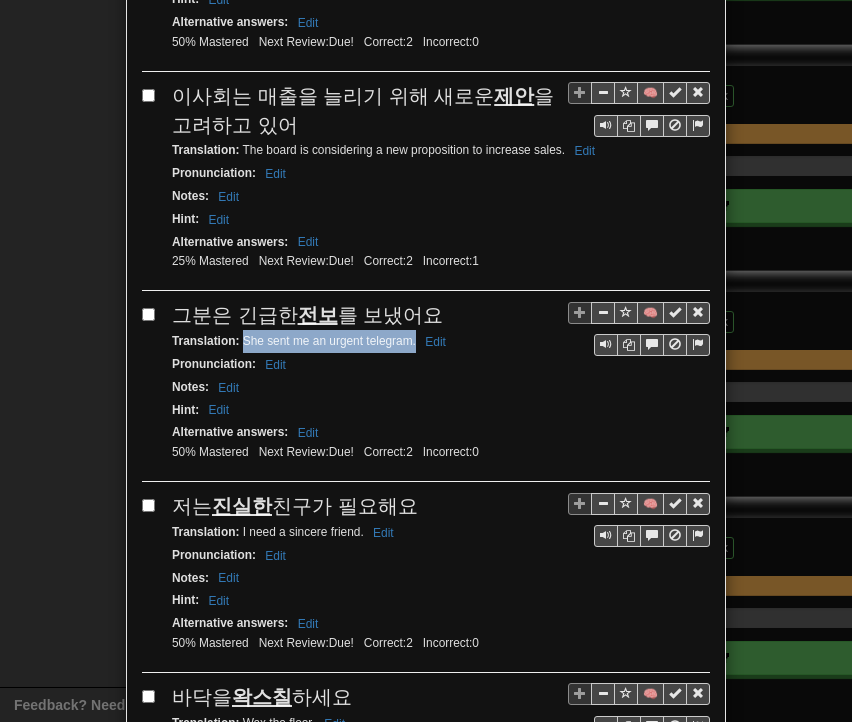 drag, startPoint x: 236, startPoint y: 218, endPoint x: 394, endPoint y: 220, distance: 158.01266 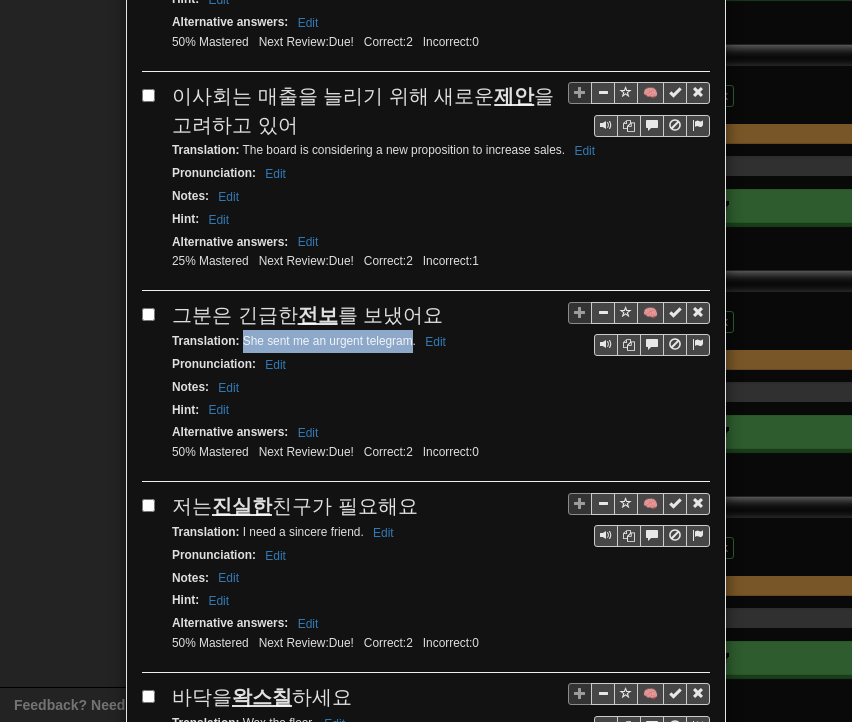 drag, startPoint x: 167, startPoint y: 385, endPoint x: 409, endPoint y: 392, distance: 242.10121 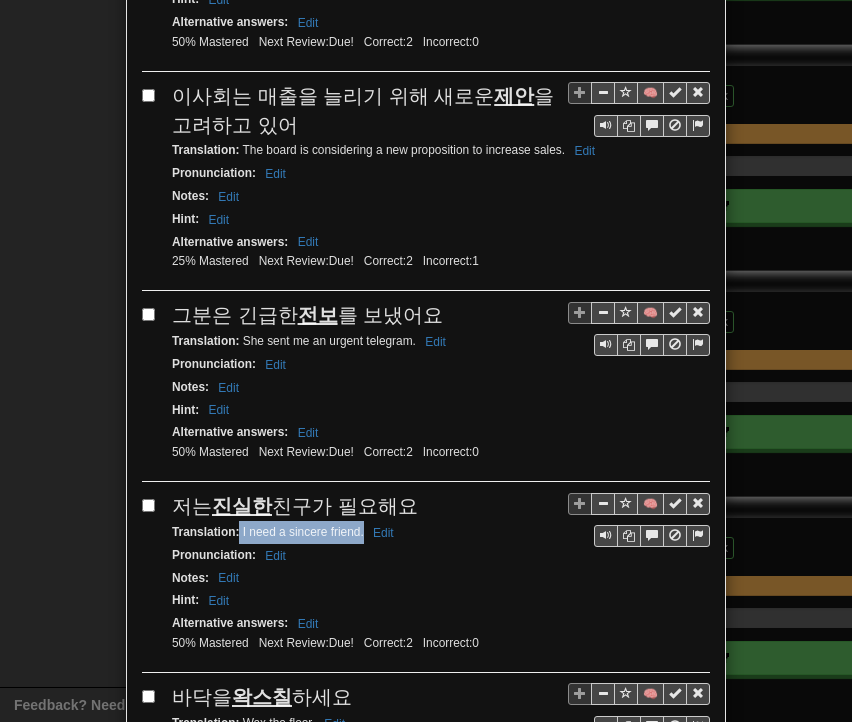 drag, startPoint x: 232, startPoint y: 408, endPoint x: 357, endPoint y: 415, distance: 125.19585 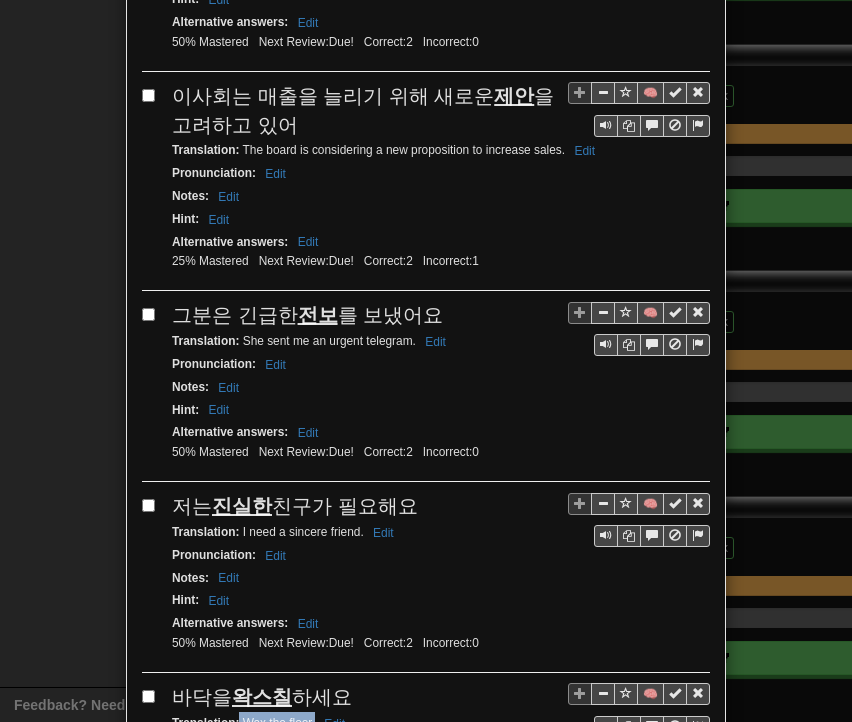 drag, startPoint x: 232, startPoint y: 593, endPoint x: 305, endPoint y: 596, distance: 73.061615 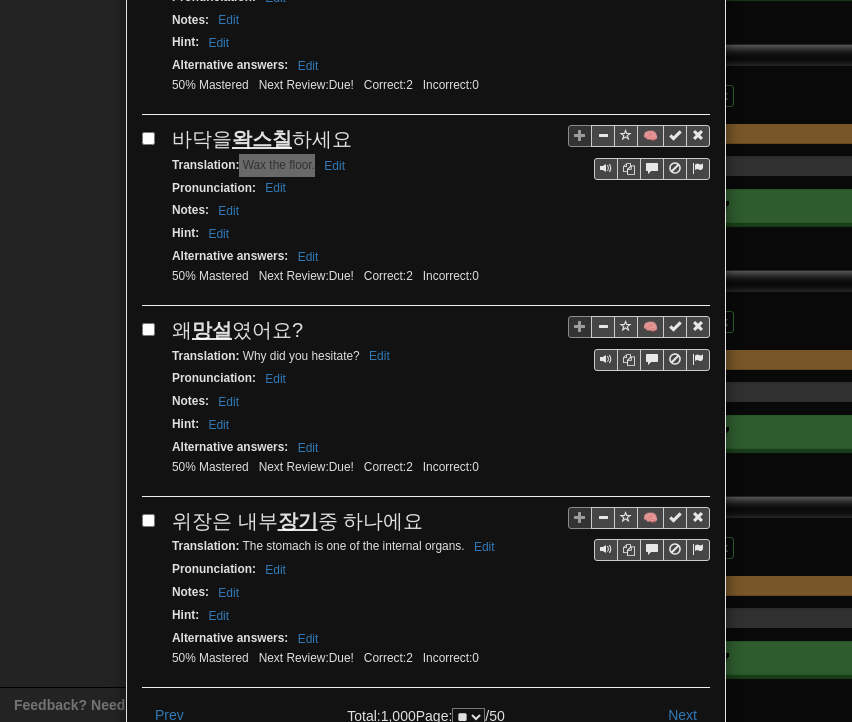 scroll, scrollTop: 3568, scrollLeft: 0, axis: vertical 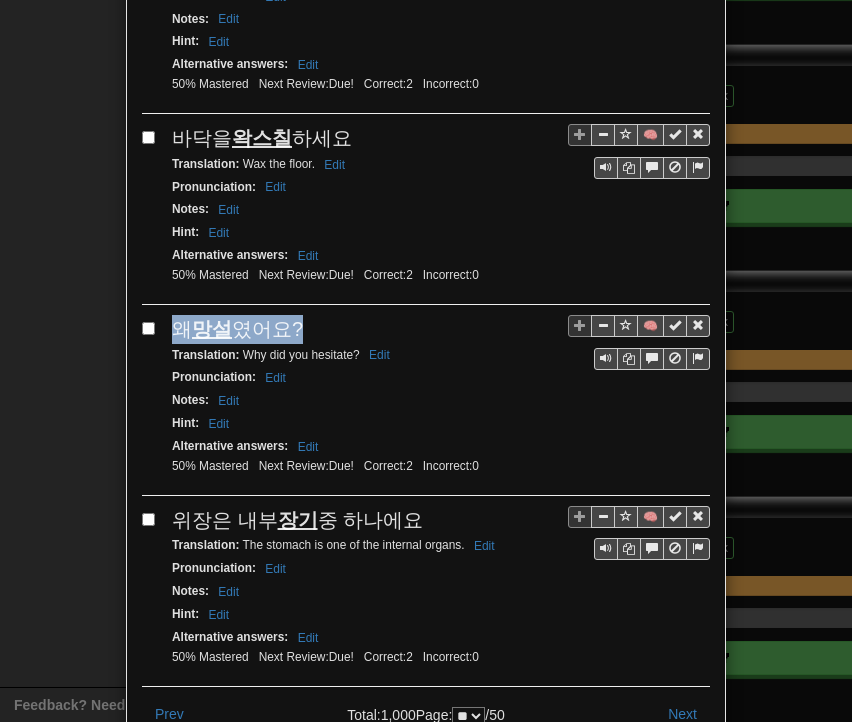 drag, startPoint x: 169, startPoint y: 199, endPoint x: 296, endPoint y: 197, distance: 127.01575 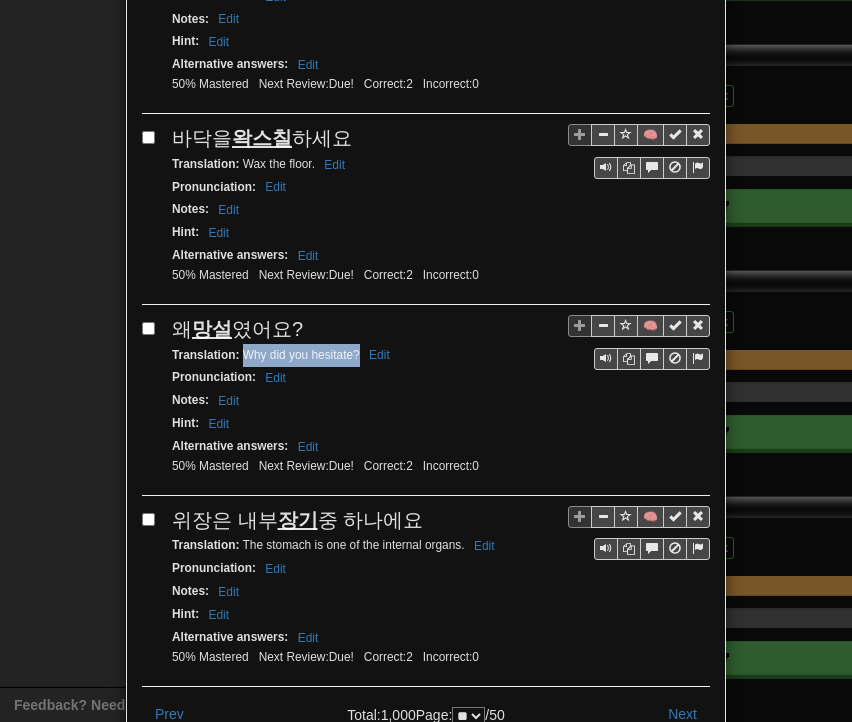 drag, startPoint x: 237, startPoint y: 220, endPoint x: 350, endPoint y: 225, distance: 113.110565 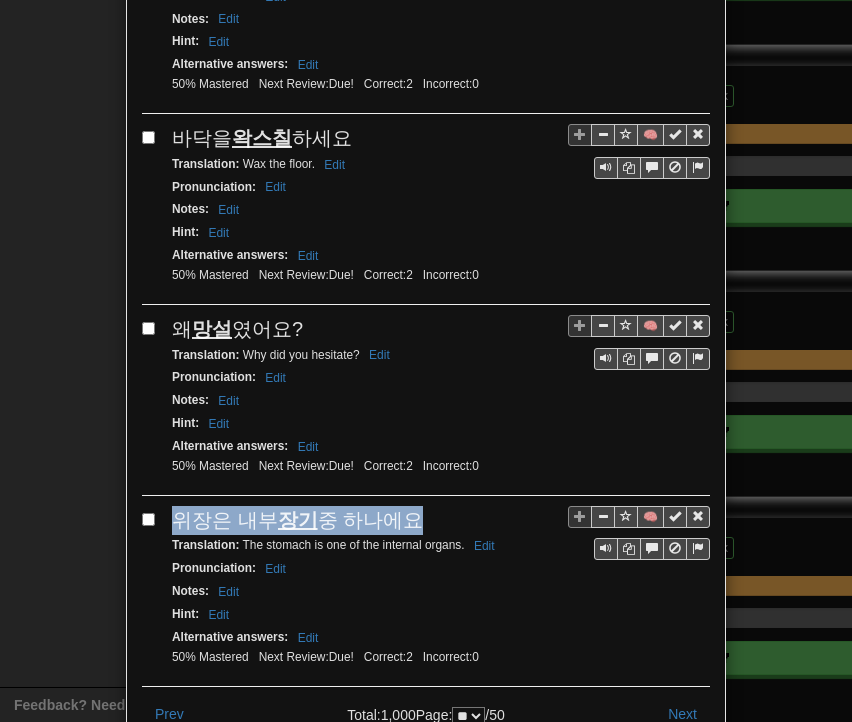drag, startPoint x: 170, startPoint y: 389, endPoint x: 408, endPoint y: 394, distance: 238.05252 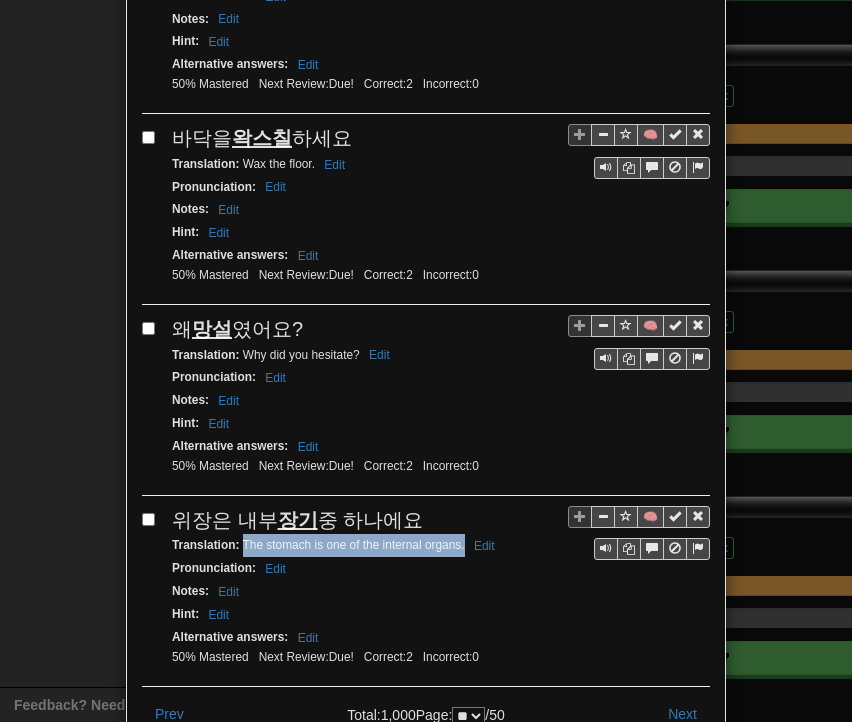 drag, startPoint x: 236, startPoint y: 410, endPoint x: 456, endPoint y: 412, distance: 220.0091 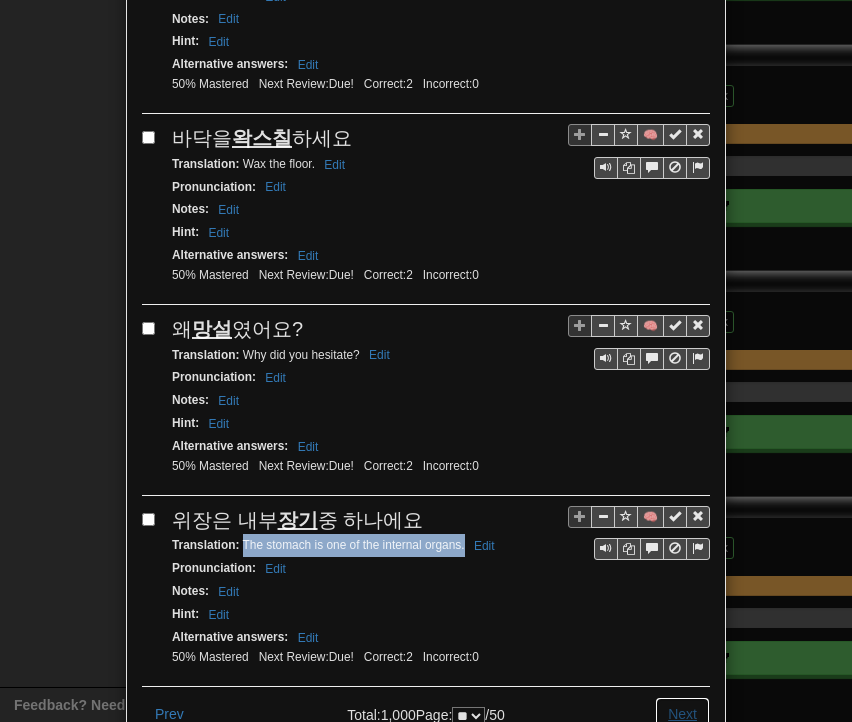 click on "Next" at bounding box center (682, 714) 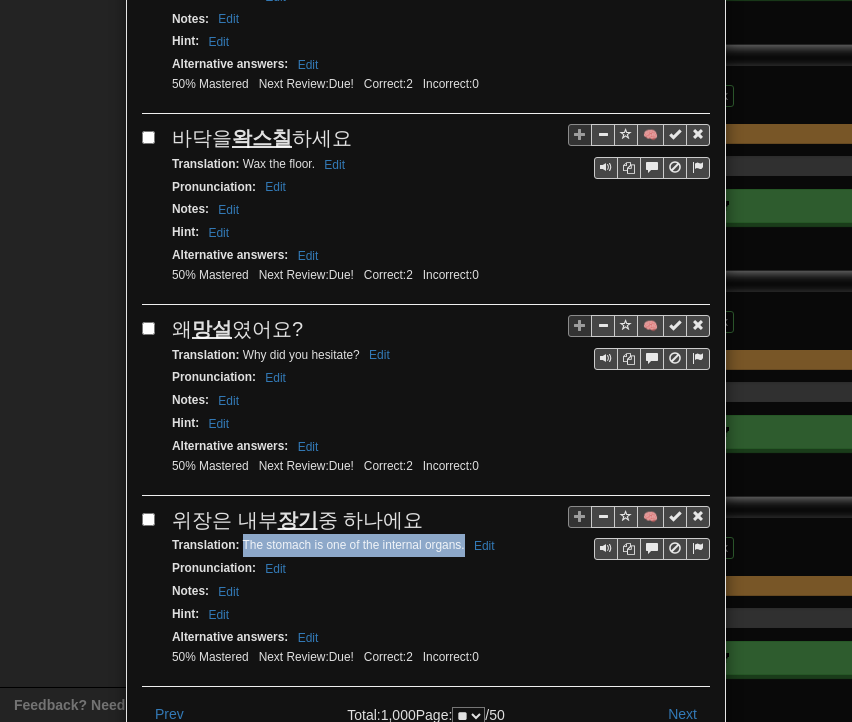scroll, scrollTop: 0, scrollLeft: 0, axis: both 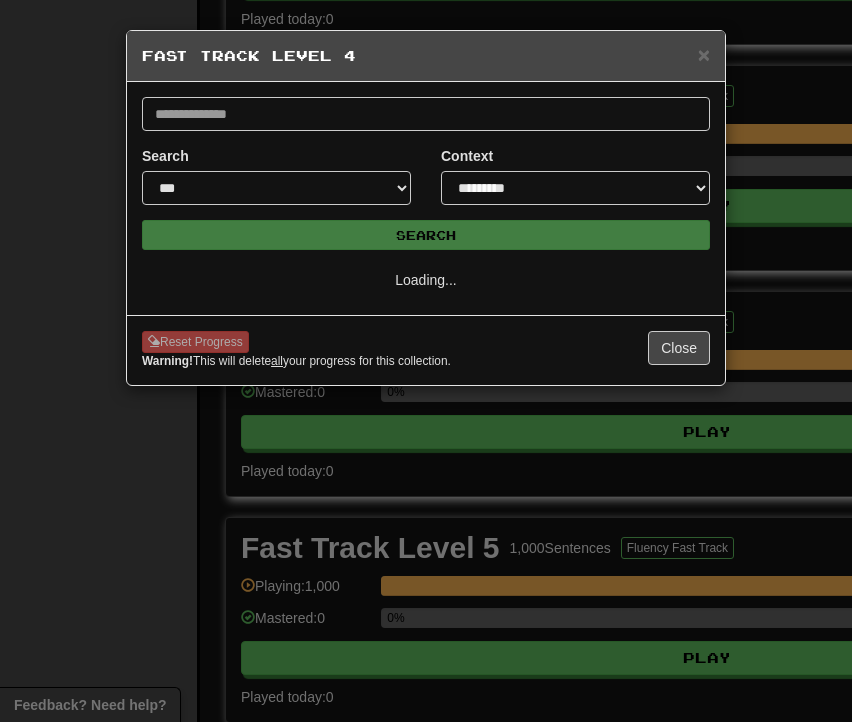 select on "**" 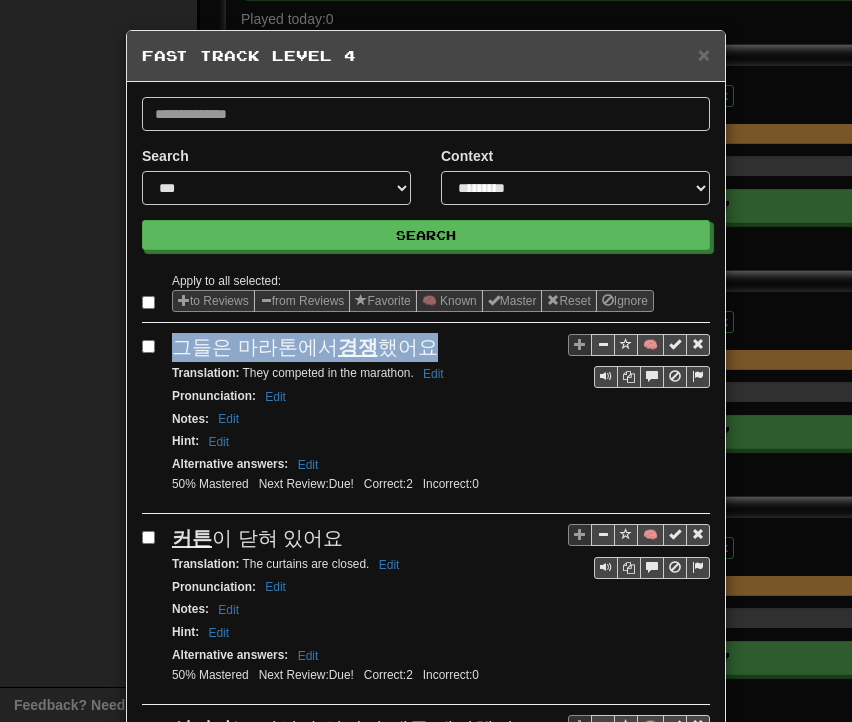 drag, startPoint x: 161, startPoint y: 345, endPoint x: 416, endPoint y: 344, distance: 255.00197 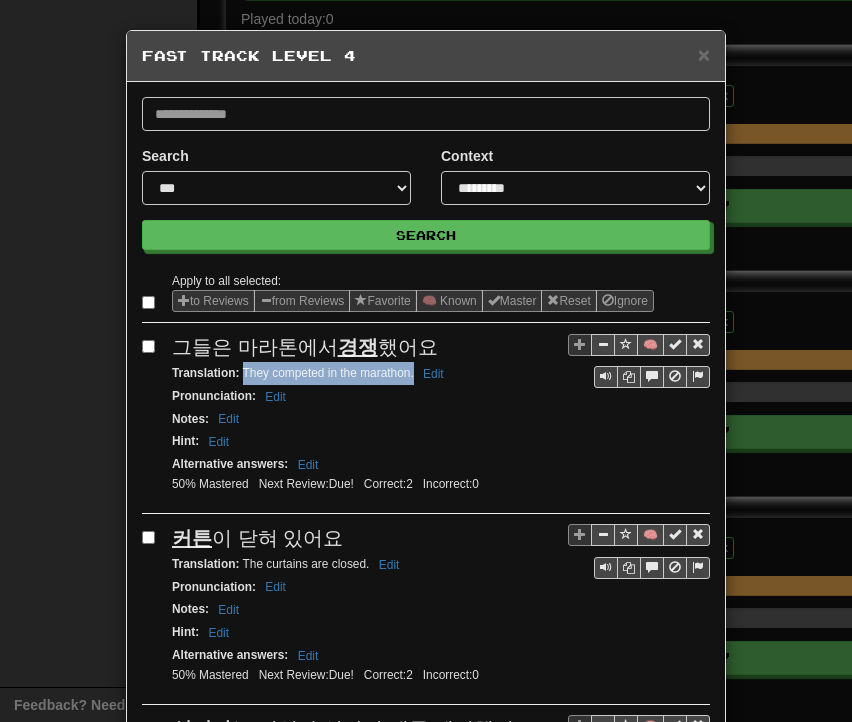 drag, startPoint x: 235, startPoint y: 367, endPoint x: 405, endPoint y: 376, distance: 170.23807 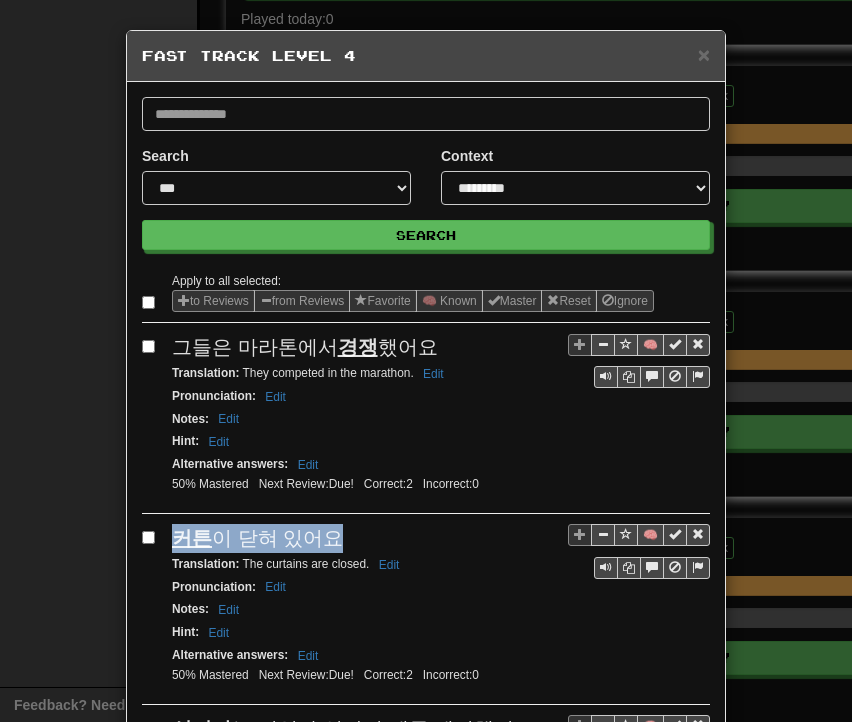 drag, startPoint x: 160, startPoint y: 534, endPoint x: 326, endPoint y: 529, distance: 166.07529 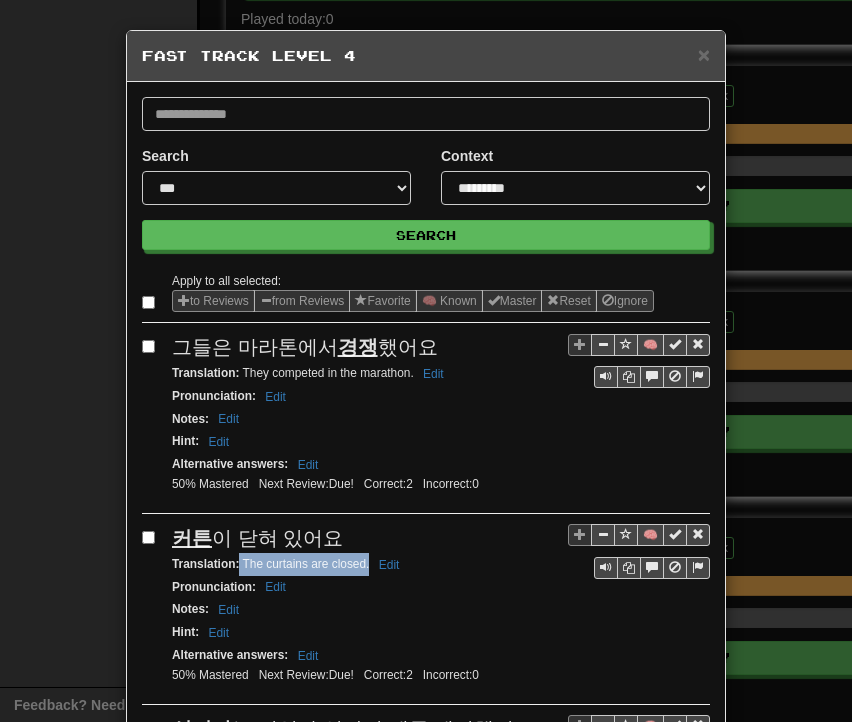 drag, startPoint x: 231, startPoint y: 559, endPoint x: 362, endPoint y: 561, distance: 131.01526 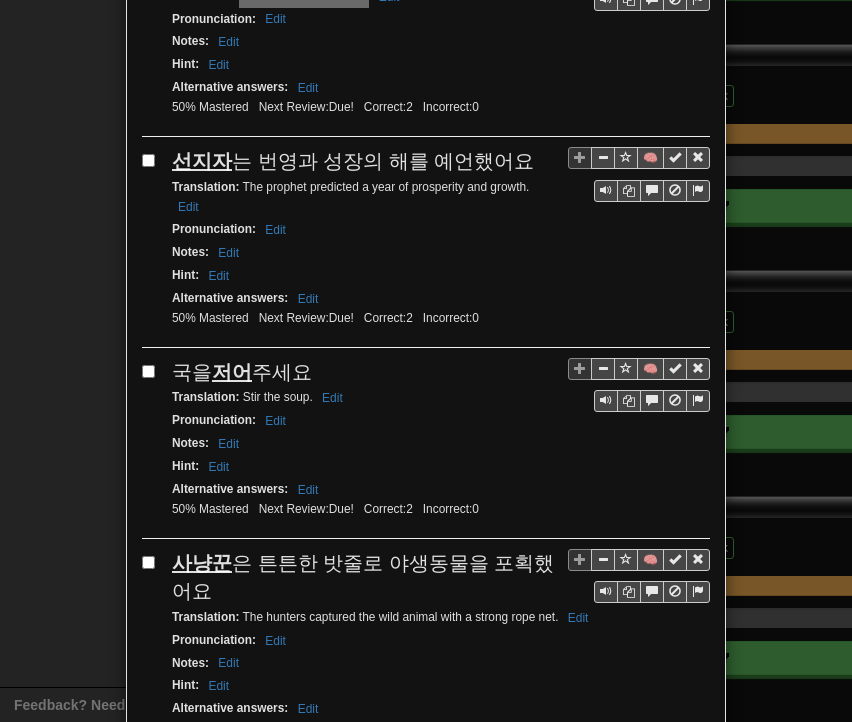 scroll, scrollTop: 600, scrollLeft: 0, axis: vertical 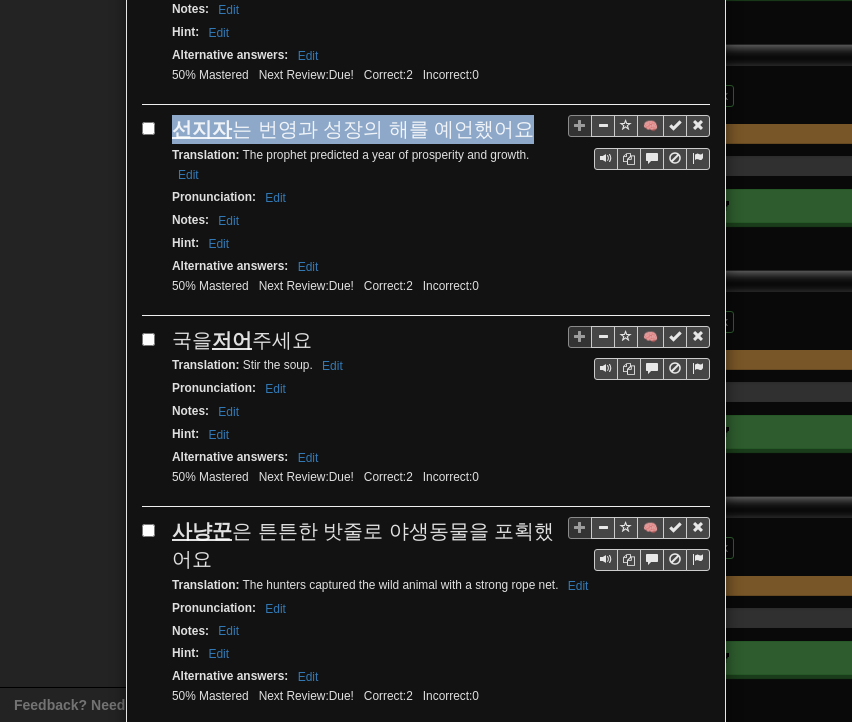 drag, startPoint x: 168, startPoint y: 112, endPoint x: 496, endPoint y: 127, distance: 328.3428 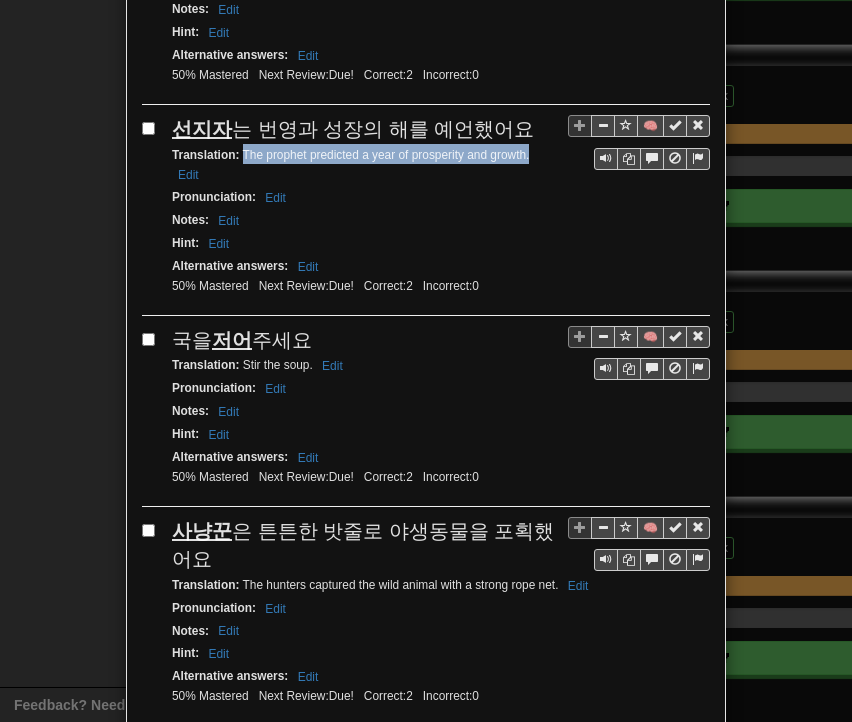 drag, startPoint x: 236, startPoint y: 146, endPoint x: 522, endPoint y: 150, distance: 286.02798 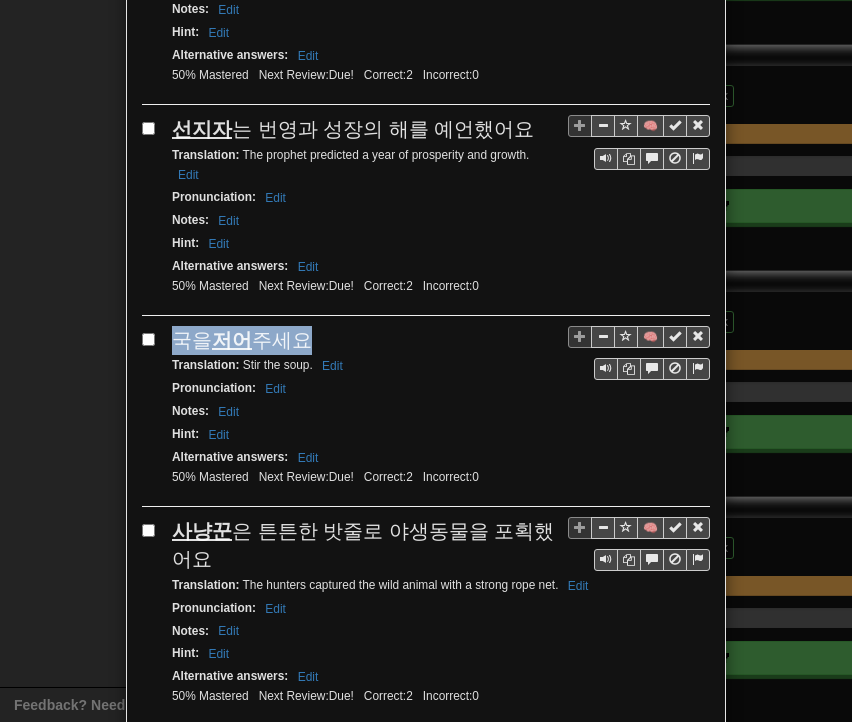 drag, startPoint x: 170, startPoint y: 329, endPoint x: 298, endPoint y: 326, distance: 128.03516 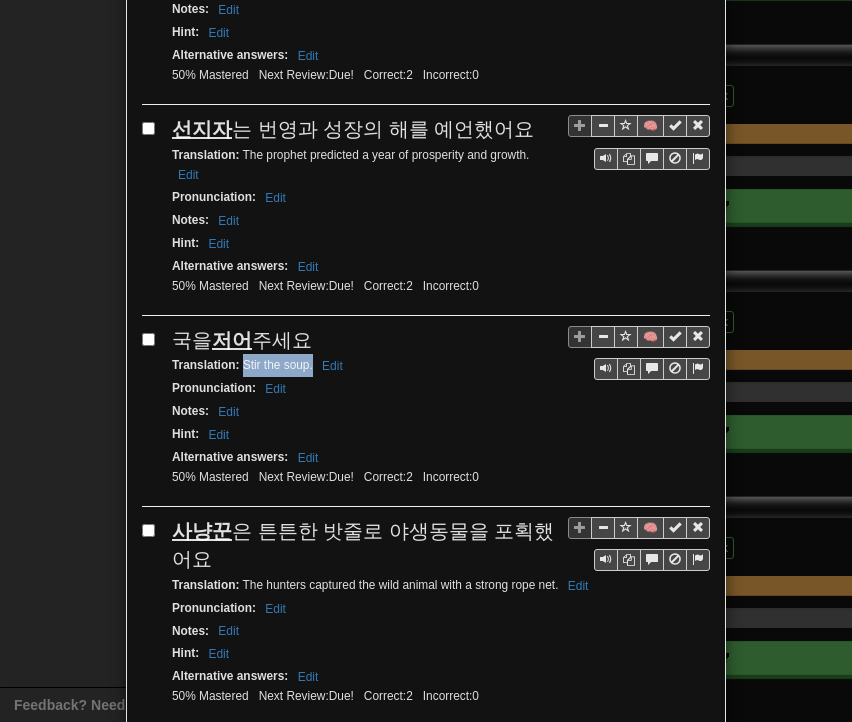 drag, startPoint x: 235, startPoint y: 352, endPoint x: 304, endPoint y: 358, distance: 69.260376 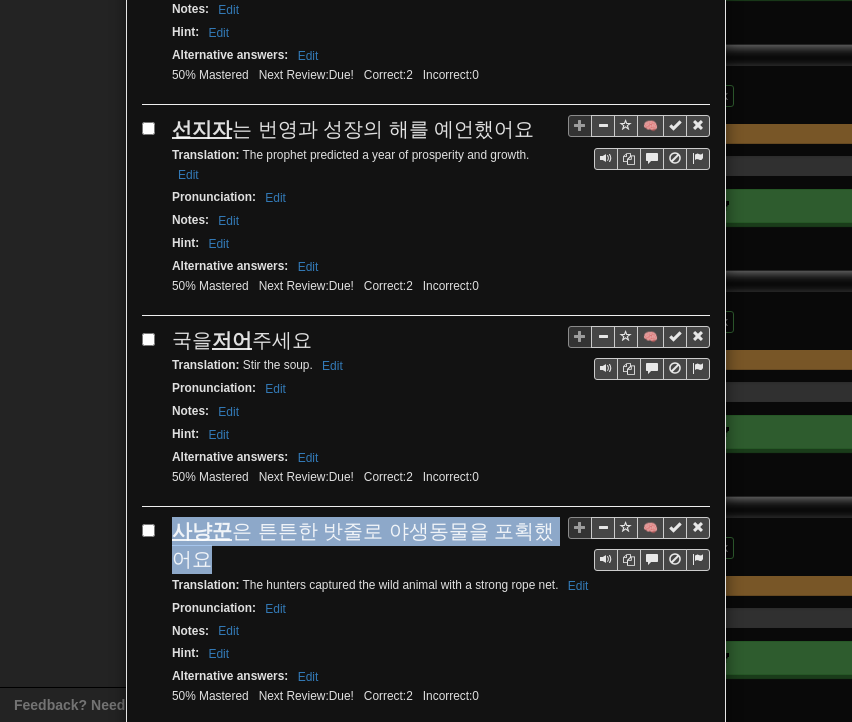 drag, startPoint x: 167, startPoint y: 514, endPoint x: 193, endPoint y: 541, distance: 37.48333 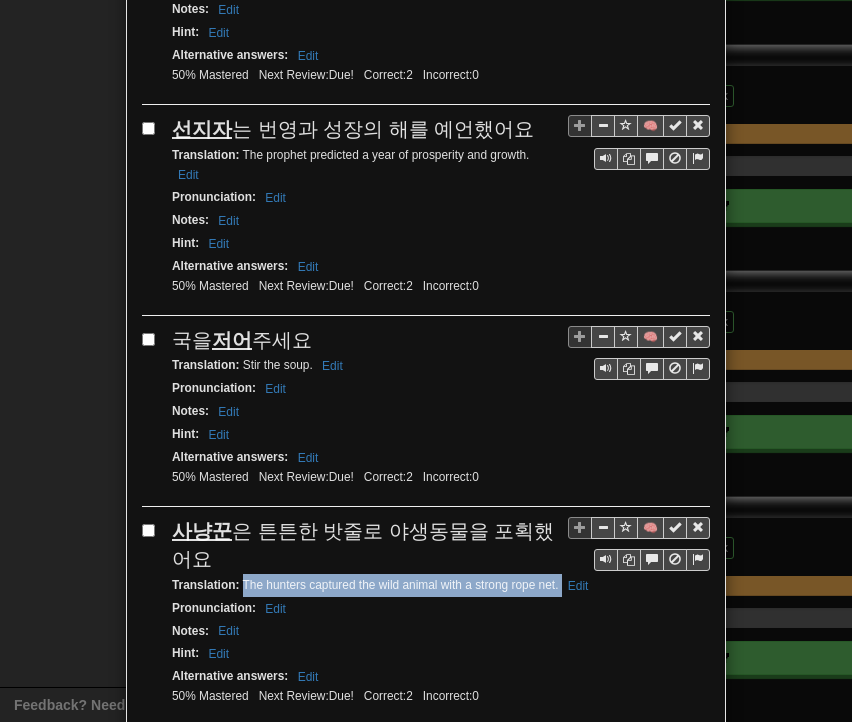 drag, startPoint x: 235, startPoint y: 563, endPoint x: 552, endPoint y: 569, distance: 317.05676 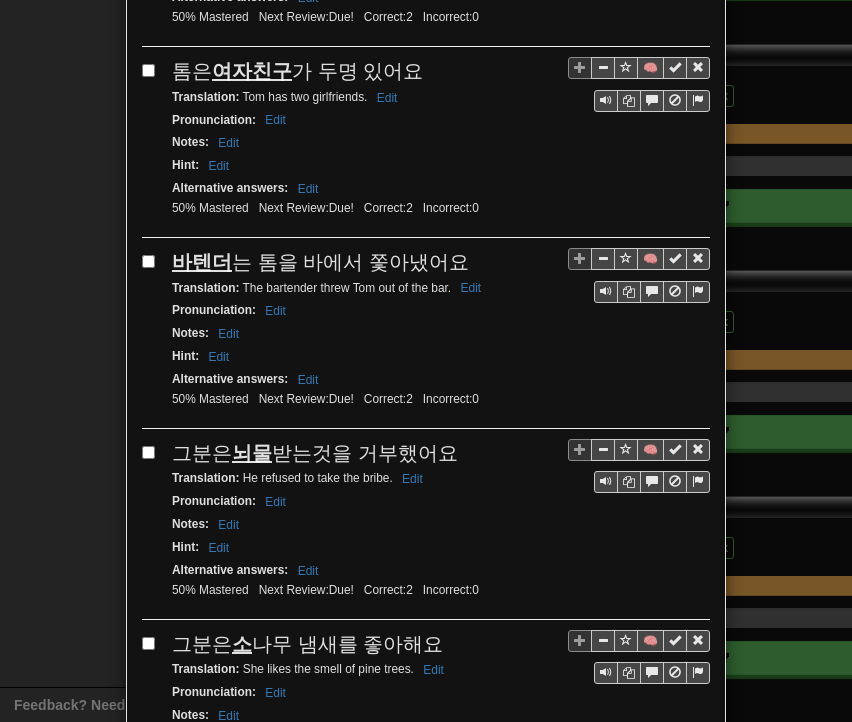 scroll, scrollTop: 1300, scrollLeft: 0, axis: vertical 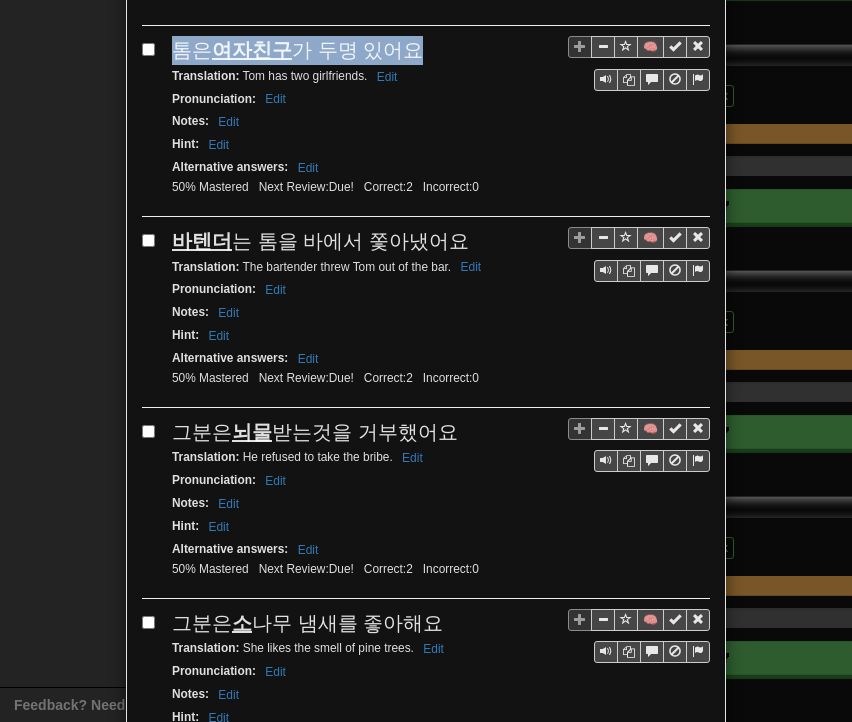 drag, startPoint x: 167, startPoint y: 31, endPoint x: 404, endPoint y: 20, distance: 237.25514 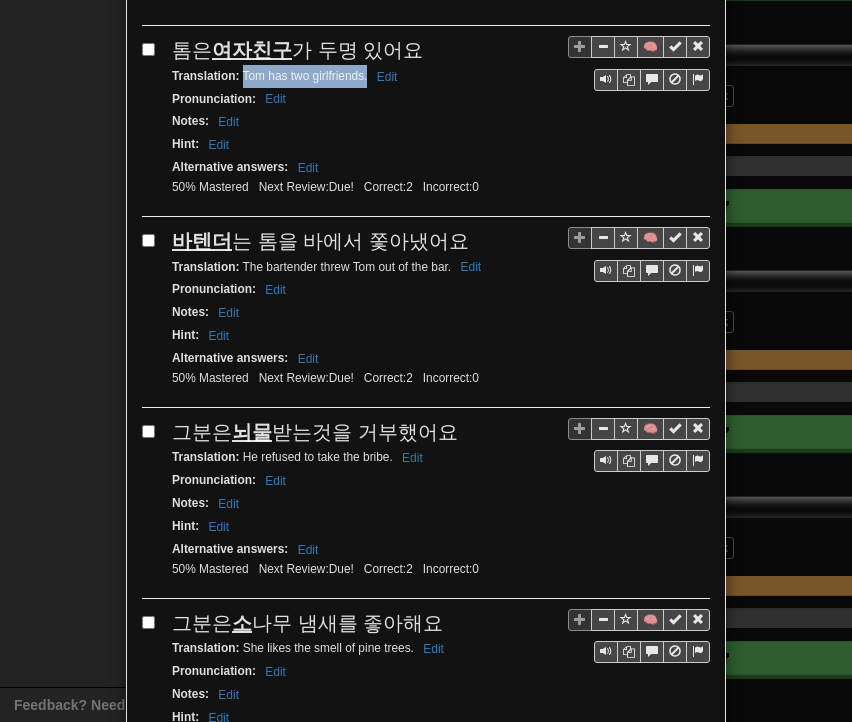 drag, startPoint x: 236, startPoint y: 53, endPoint x: 359, endPoint y: 55, distance: 123.01626 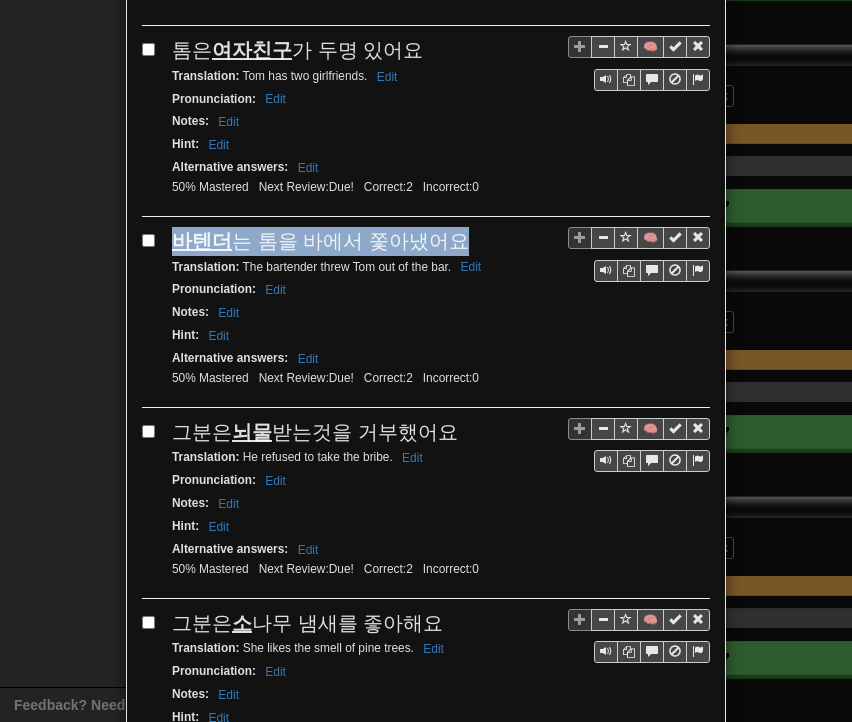 drag, startPoint x: 163, startPoint y: 209, endPoint x: 438, endPoint y: 221, distance: 275.2617 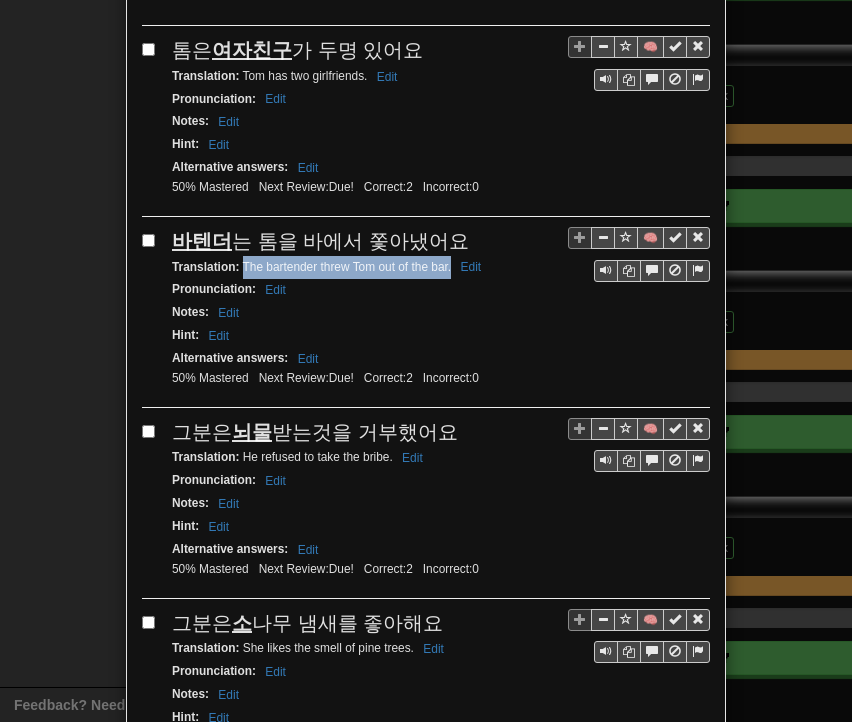 drag, startPoint x: 235, startPoint y: 240, endPoint x: 444, endPoint y: 245, distance: 209.0598 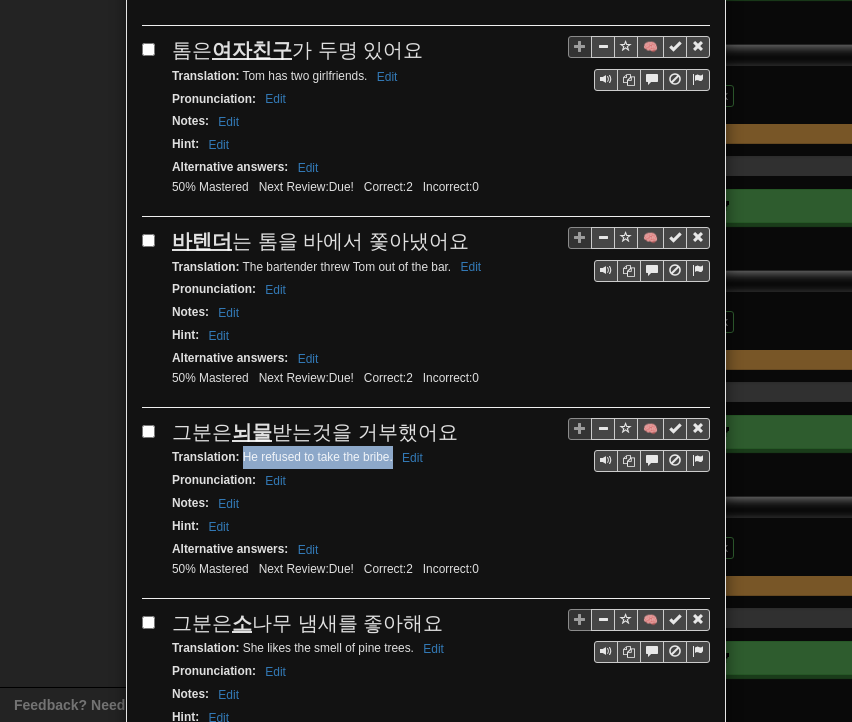 drag, startPoint x: 234, startPoint y: 429, endPoint x: 384, endPoint y: 433, distance: 150.05333 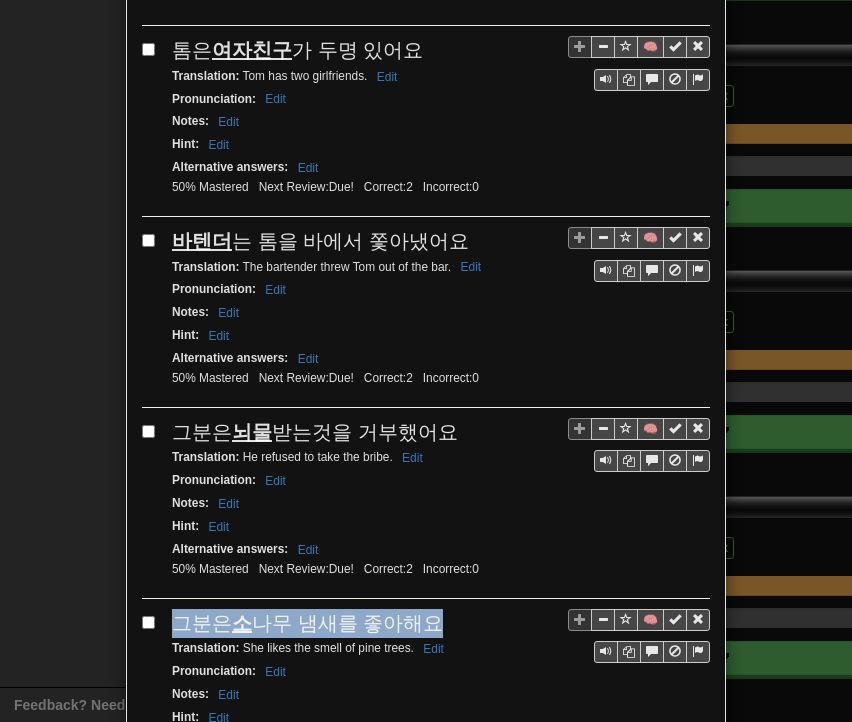 drag, startPoint x: 164, startPoint y: 585, endPoint x: 402, endPoint y: 588, distance: 238.0189 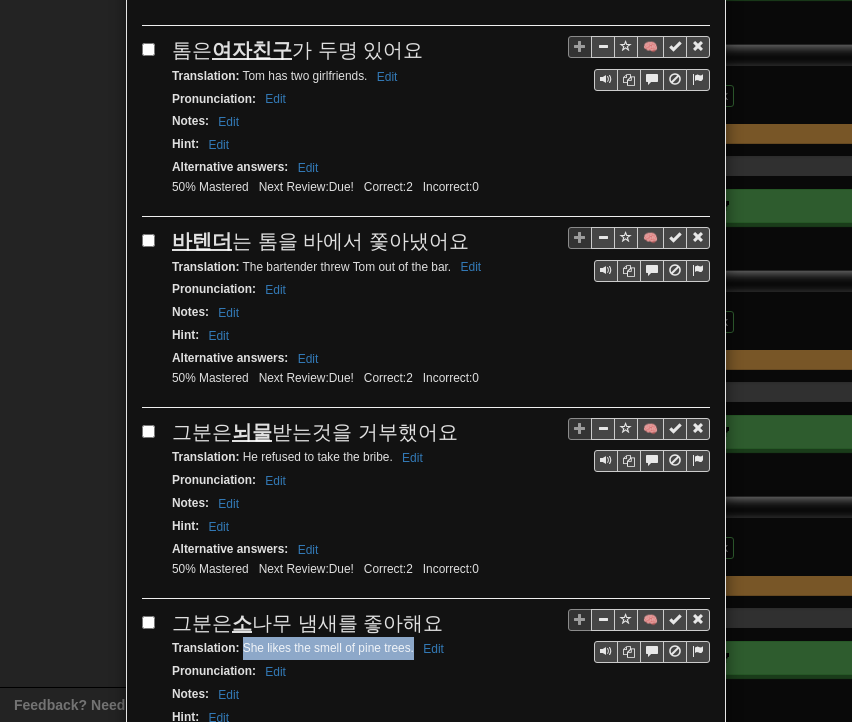 drag, startPoint x: 234, startPoint y: 613, endPoint x: 405, endPoint y: 618, distance: 171.07309 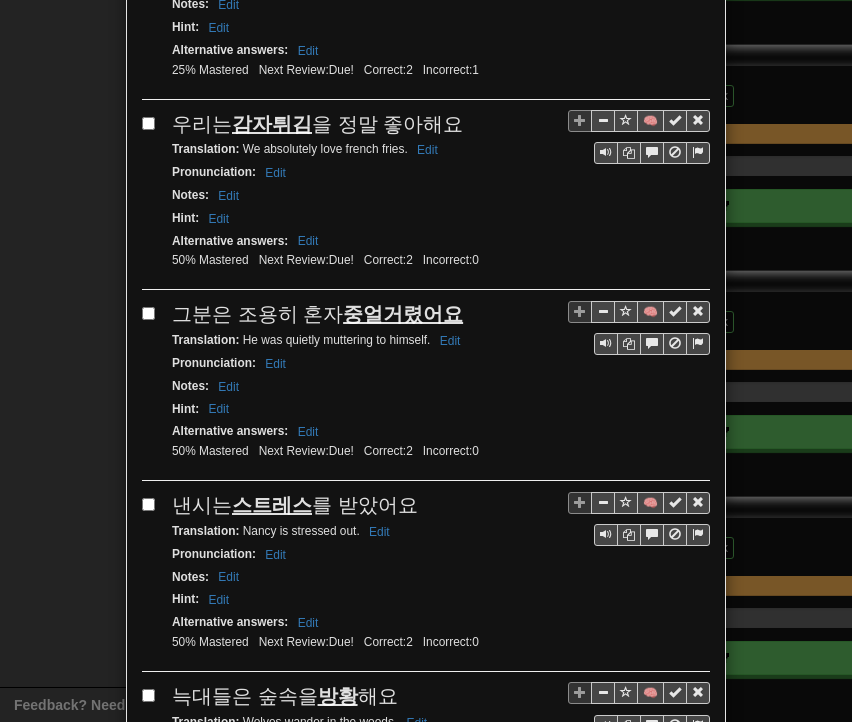 scroll, scrollTop: 2000, scrollLeft: 0, axis: vertical 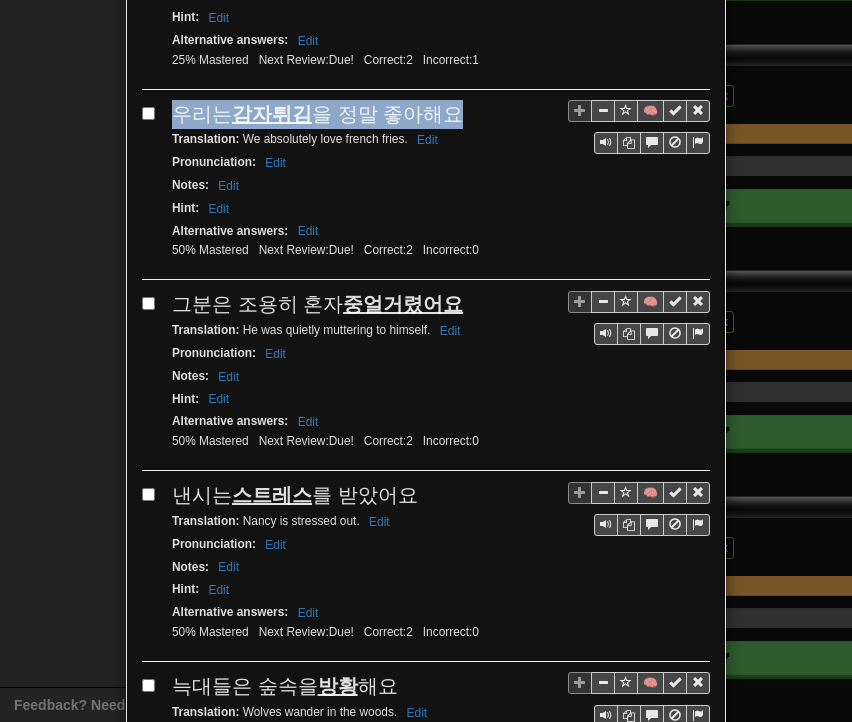 drag, startPoint x: 169, startPoint y: 79, endPoint x: 436, endPoint y: 73, distance: 267.0674 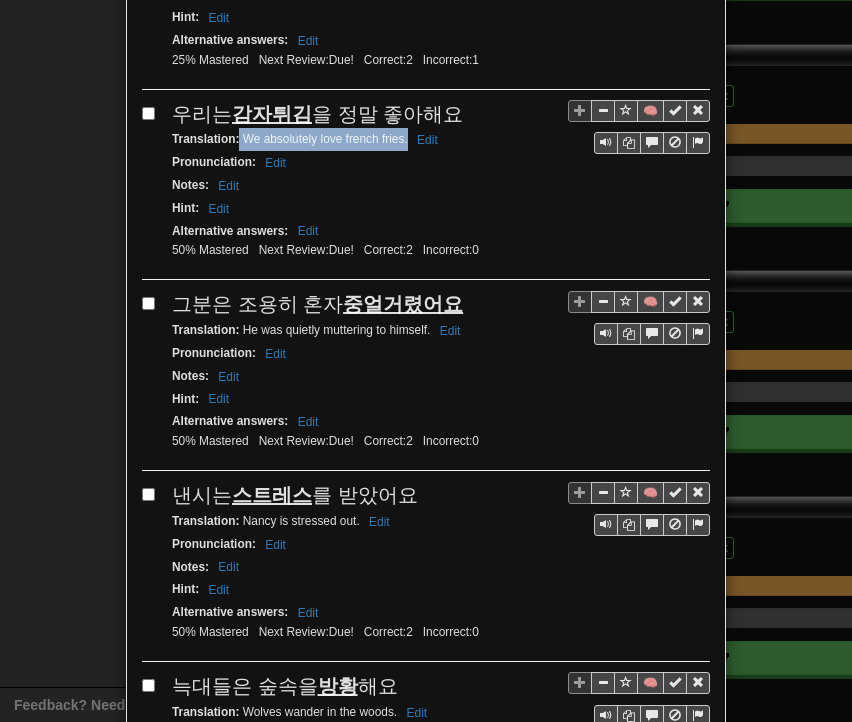 drag, startPoint x: 232, startPoint y: 100, endPoint x: 392, endPoint y: 105, distance: 160.07811 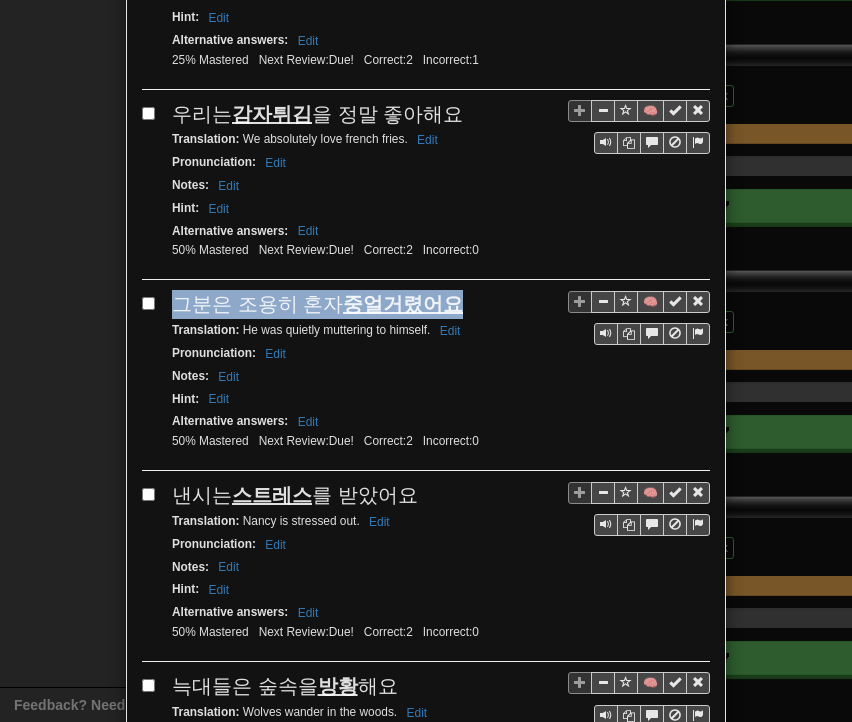 drag, startPoint x: 172, startPoint y: 269, endPoint x: 443, endPoint y: 266, distance: 271.0166 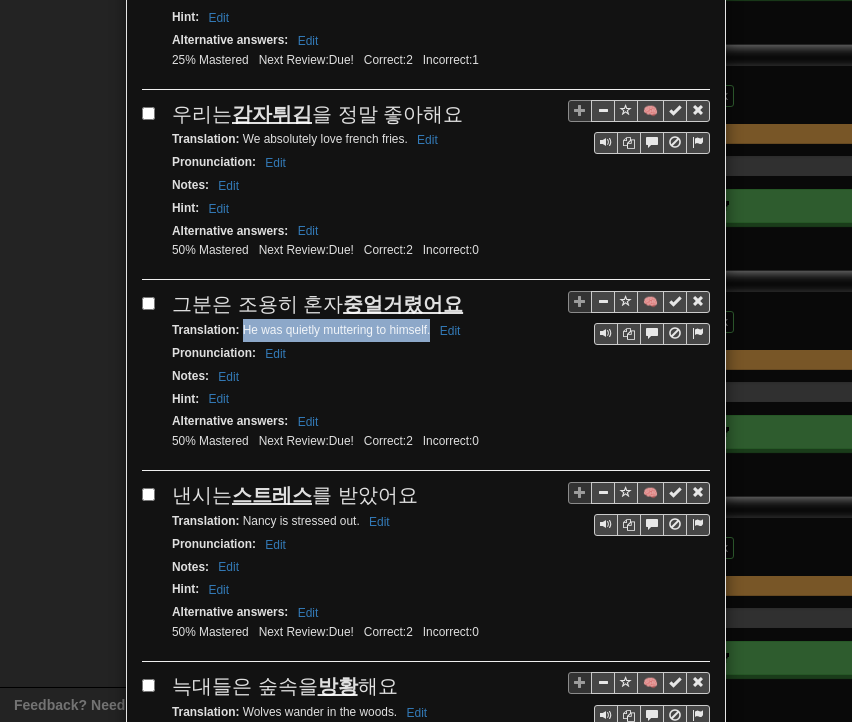 drag, startPoint x: 236, startPoint y: 289, endPoint x: 423, endPoint y: 292, distance: 187.02406 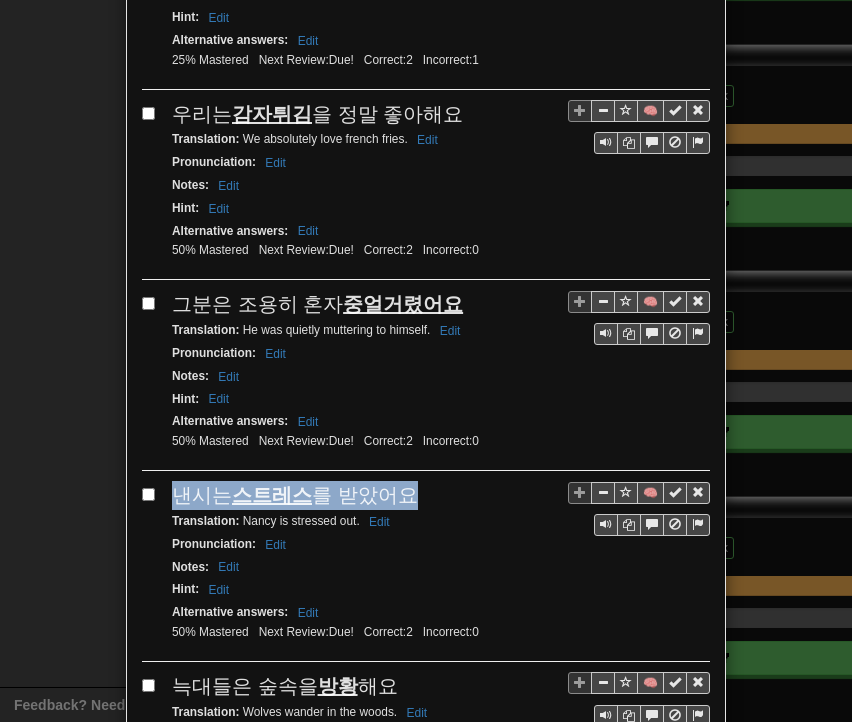 drag, startPoint x: 174, startPoint y: 450, endPoint x: 408, endPoint y: 455, distance: 234.0534 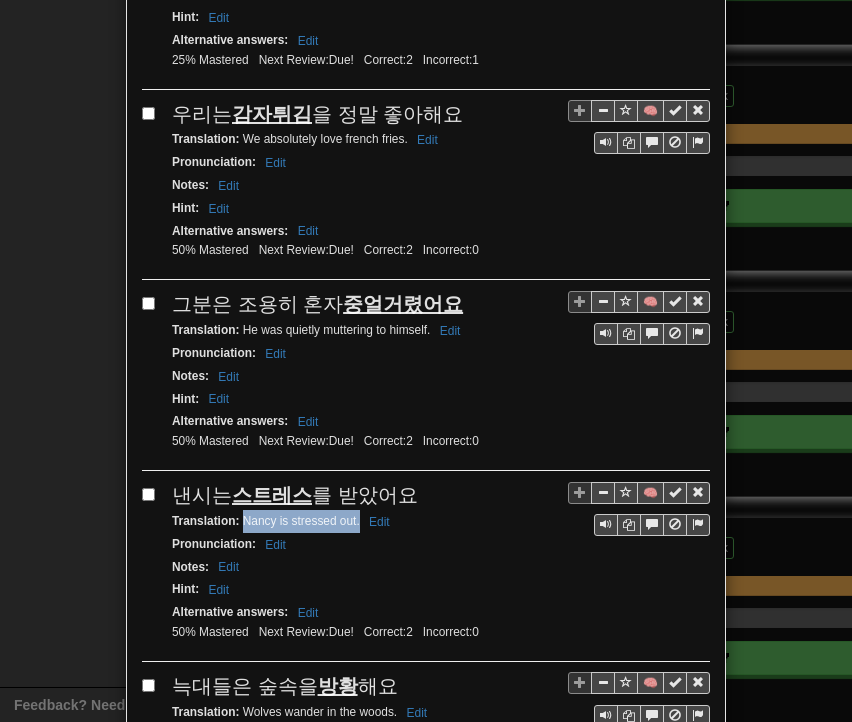 drag, startPoint x: 236, startPoint y: 477, endPoint x: 350, endPoint y: 481, distance: 114.07015 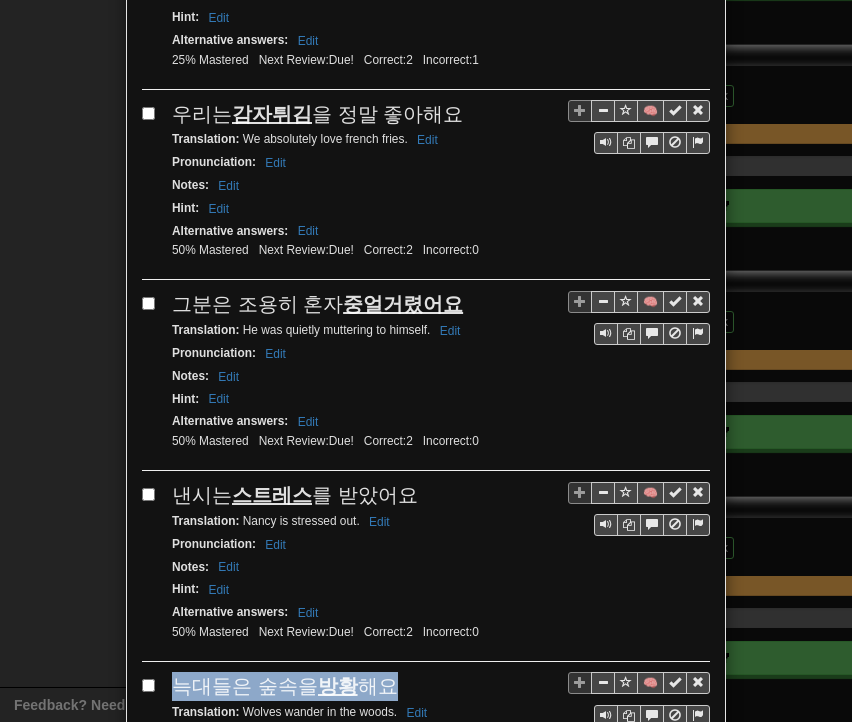 drag, startPoint x: 166, startPoint y: 642, endPoint x: 393, endPoint y: 638, distance: 227.03523 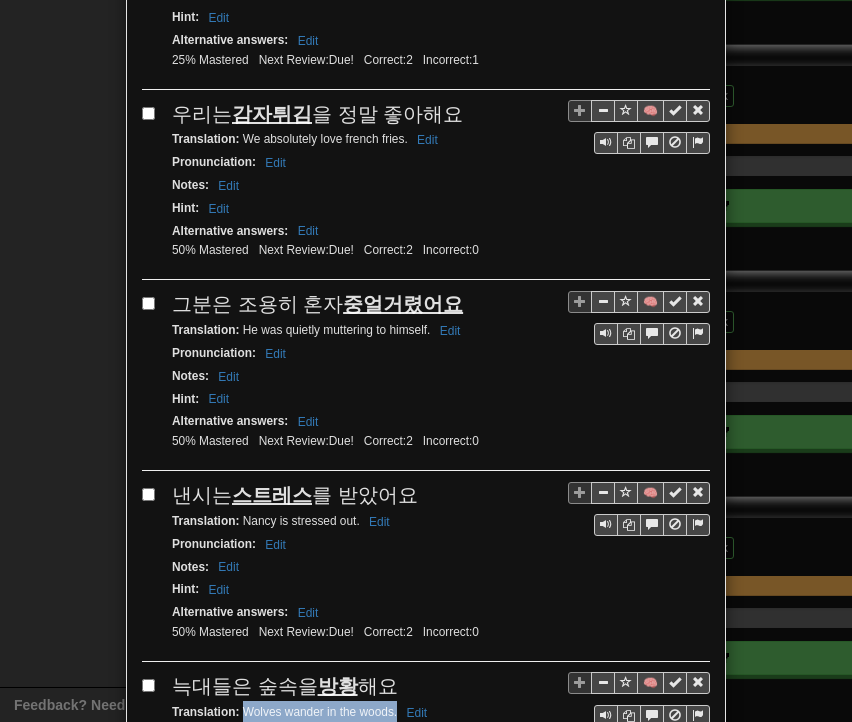 drag, startPoint x: 235, startPoint y: 662, endPoint x: 388, endPoint y: 667, distance: 153.08168 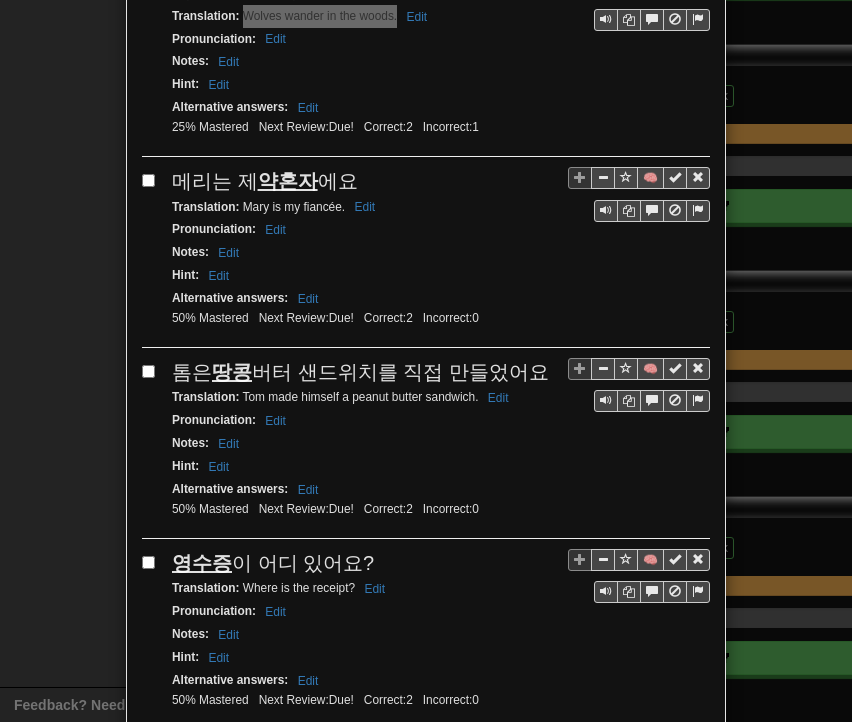 scroll, scrollTop: 2700, scrollLeft: 0, axis: vertical 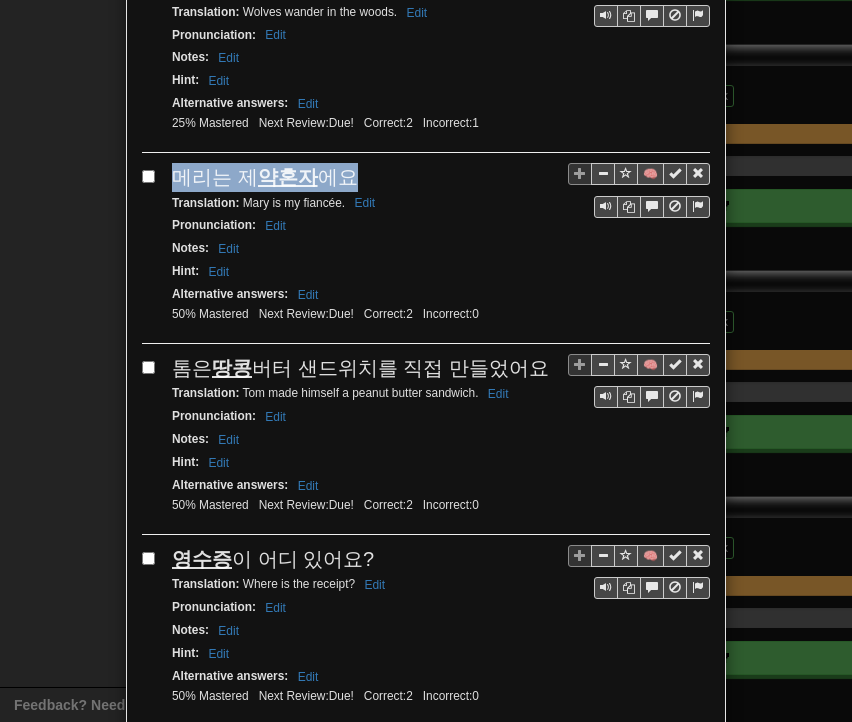 drag, startPoint x: 204, startPoint y: 130, endPoint x: 350, endPoint y: 116, distance: 146.6697 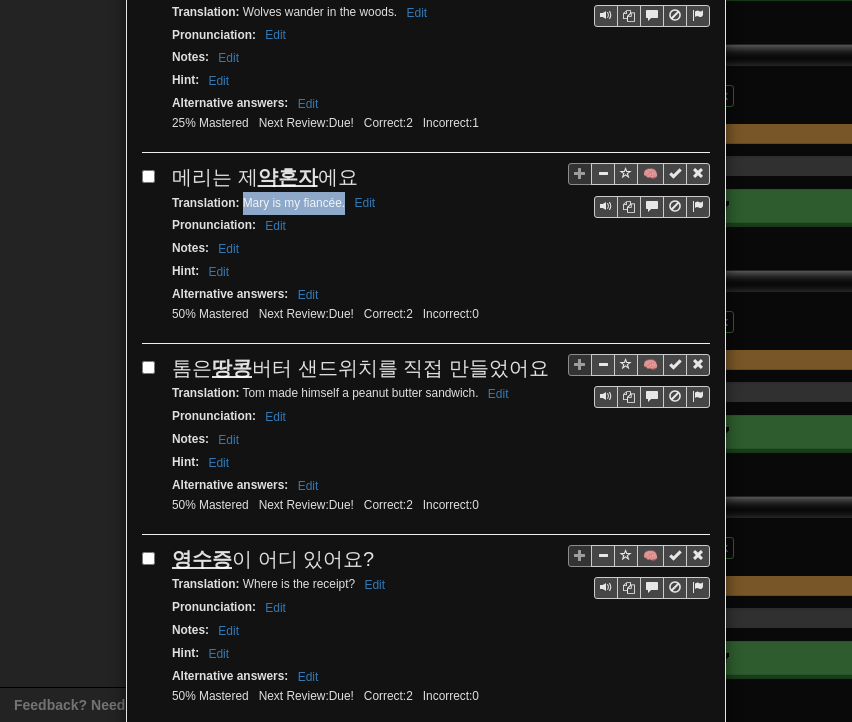 drag, startPoint x: 236, startPoint y: 153, endPoint x: 337, endPoint y: 150, distance: 101.04455 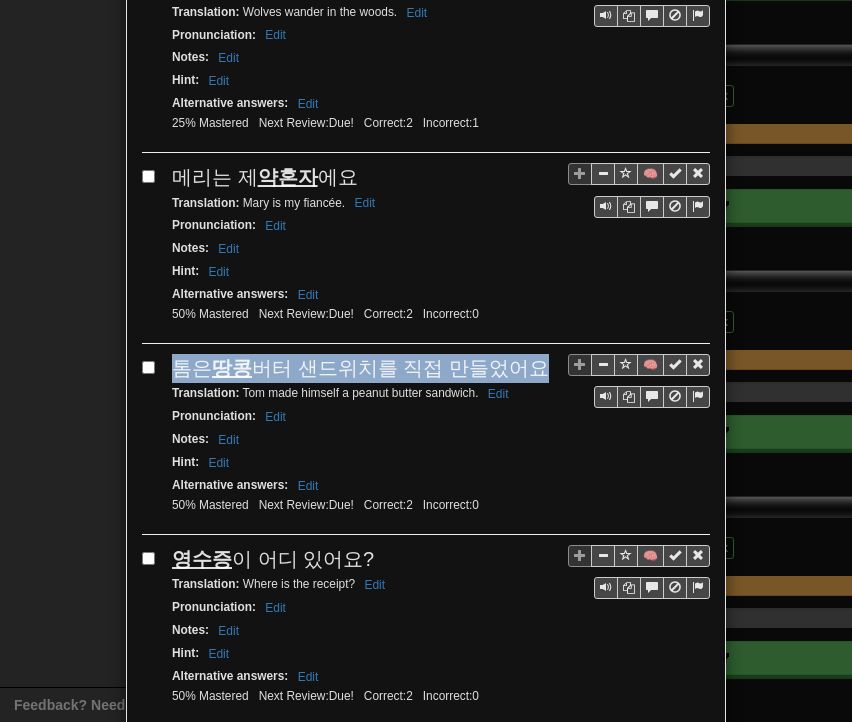 drag, startPoint x: 168, startPoint y: 307, endPoint x: 523, endPoint y: 321, distance: 355.27594 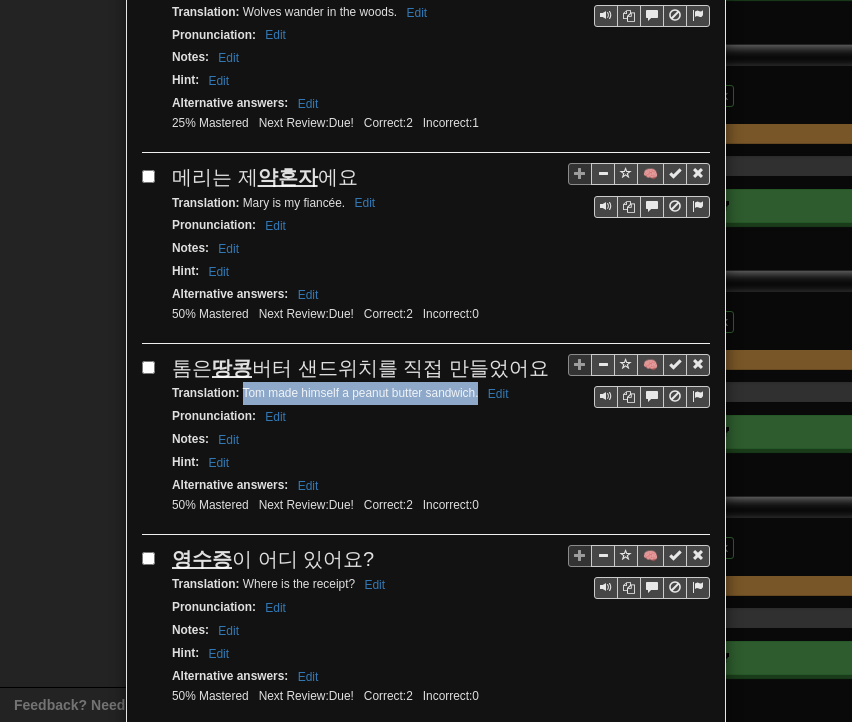 drag, startPoint x: 236, startPoint y: 333, endPoint x: 471, endPoint y: 336, distance: 235.01915 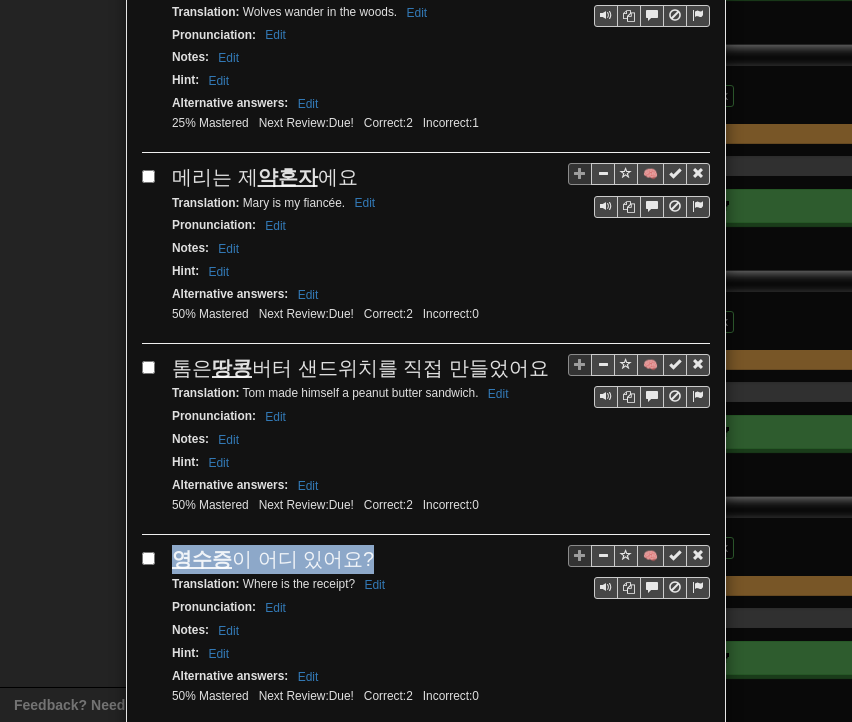 drag, startPoint x: 172, startPoint y: 497, endPoint x: 348, endPoint y: 502, distance: 176.07101 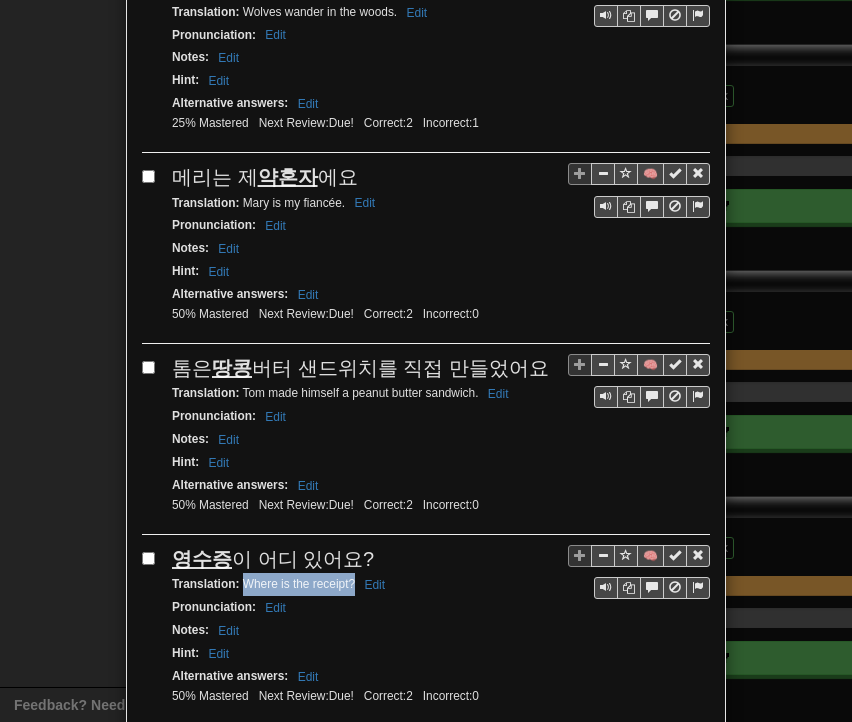 drag, startPoint x: 236, startPoint y: 525, endPoint x: 348, endPoint y: 525, distance: 112 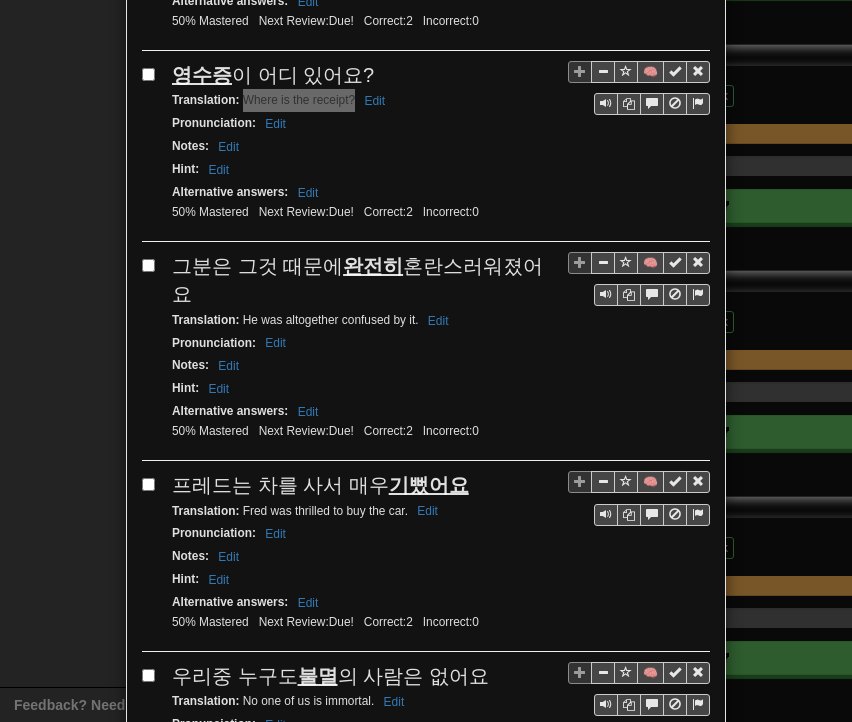 scroll, scrollTop: 3200, scrollLeft: 0, axis: vertical 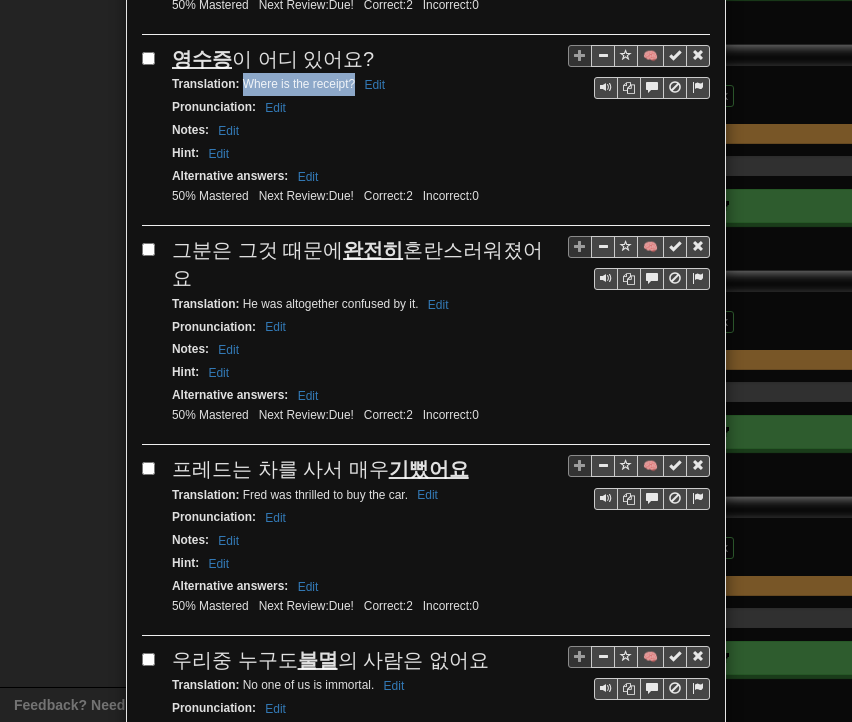 drag, startPoint x: 168, startPoint y: 186, endPoint x: 532, endPoint y: 183, distance: 364.01236 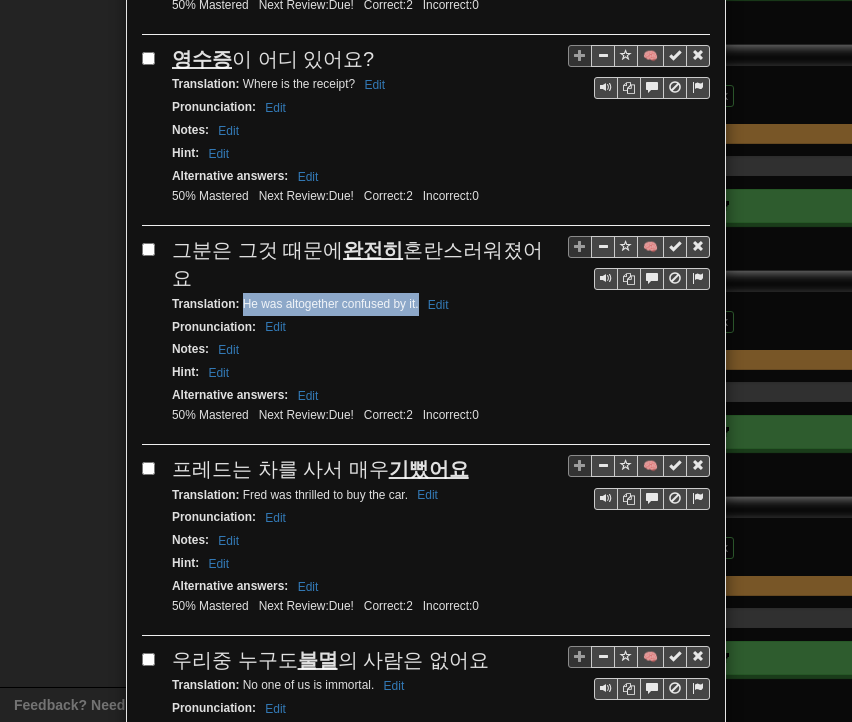 drag, startPoint x: 236, startPoint y: 212, endPoint x: 411, endPoint y: 220, distance: 175.18275 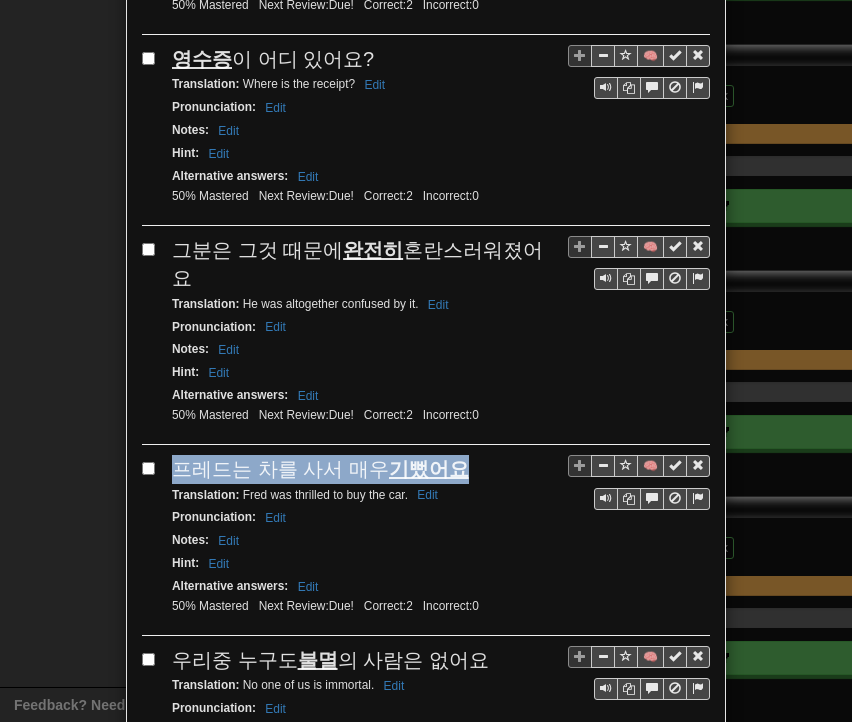 drag, startPoint x: 164, startPoint y: 375, endPoint x: 453, endPoint y: 374, distance: 289.00174 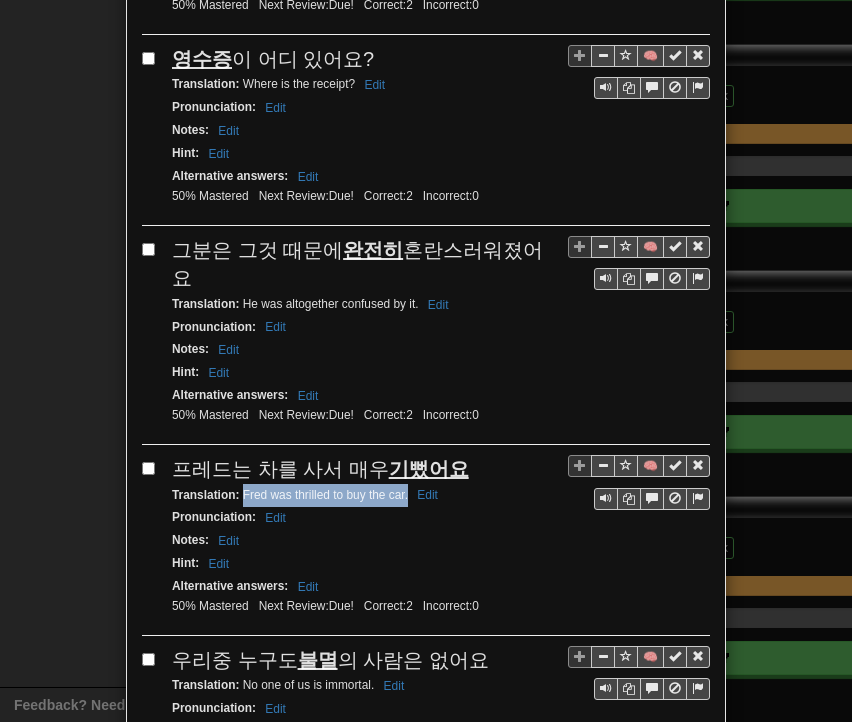 drag, startPoint x: 235, startPoint y: 401, endPoint x: 401, endPoint y: 400, distance: 166.003 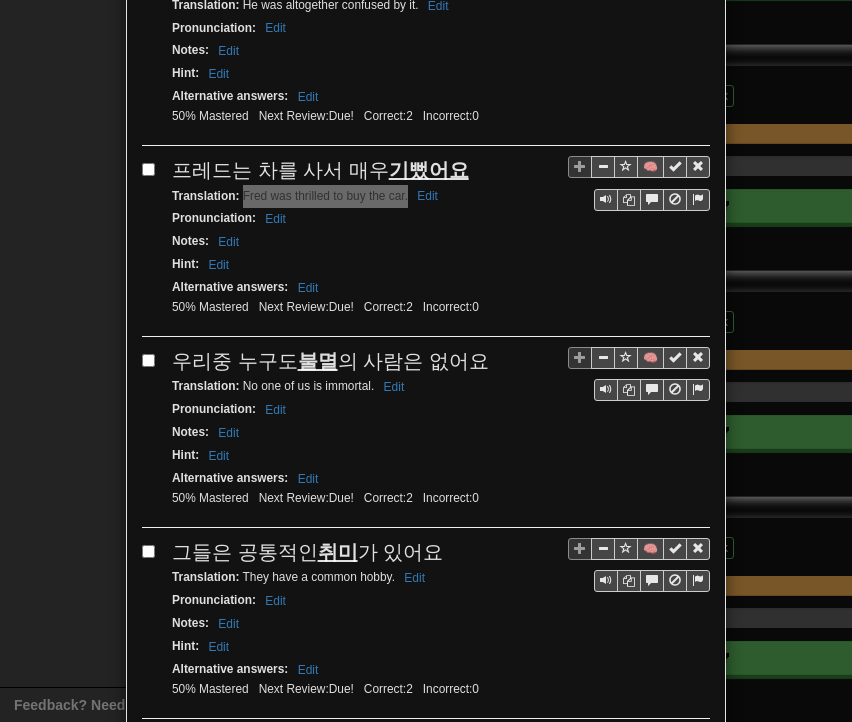 scroll, scrollTop: 3500, scrollLeft: 0, axis: vertical 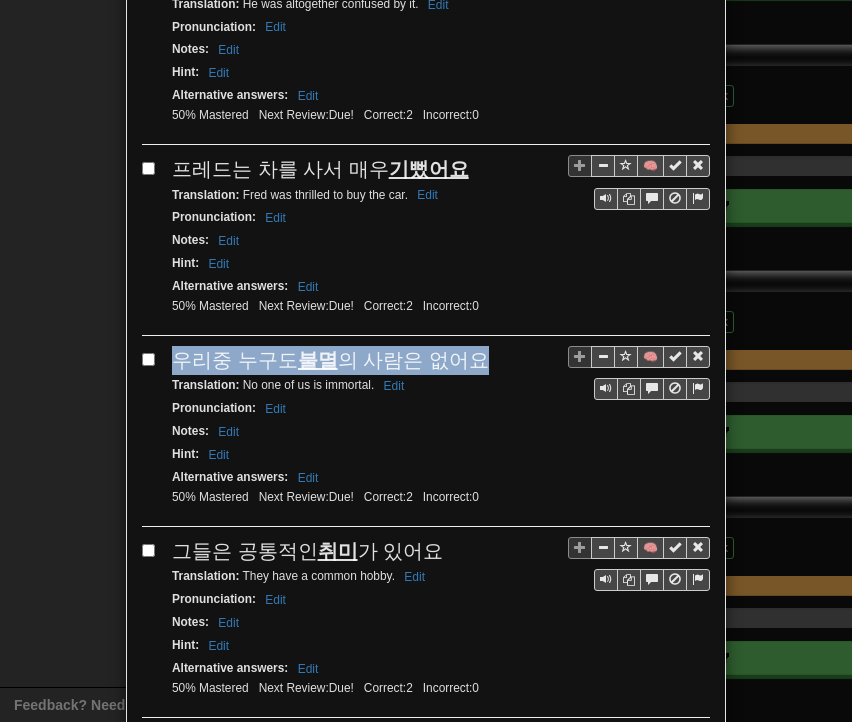 drag, startPoint x: 166, startPoint y: 257, endPoint x: 473, endPoint y: 261, distance: 307.02606 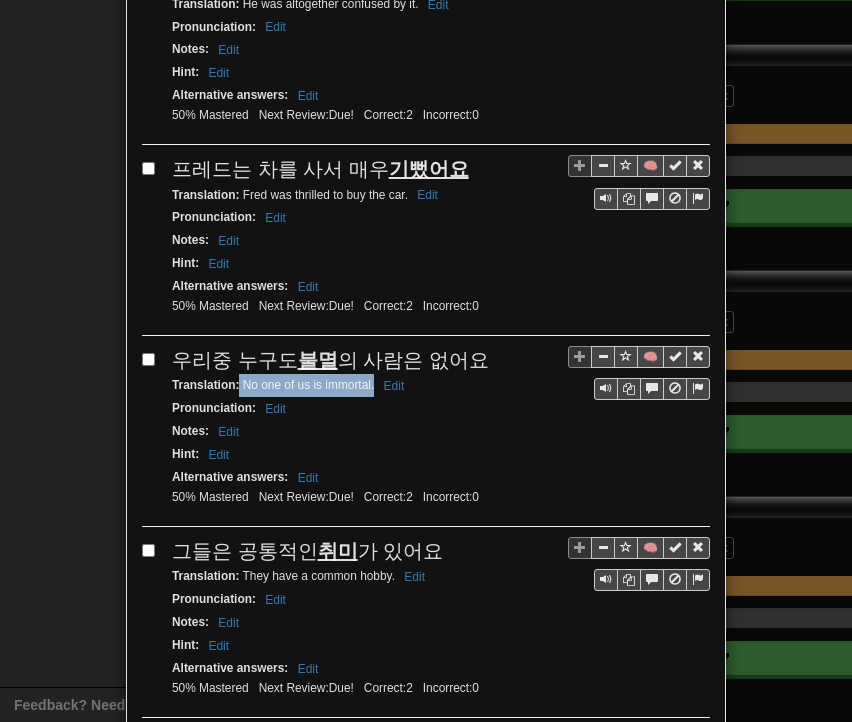 drag, startPoint x: 232, startPoint y: 283, endPoint x: 366, endPoint y: 290, distance: 134.18271 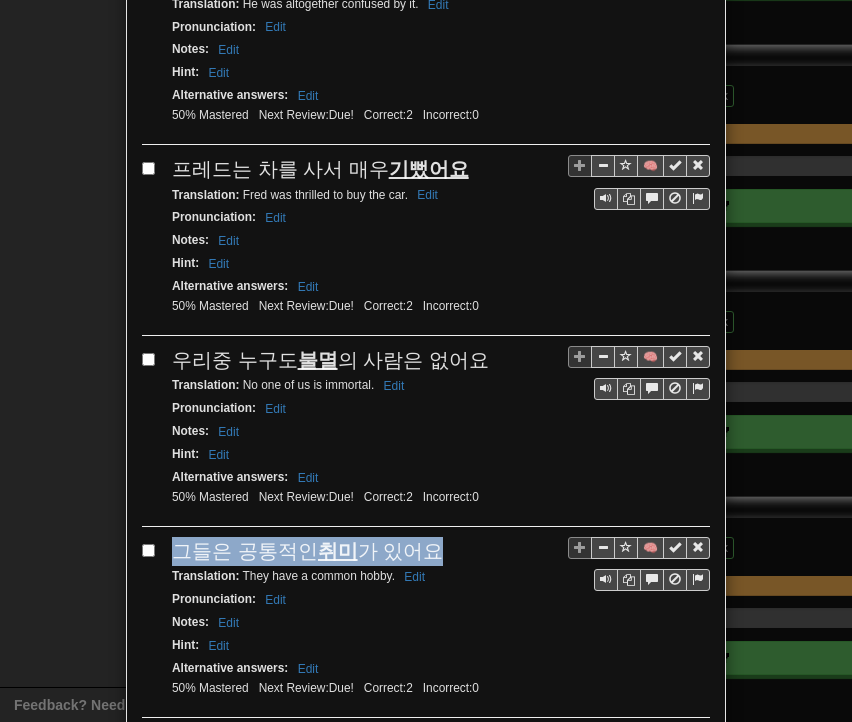 drag, startPoint x: 171, startPoint y: 450, endPoint x: 424, endPoint y: 451, distance: 253.00198 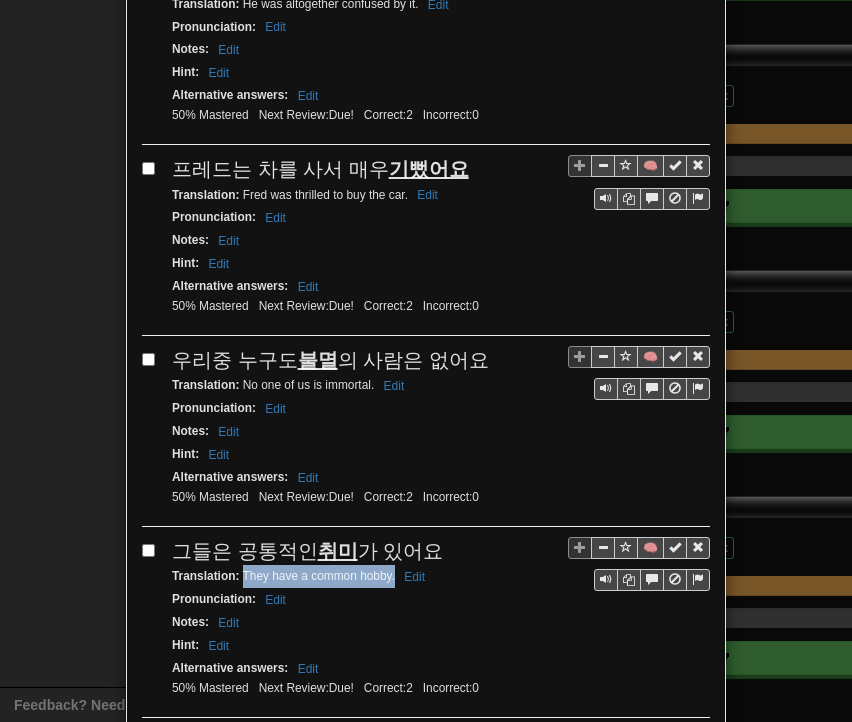 drag, startPoint x: 234, startPoint y: 473, endPoint x: 387, endPoint y: 473, distance: 153 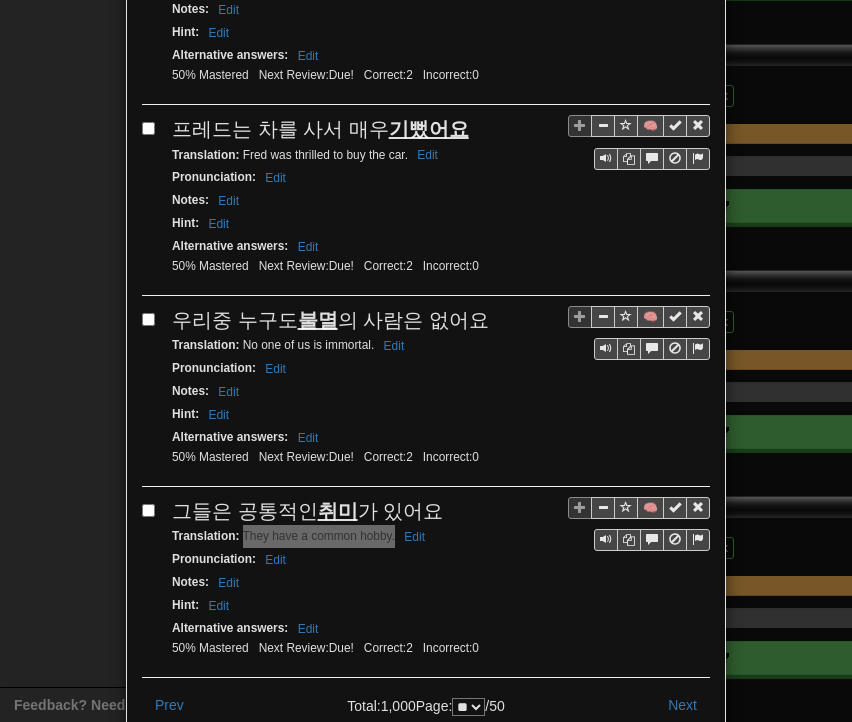 scroll, scrollTop: 3559, scrollLeft: 0, axis: vertical 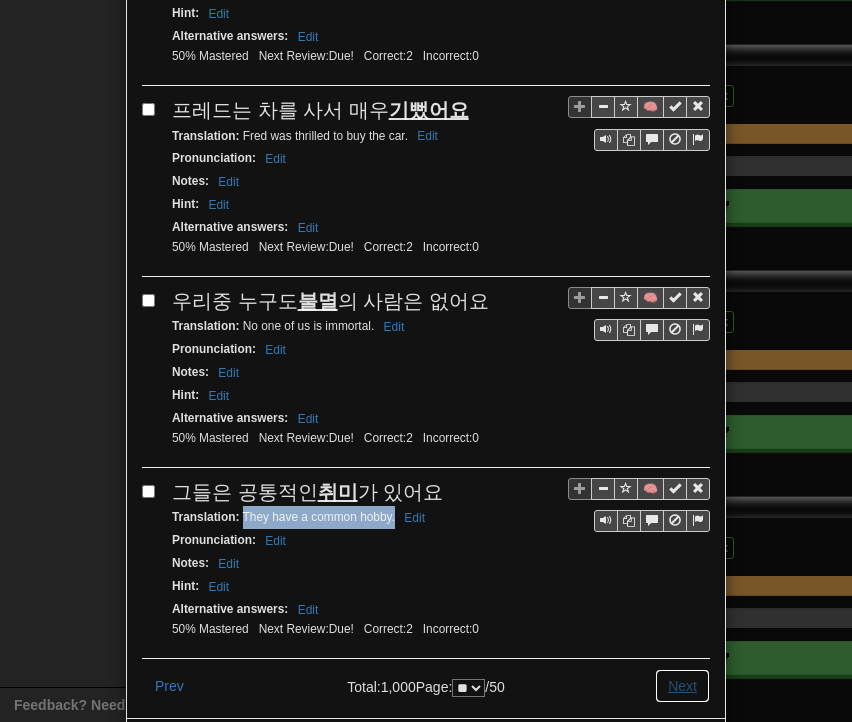 click on "Next" at bounding box center (682, 686) 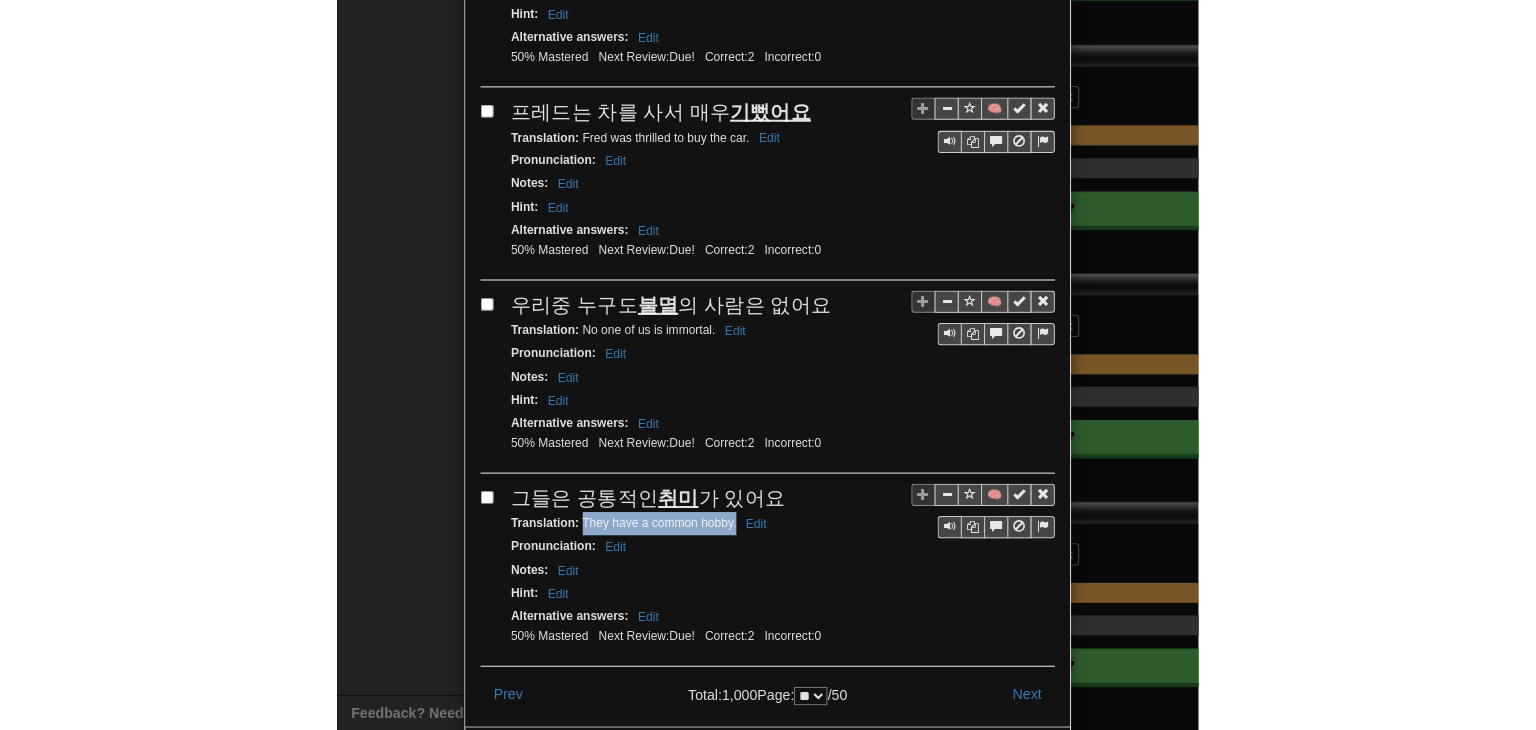 scroll, scrollTop: 0, scrollLeft: 0, axis: both 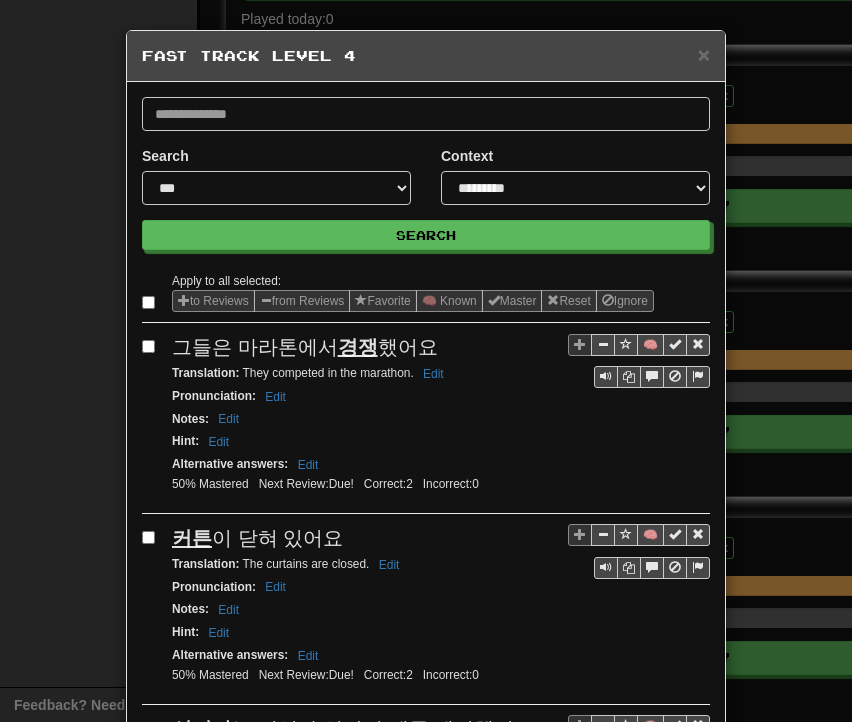 select on "**" 